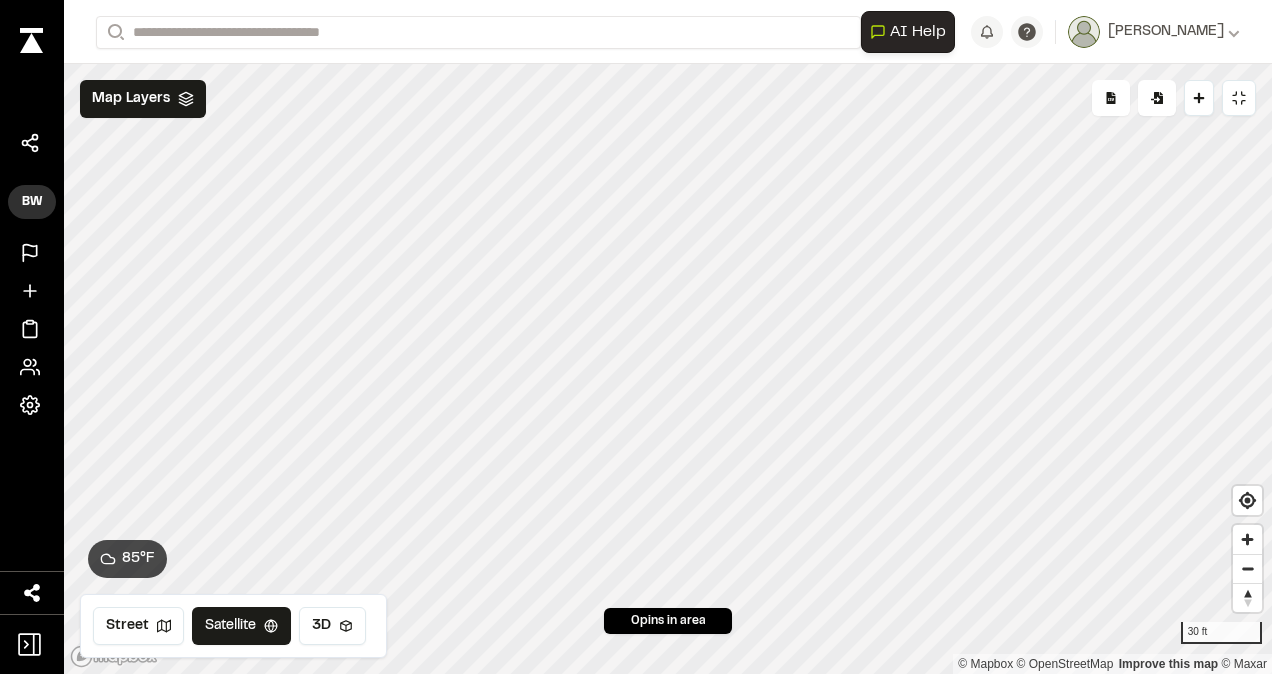 scroll, scrollTop: 0, scrollLeft: 0, axis: both 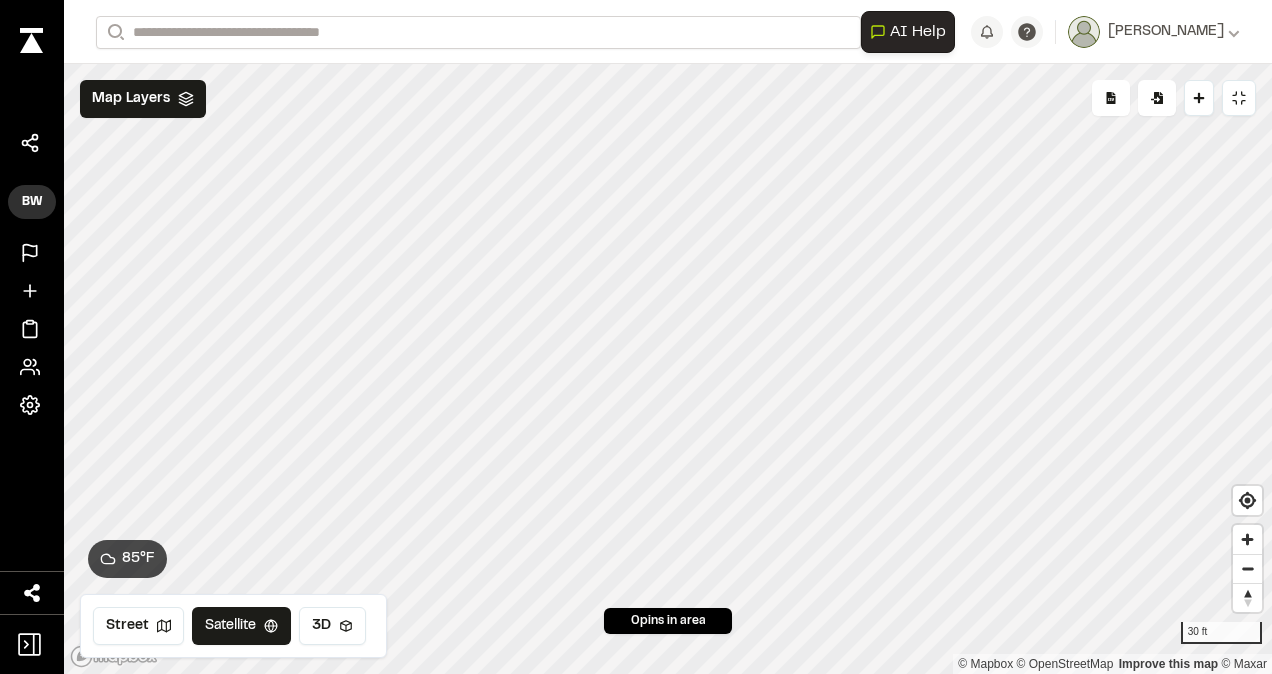 click on "**********" at bounding box center (668, 337) 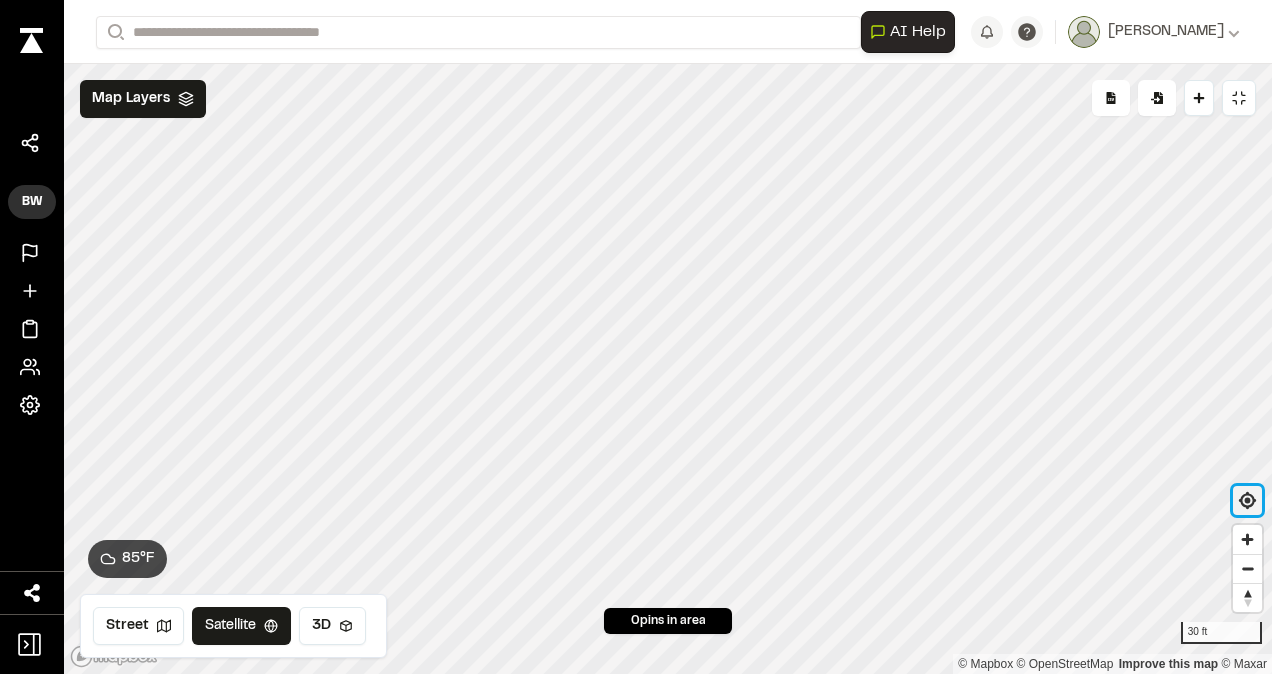 click at bounding box center [1247, 500] 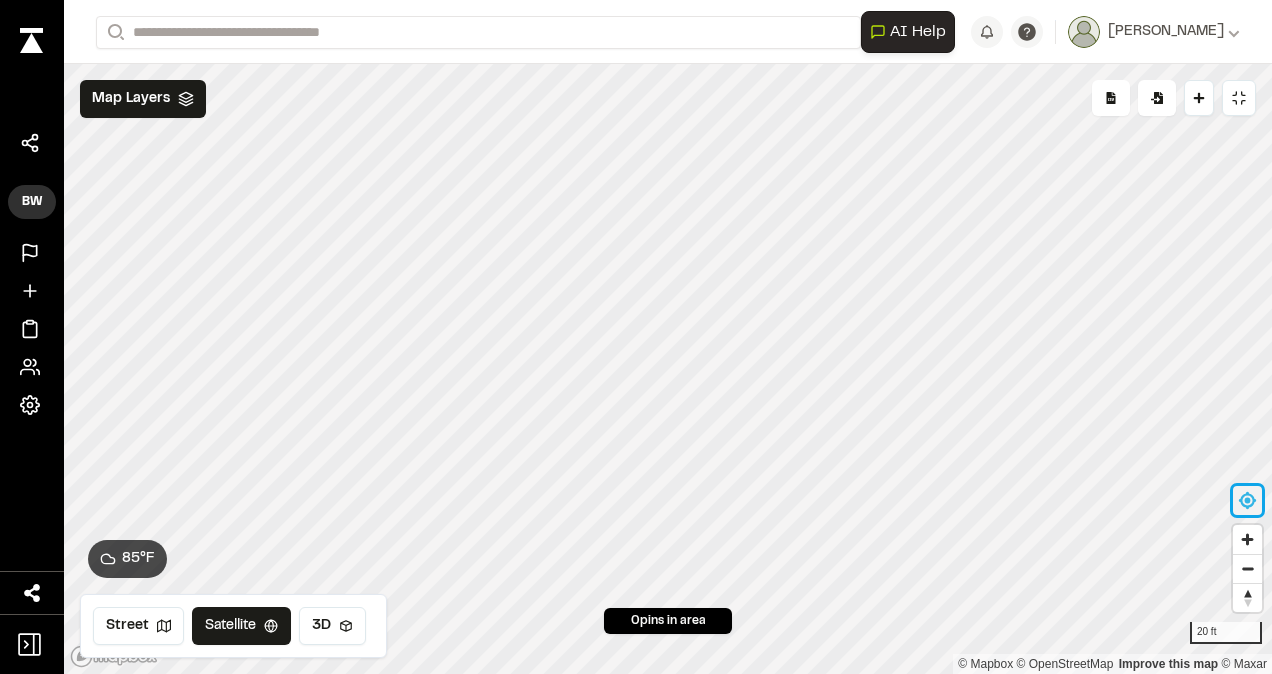 click at bounding box center [1247, 500] 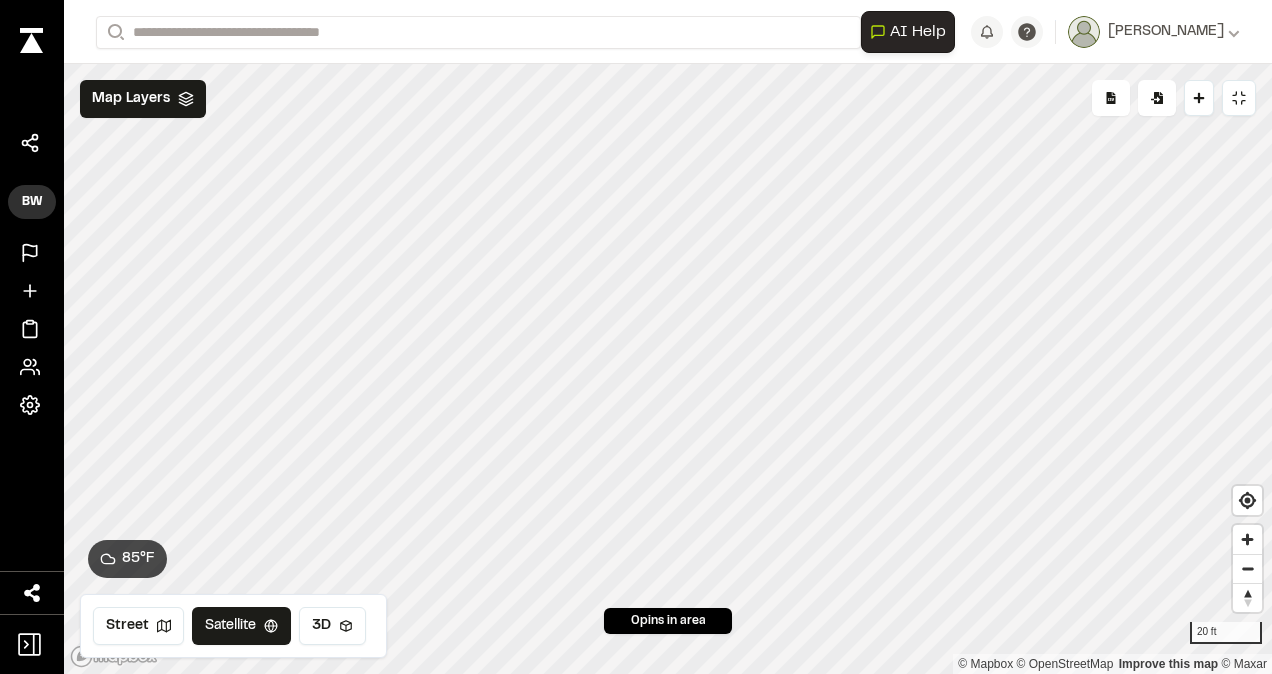 click 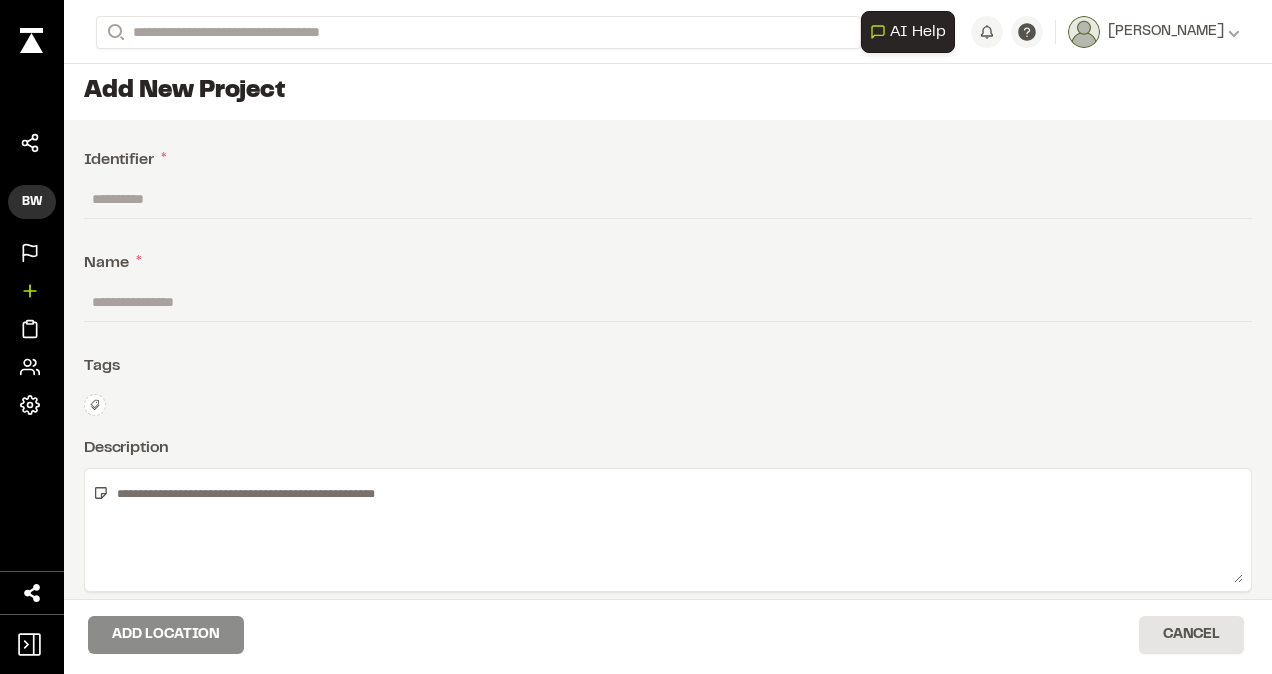 drag, startPoint x: 274, startPoint y: 176, endPoint x: 252, endPoint y: 212, distance: 42.190044 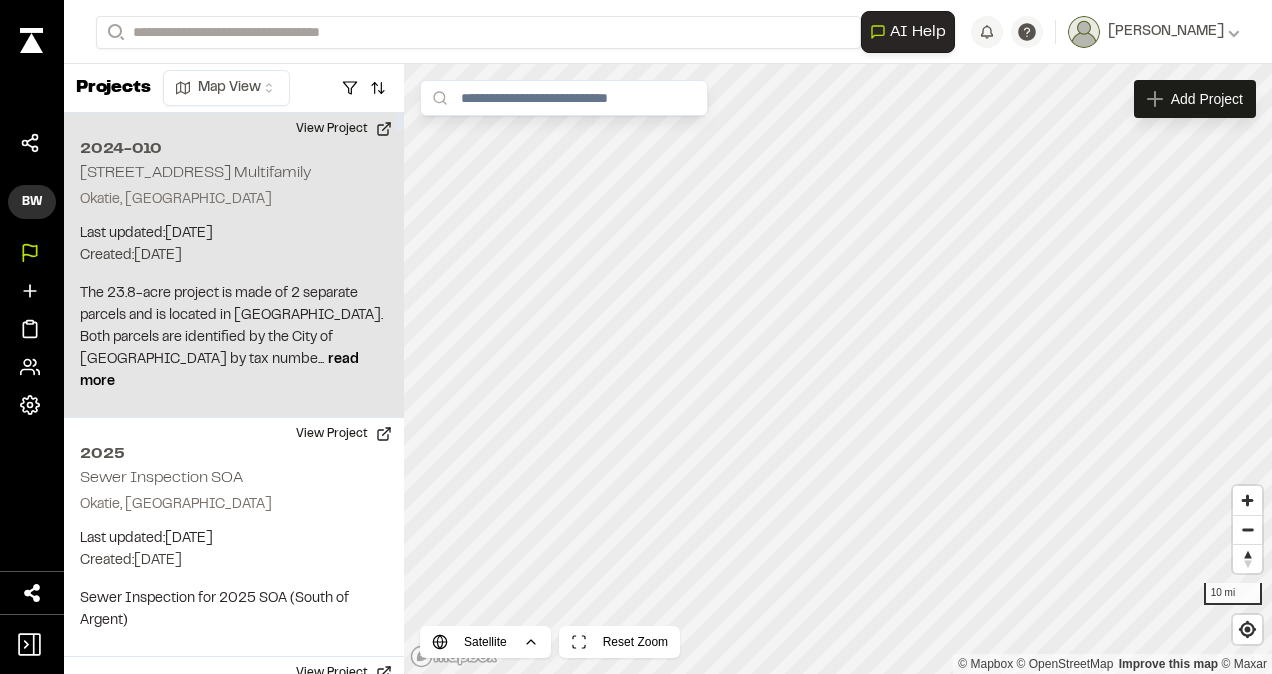 click on "[STREET_ADDRESS] Multifamily" at bounding box center [195, 173] 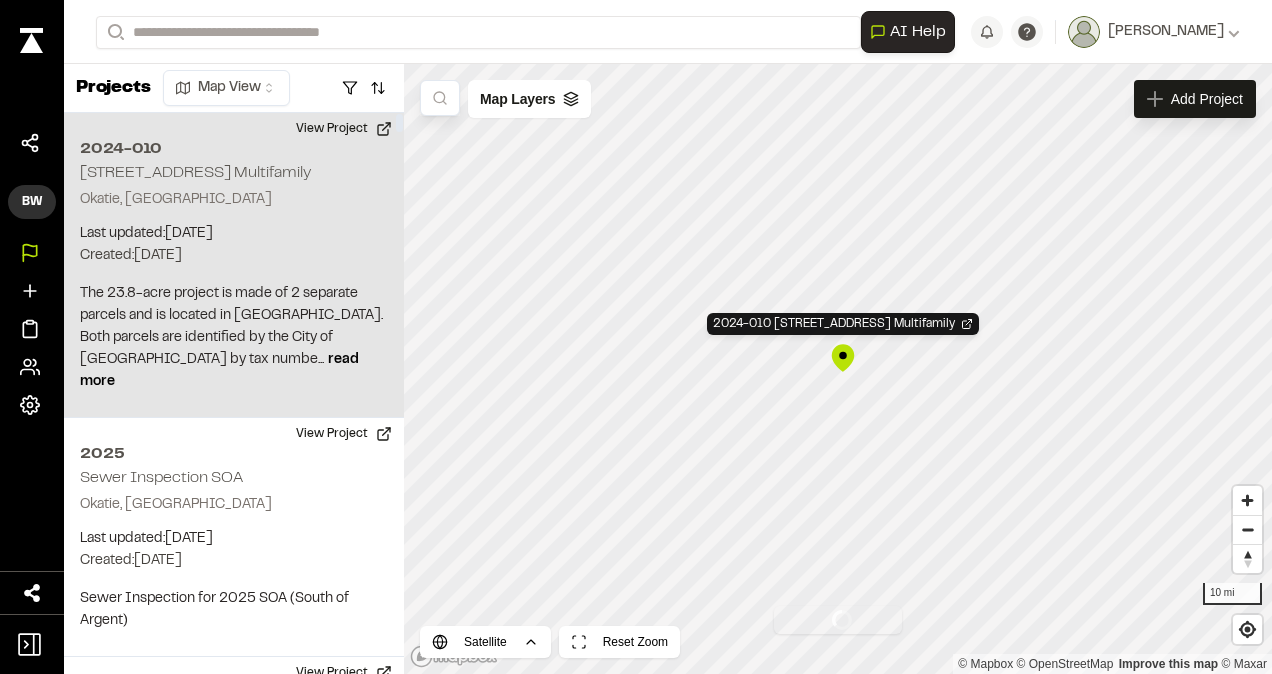 click on "2024-010" at bounding box center (234, 149) 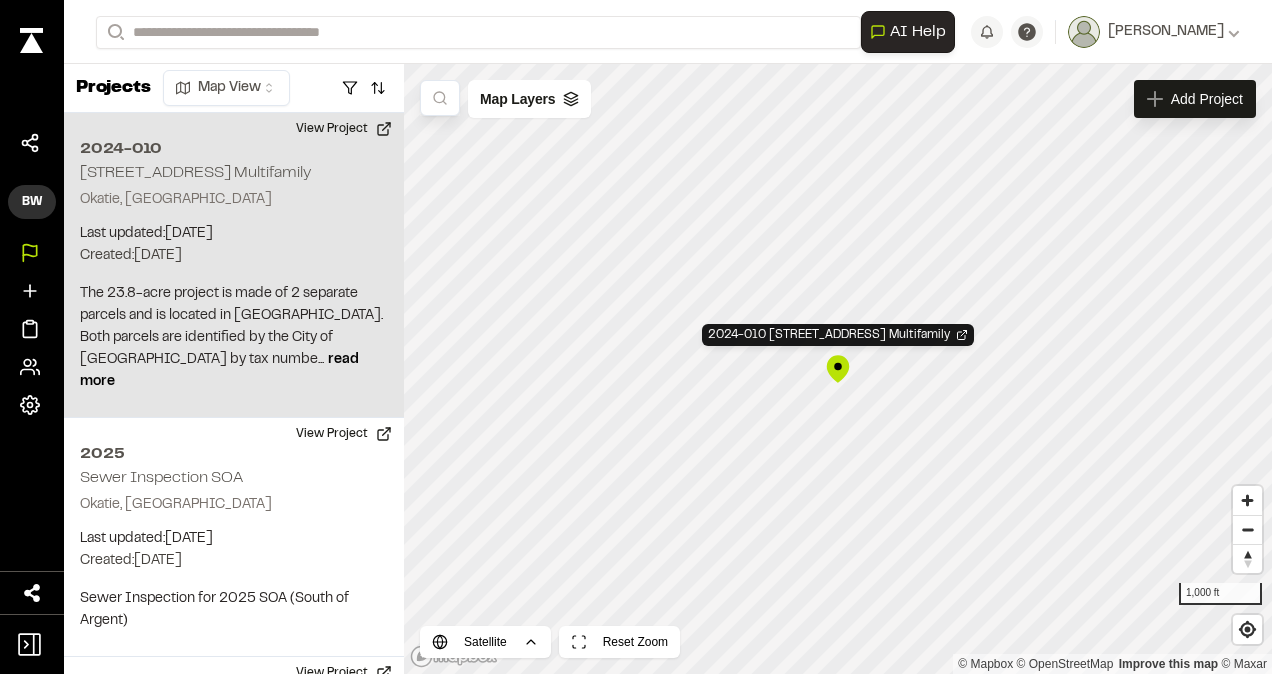 click on "2024-010  [STREET_ADDRESS] Multifamily" at bounding box center (838, 369) 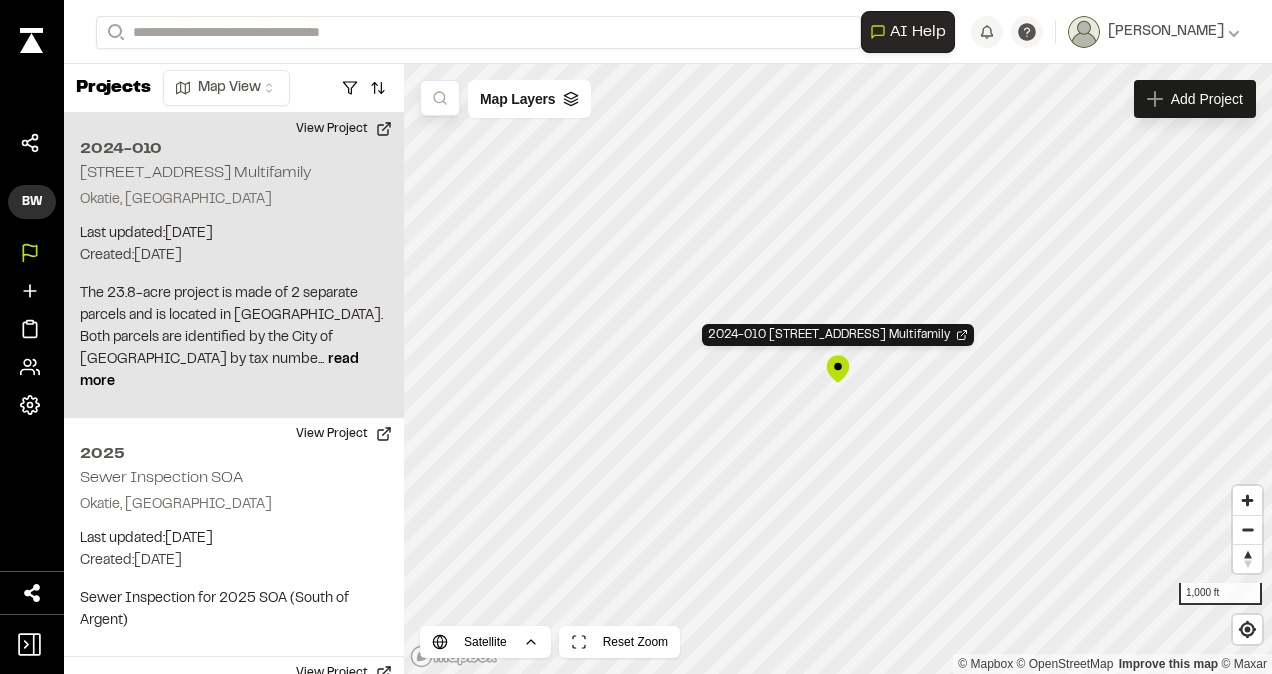 click on "2024-010  [STREET_ADDRESS] Multifamily" at bounding box center [838, 369] 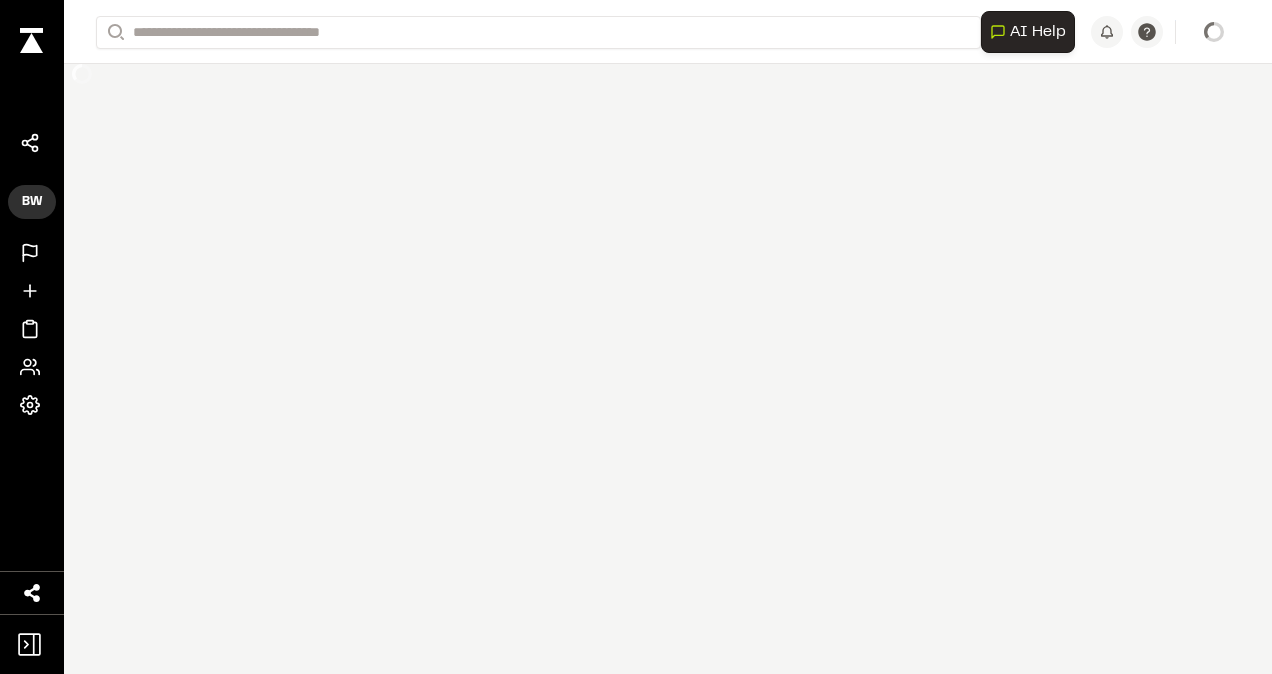 scroll, scrollTop: 0, scrollLeft: 0, axis: both 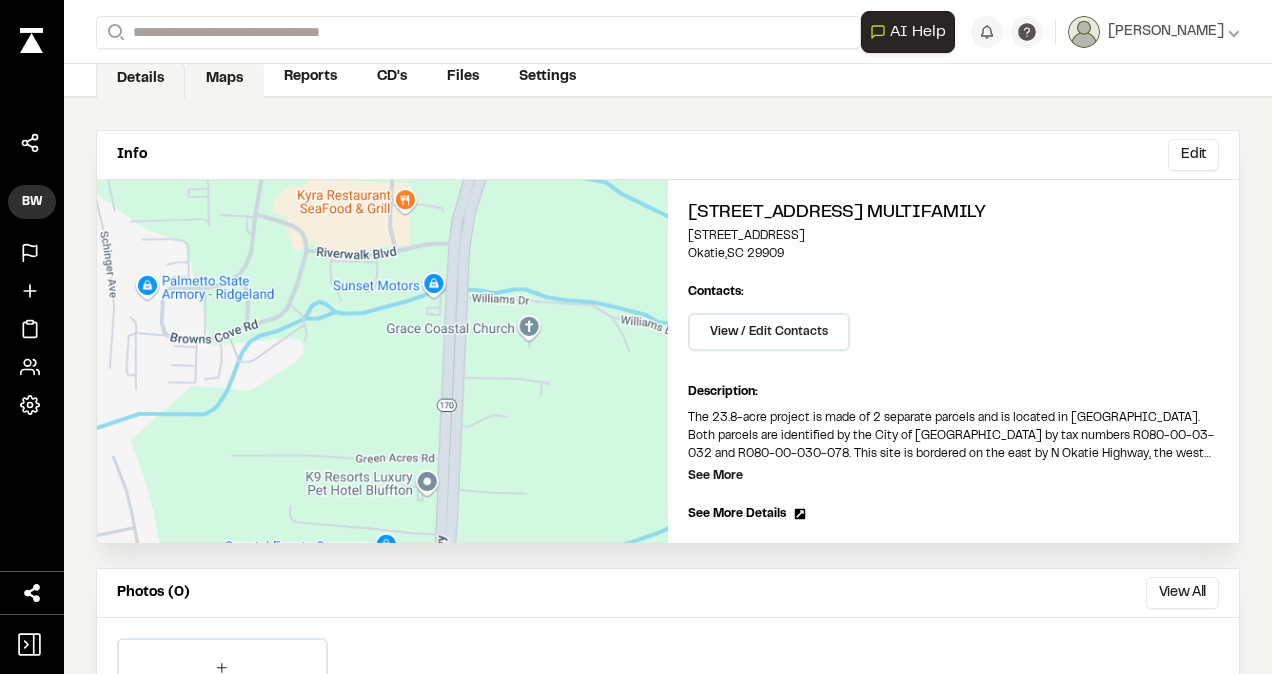click on "Maps" at bounding box center (224, 79) 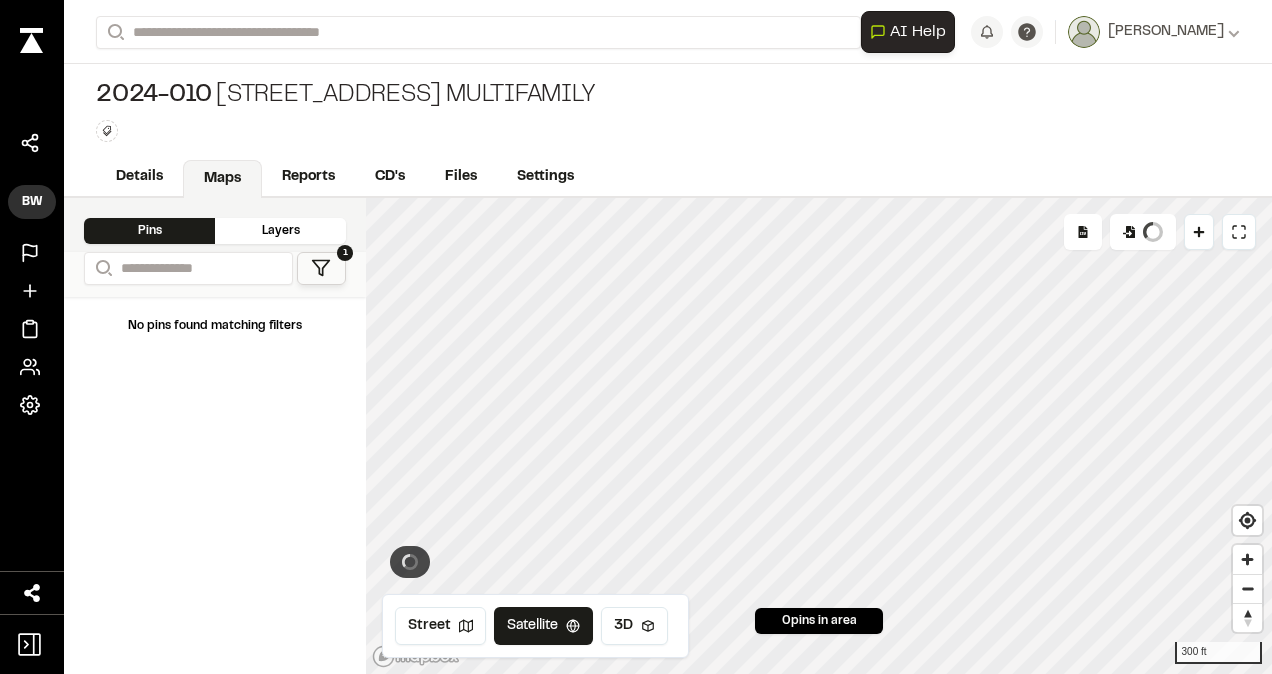 scroll, scrollTop: 0, scrollLeft: 0, axis: both 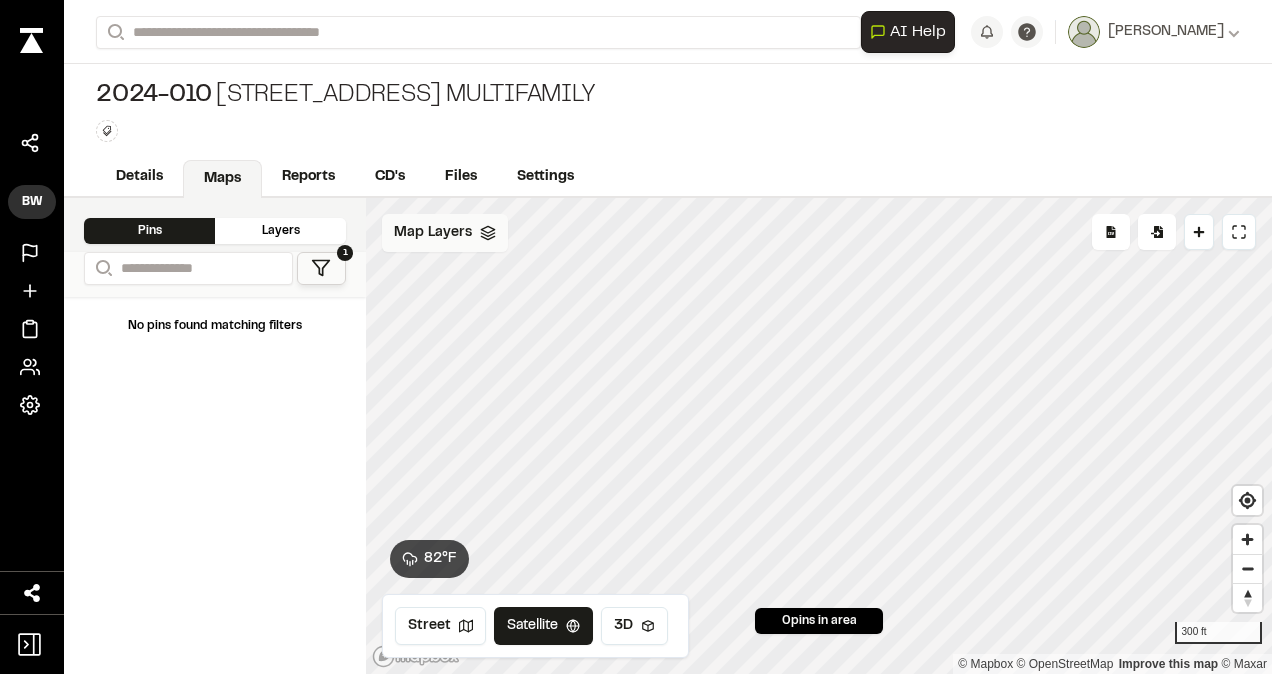 click on "Map Layers" at bounding box center [433, 233] 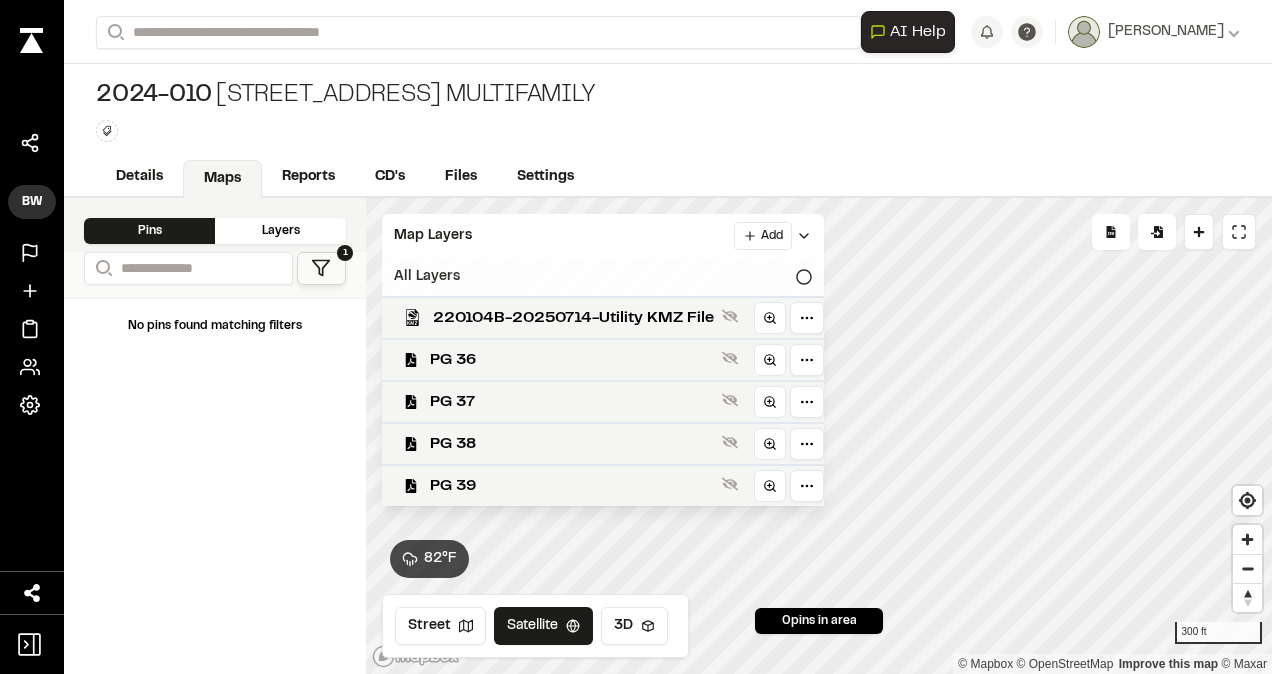 click on "All Layers" at bounding box center [603, 277] 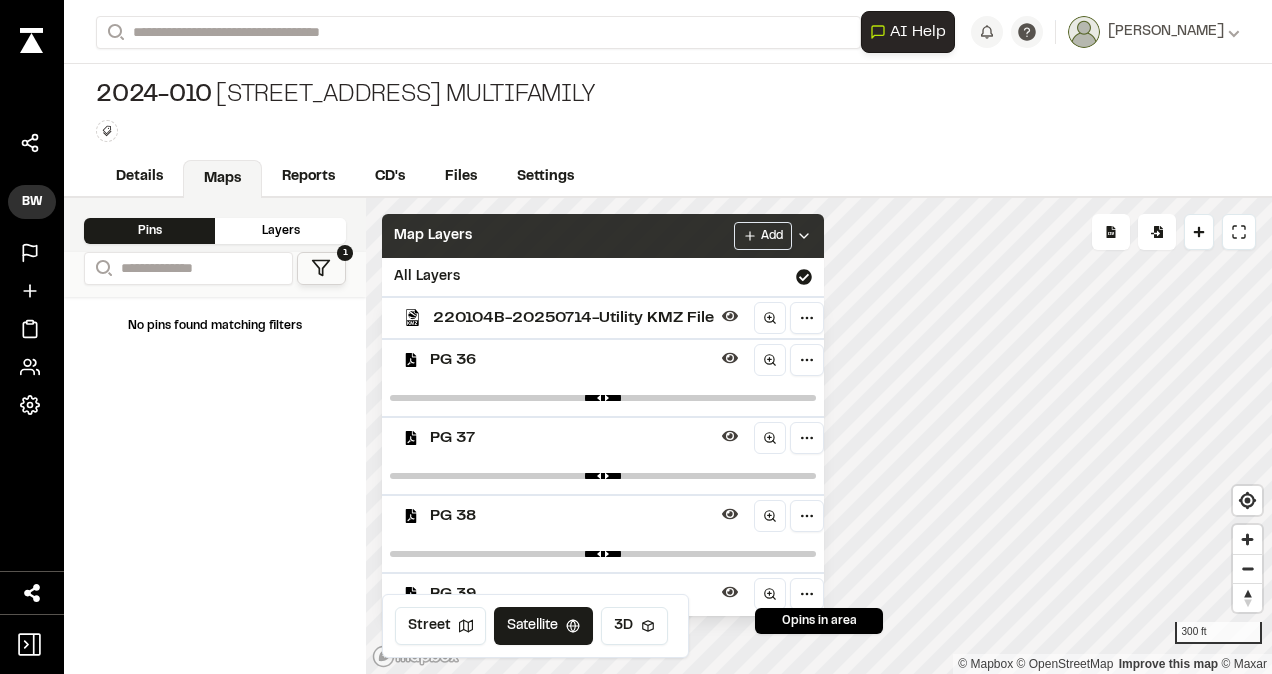 click 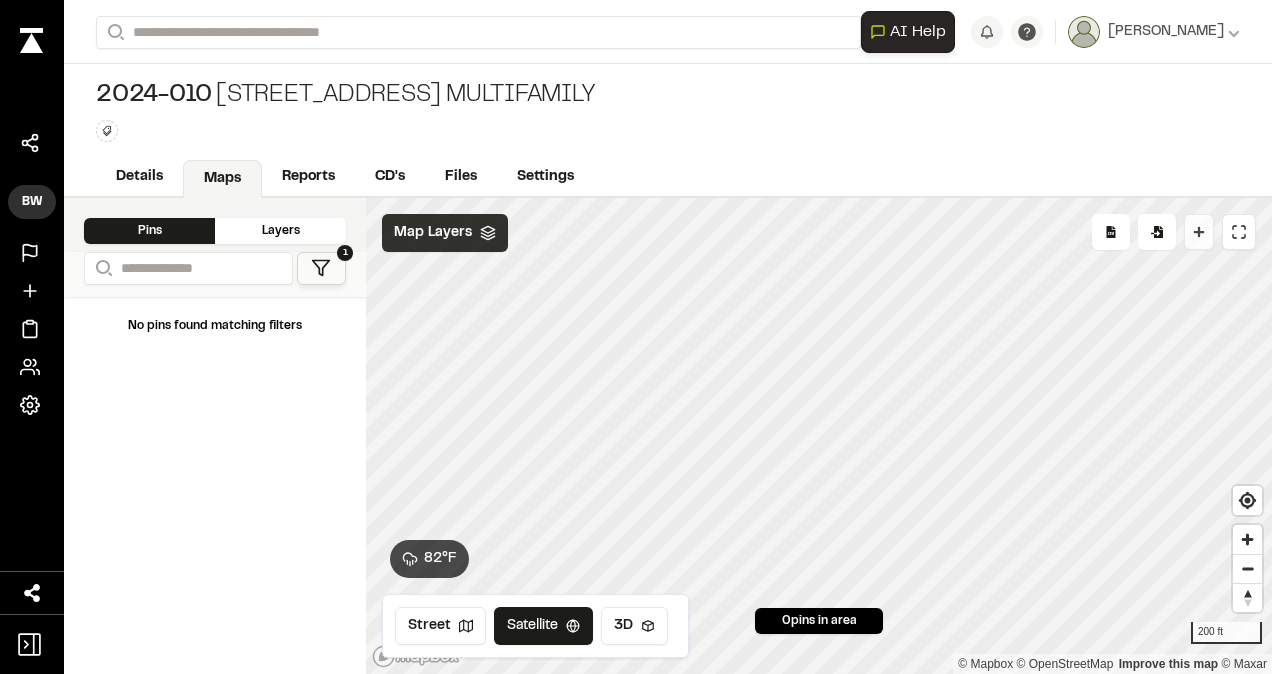 click on "Drop Pin" at bounding box center (1199, 232) 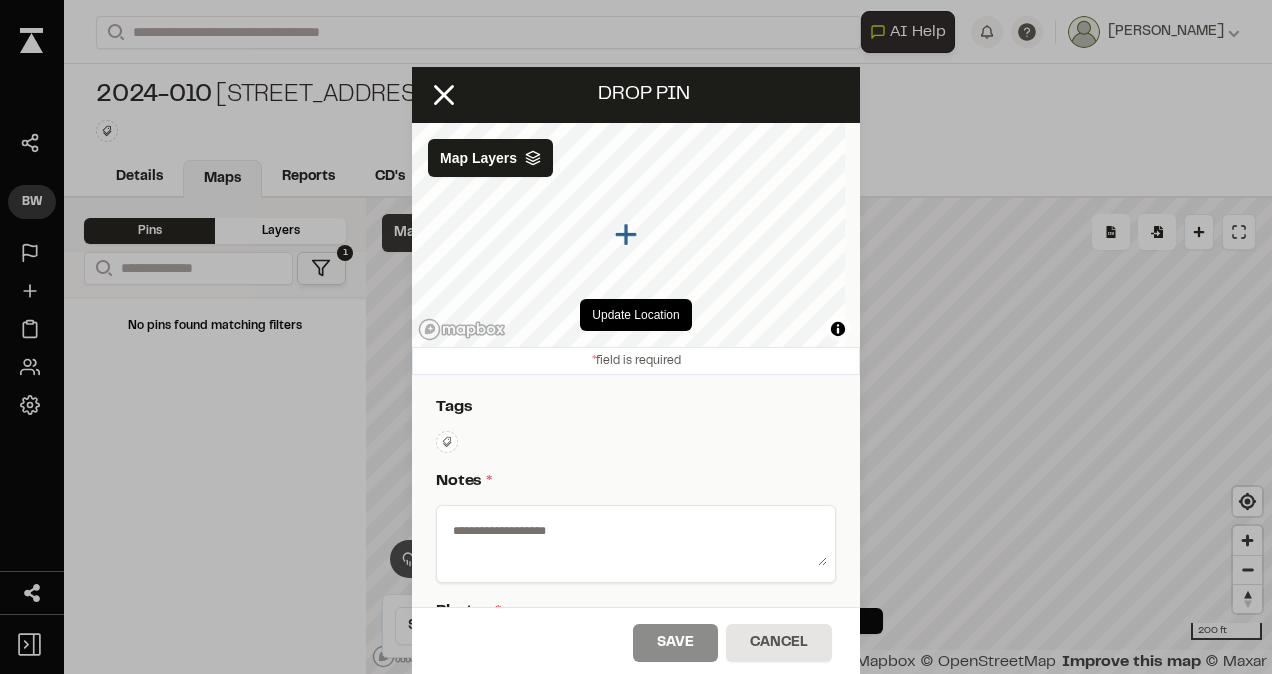 click at bounding box center [636, 544] 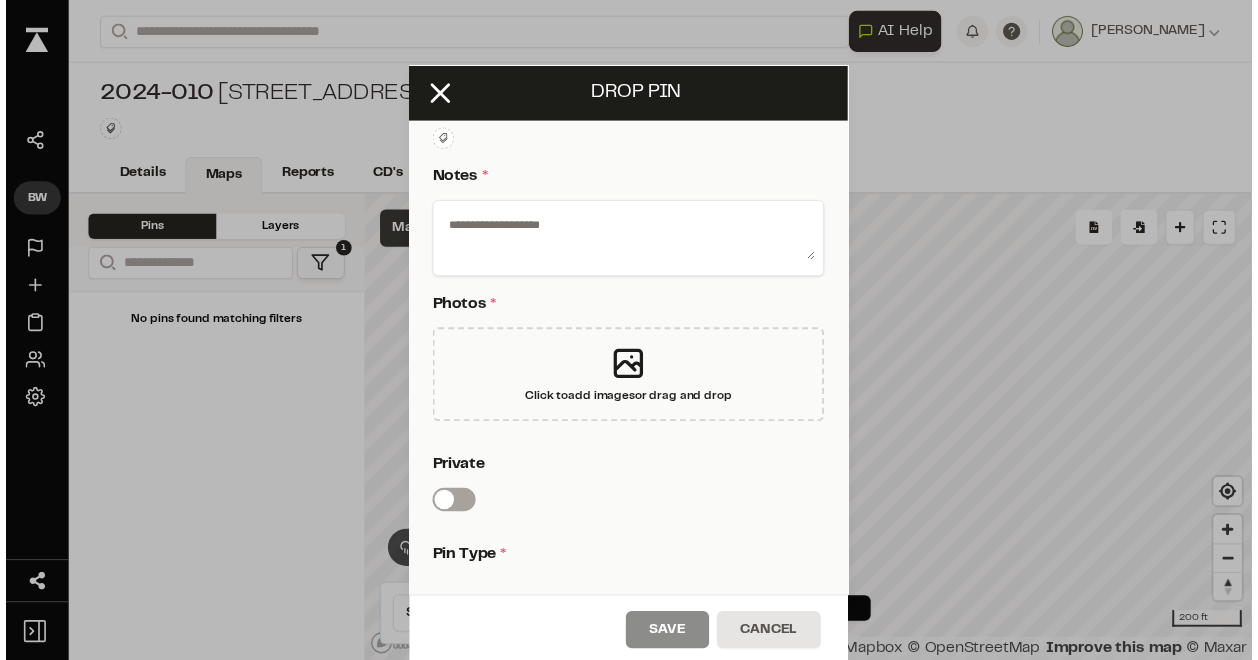 scroll, scrollTop: 300, scrollLeft: 0, axis: vertical 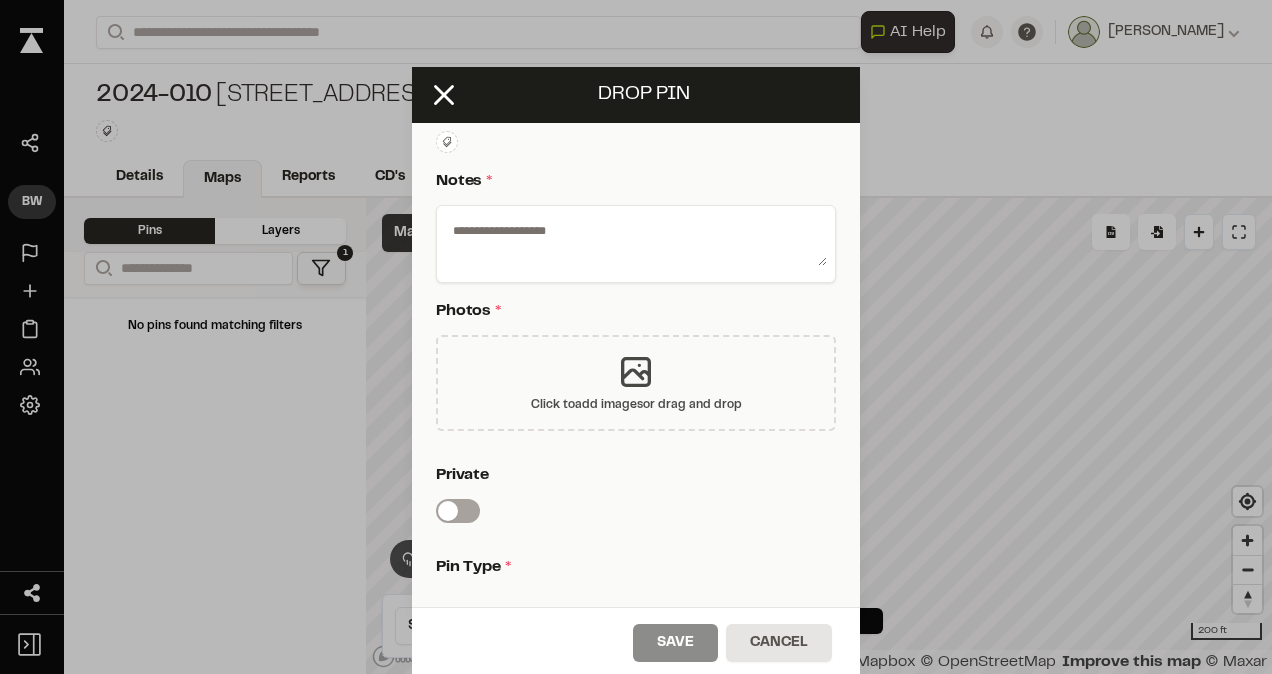 click on "Click to  add images  or drag and drop" at bounding box center [636, 405] 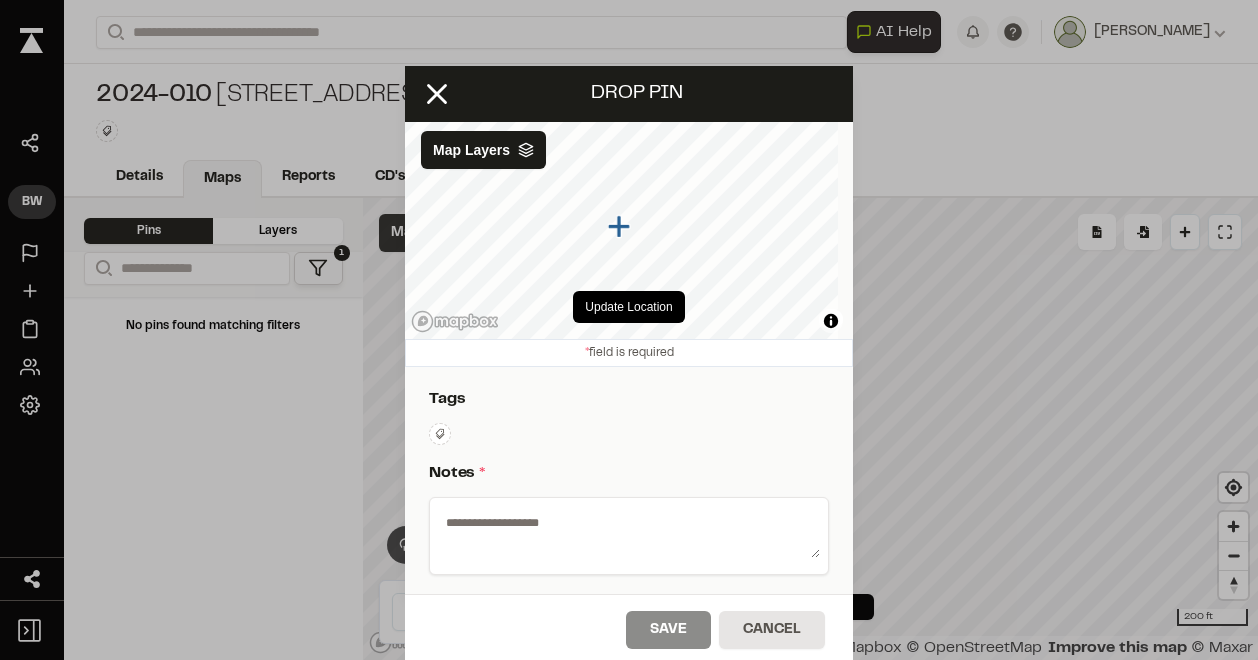 scroll, scrollTop: 0, scrollLeft: 0, axis: both 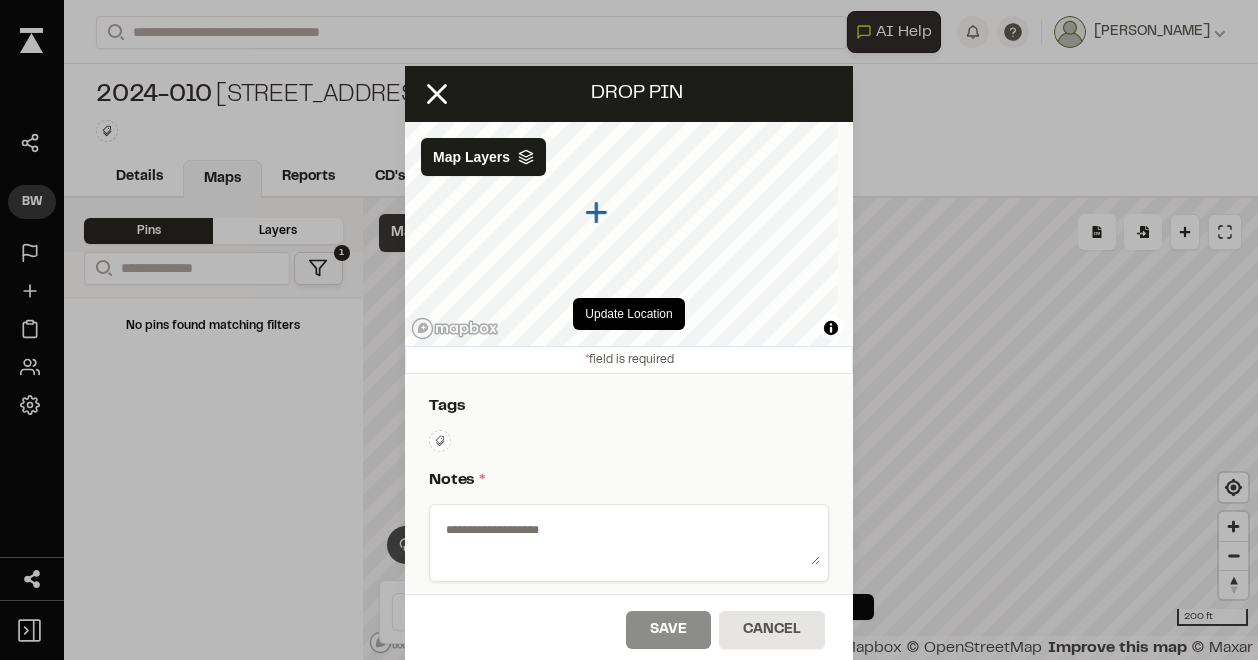drag, startPoint x: 612, startPoint y: 238, endPoint x: 572, endPoint y: 208, distance: 50 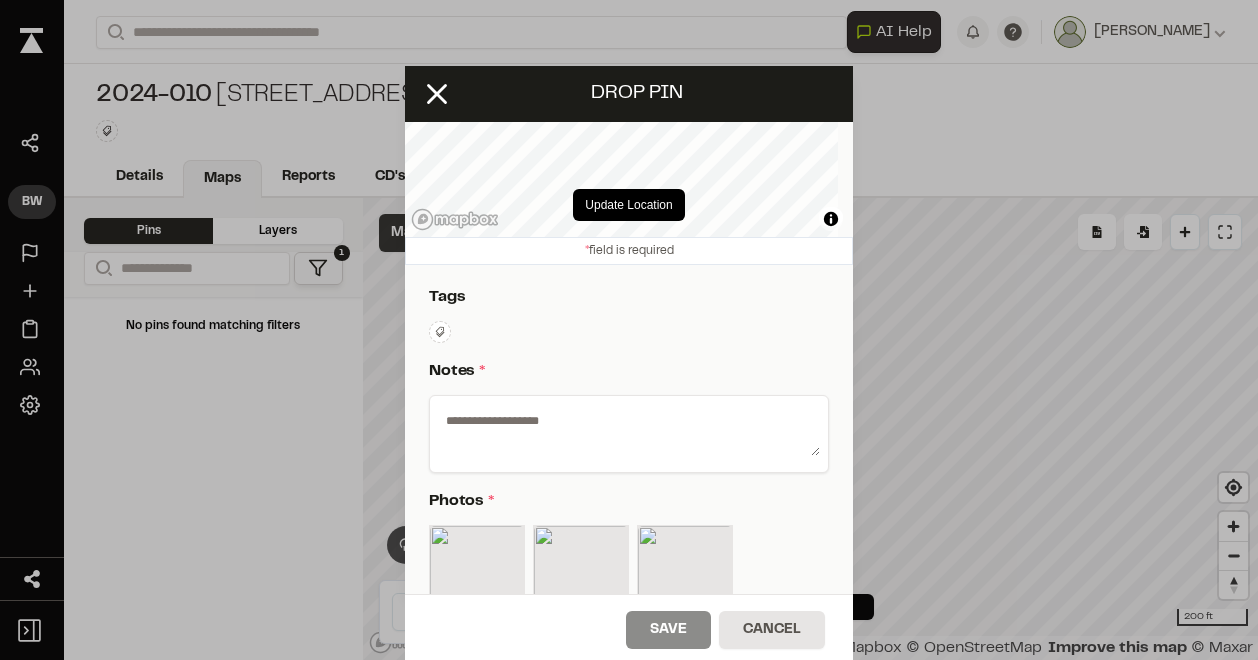 scroll, scrollTop: 300, scrollLeft: 0, axis: vertical 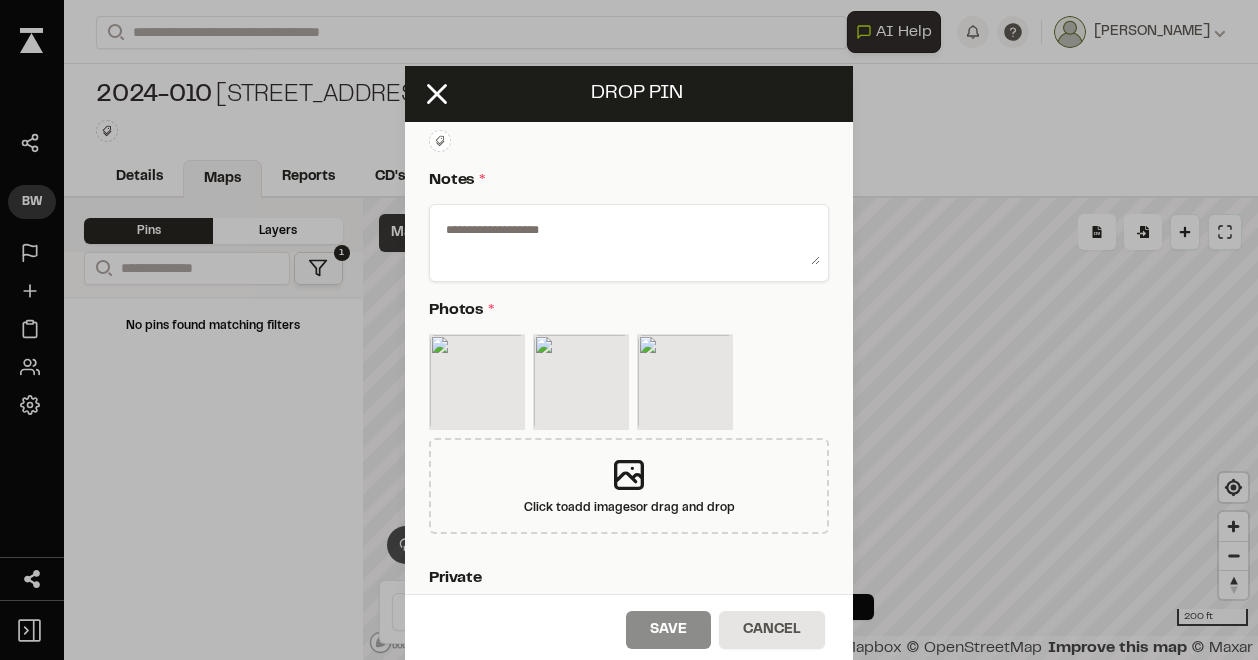 click at bounding box center (629, 239) 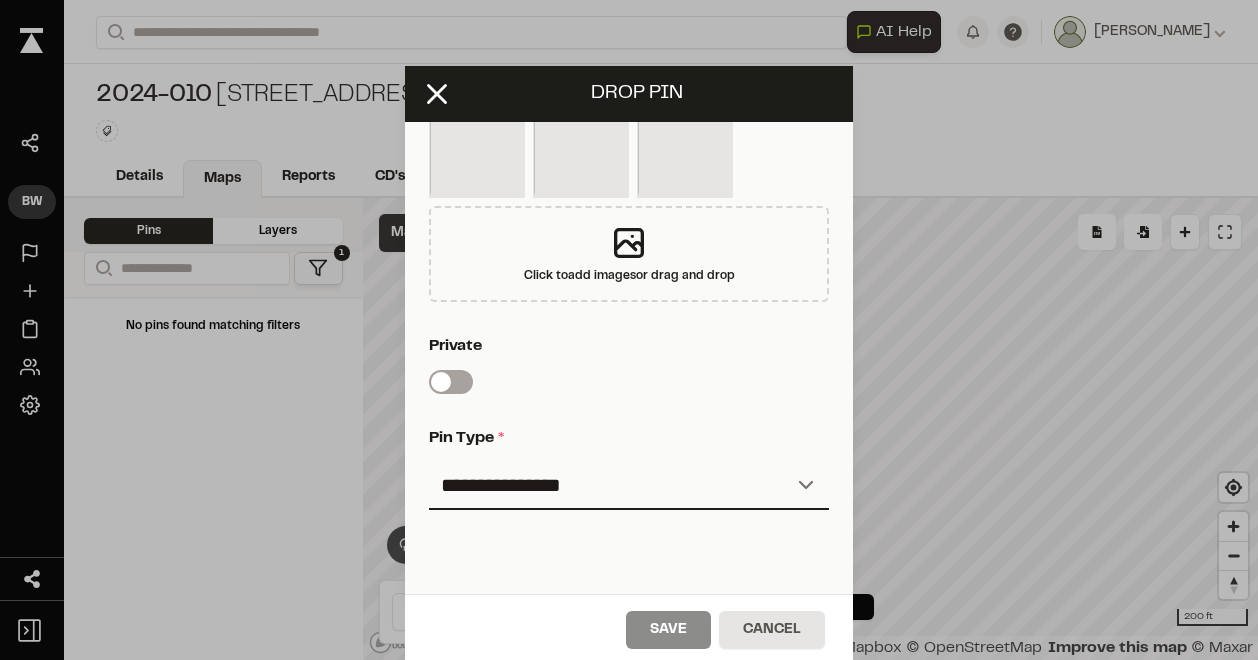 scroll, scrollTop: 658, scrollLeft: 0, axis: vertical 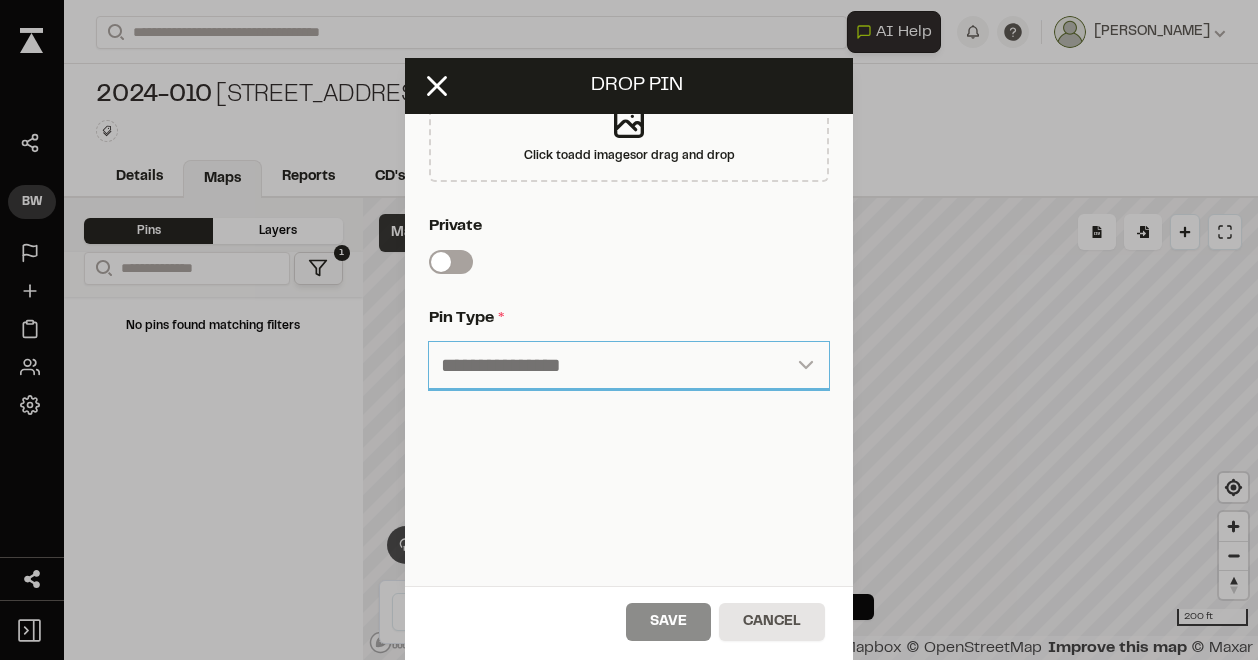 click on "**********" at bounding box center (629, 366) 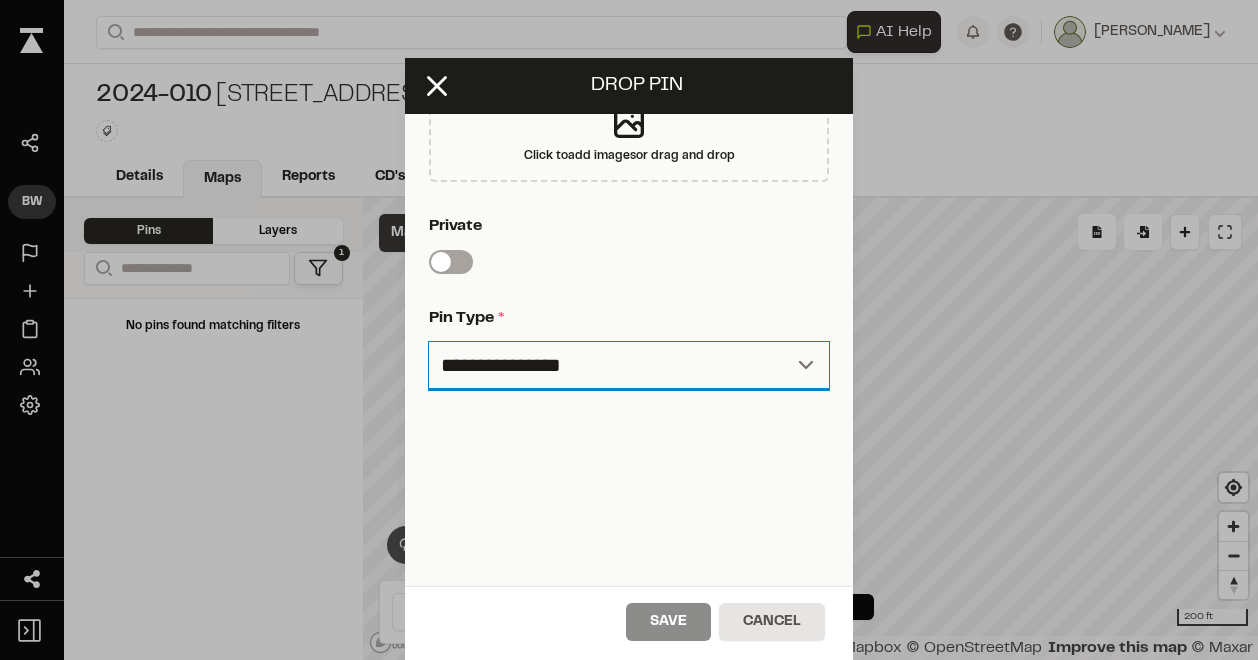 select on "****" 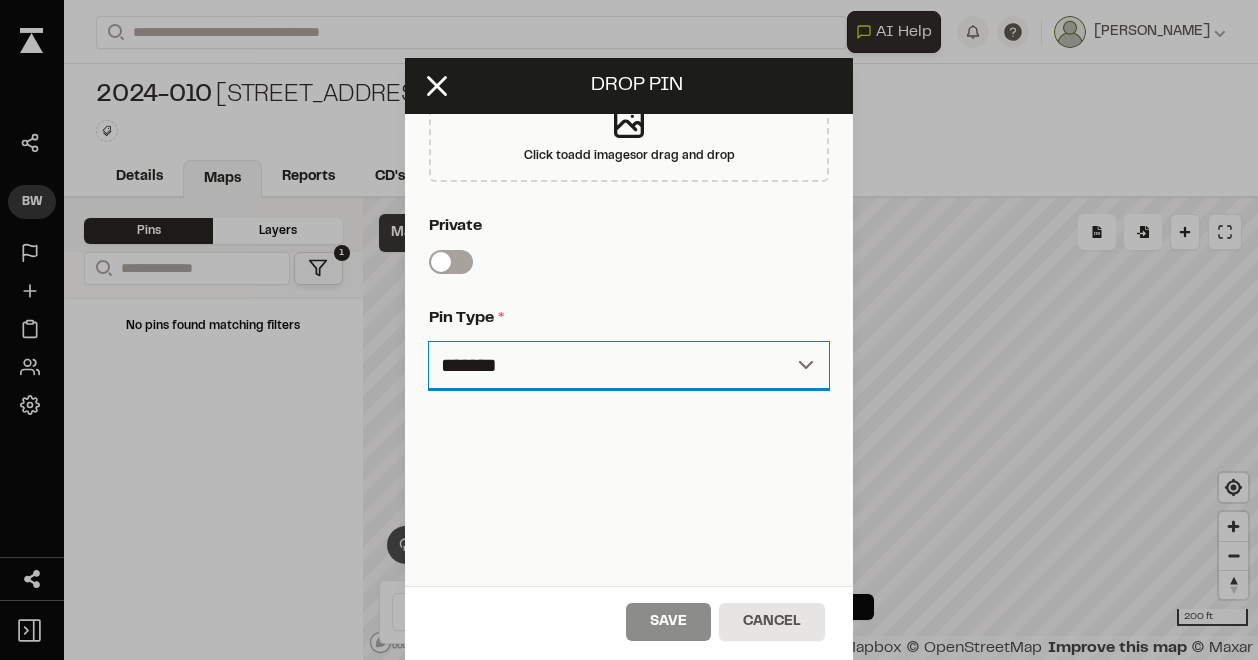 click on "**********" at bounding box center [629, 366] 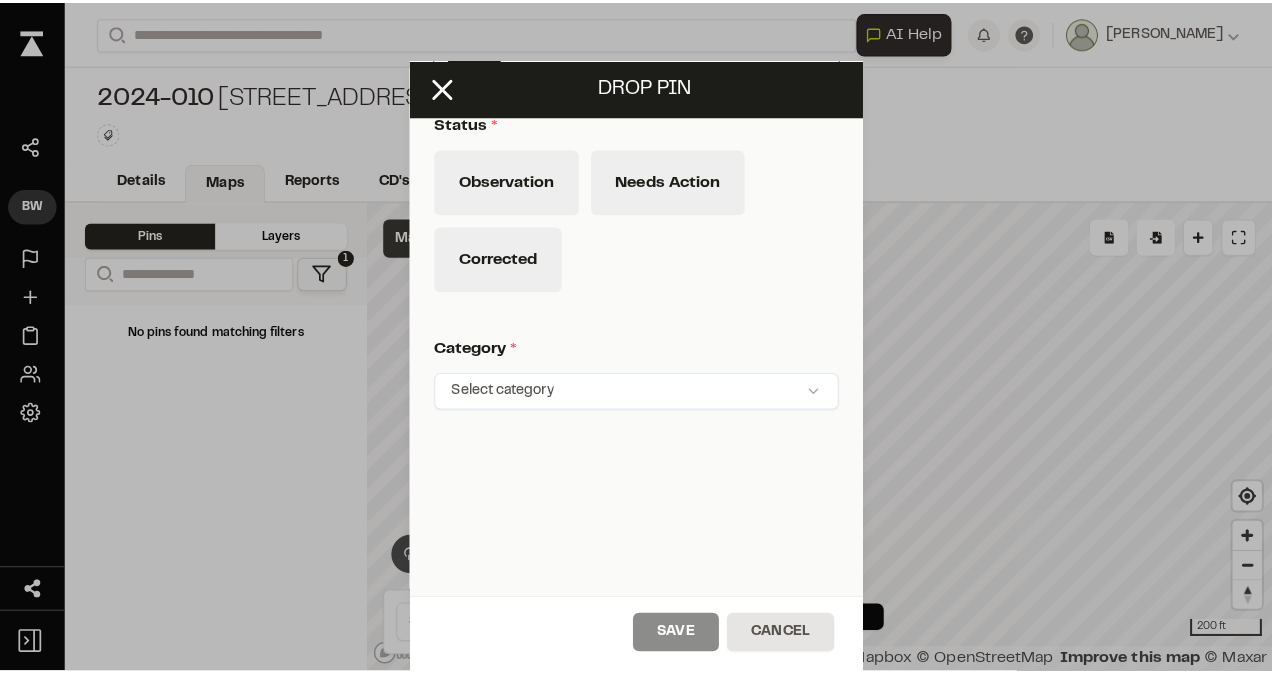 scroll, scrollTop: 958, scrollLeft: 0, axis: vertical 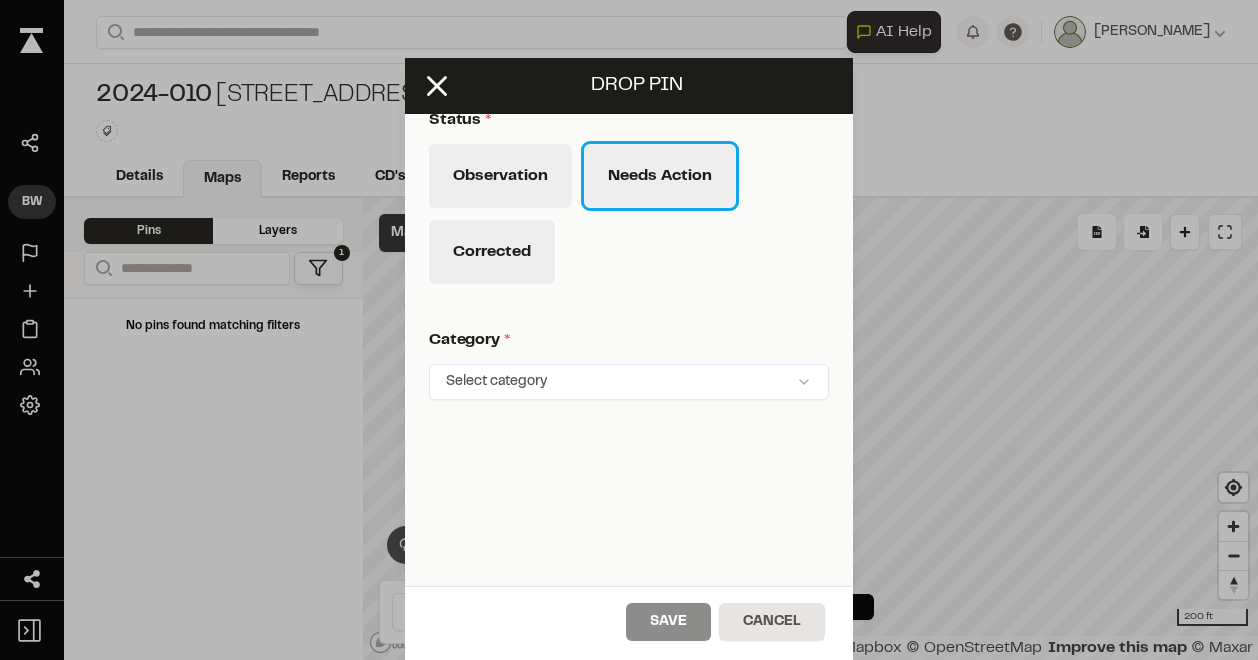 click on "Needs Action" at bounding box center (660, 176) 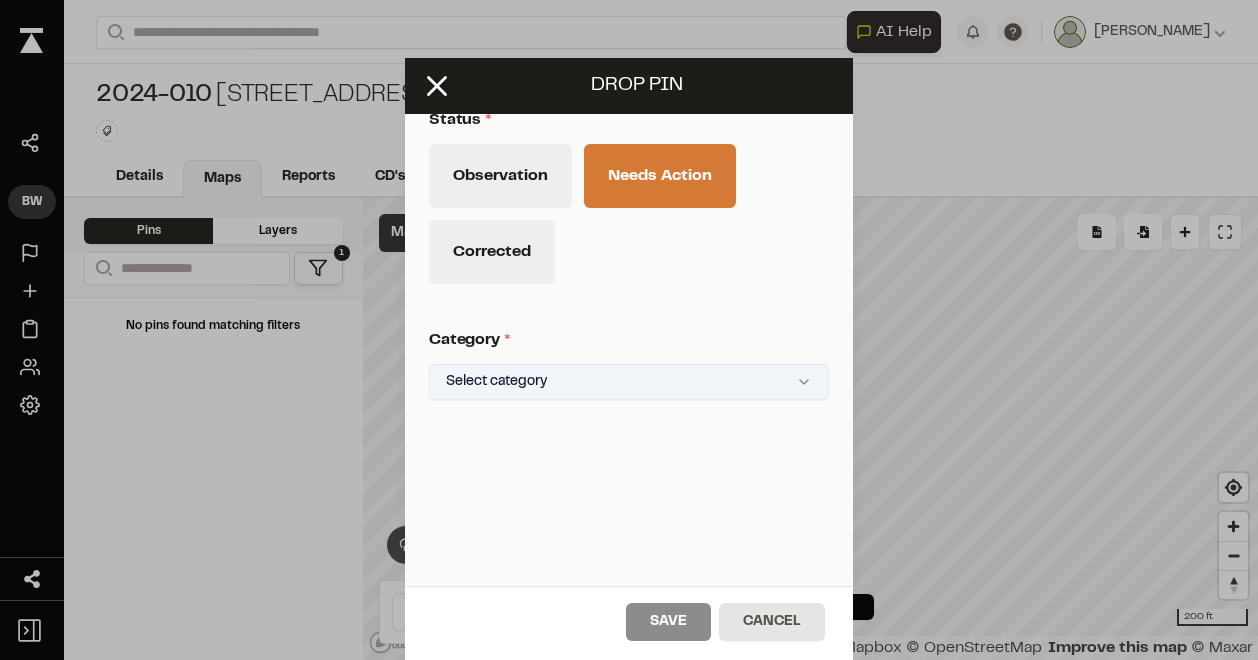 click on "**********" at bounding box center (629, 330) 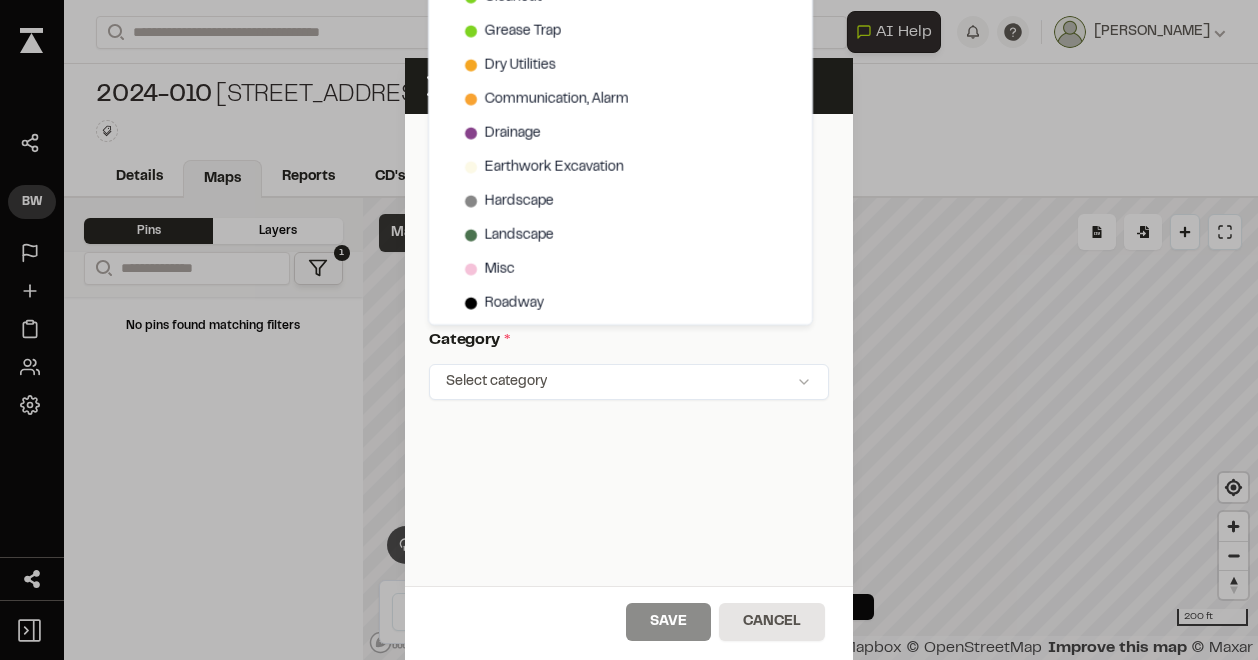 scroll, scrollTop: 7, scrollLeft: 0, axis: vertical 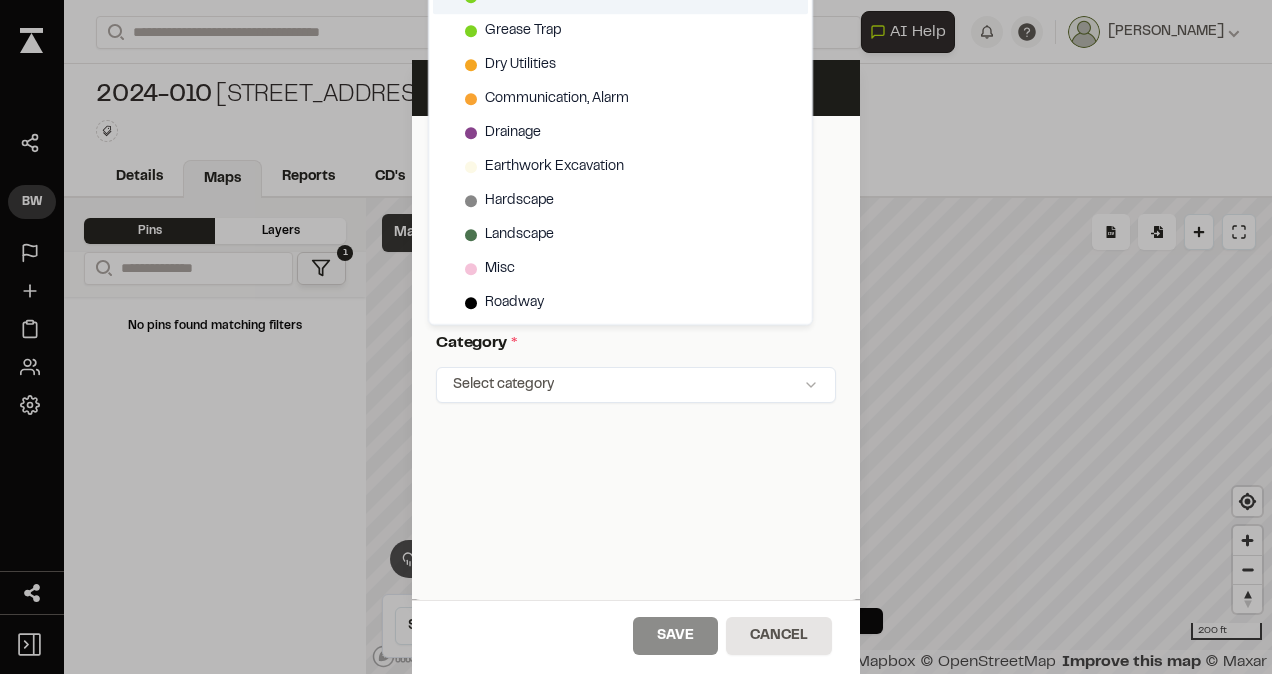 click on "Cleanout" at bounding box center (513, -3) 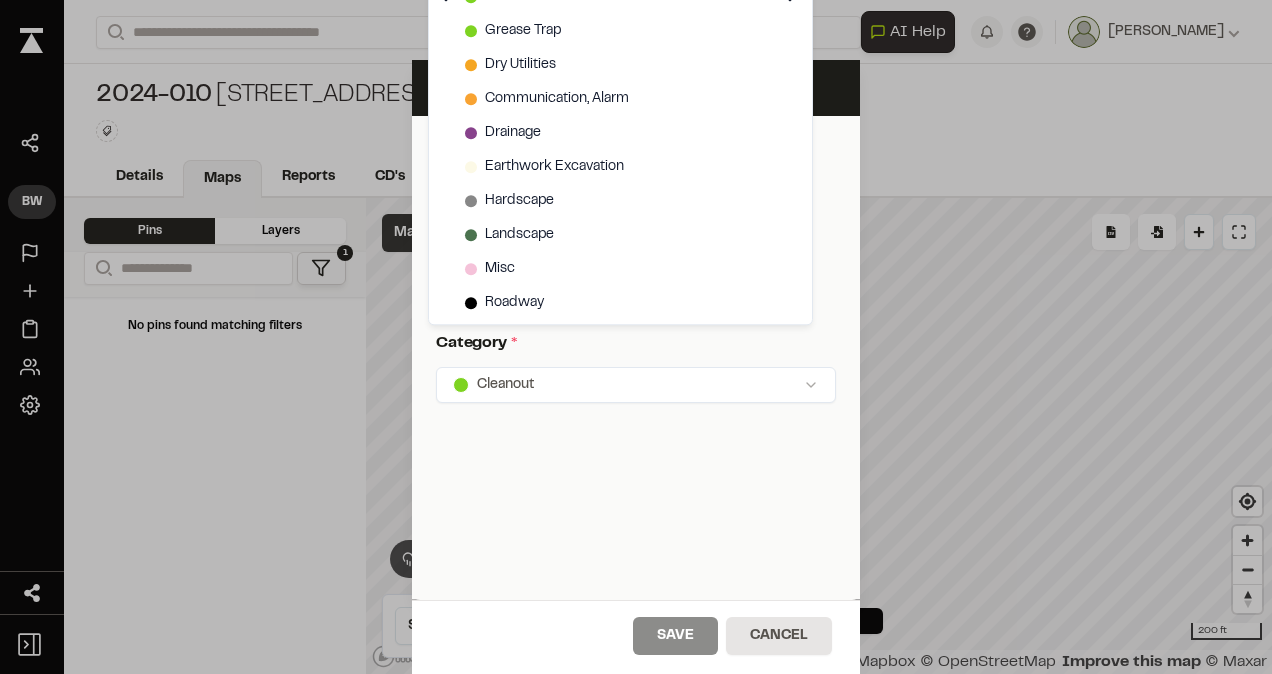 click on "**********" at bounding box center [636, 337] 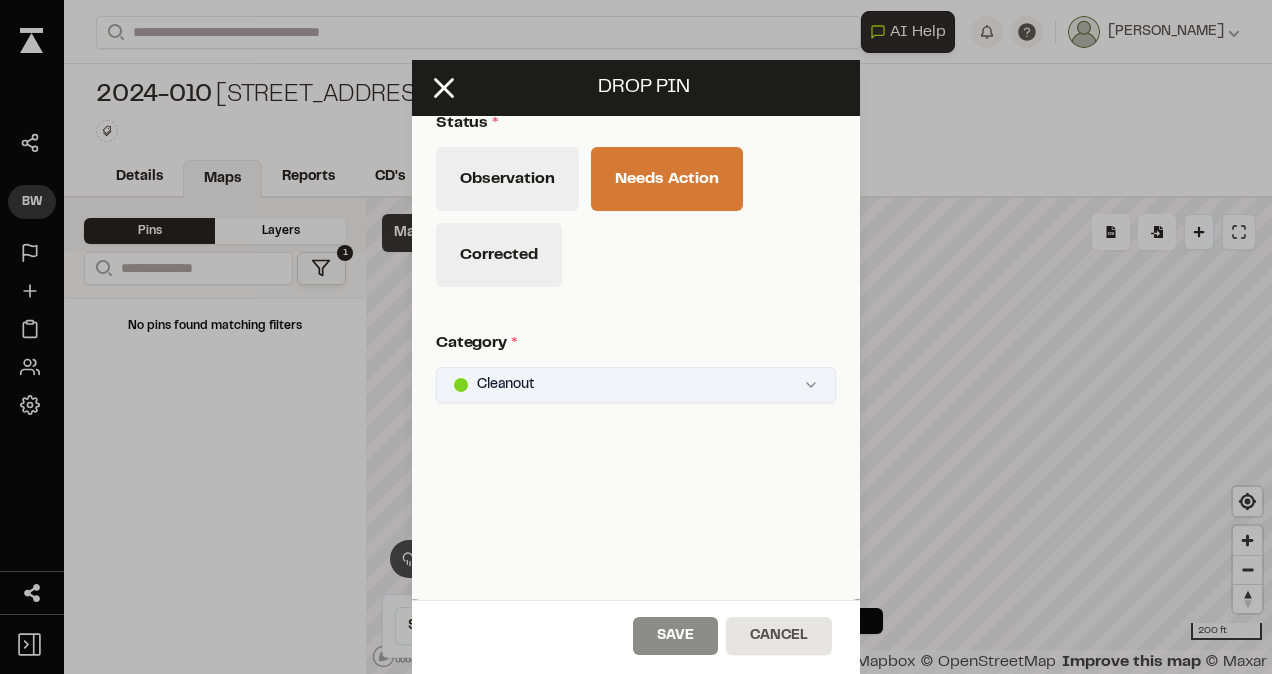 click on "**********" at bounding box center (636, 337) 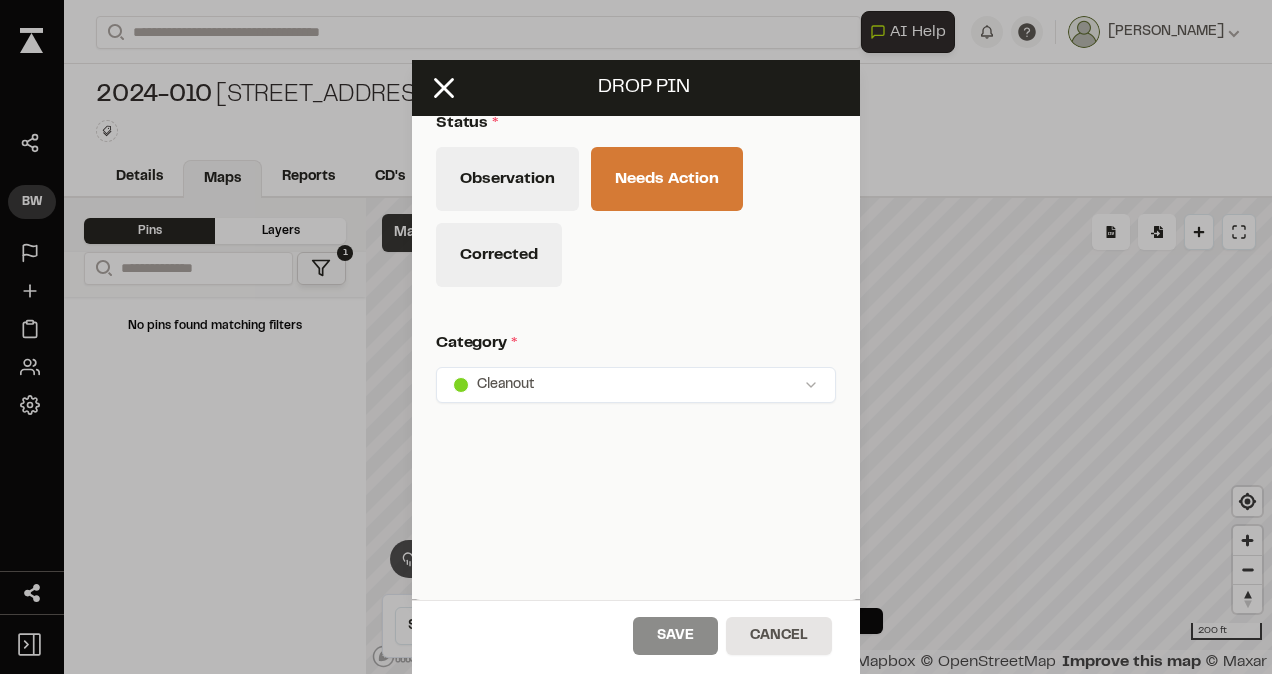 drag, startPoint x: 1260, startPoint y: 223, endPoint x: 1260, endPoint y: 158, distance: 65 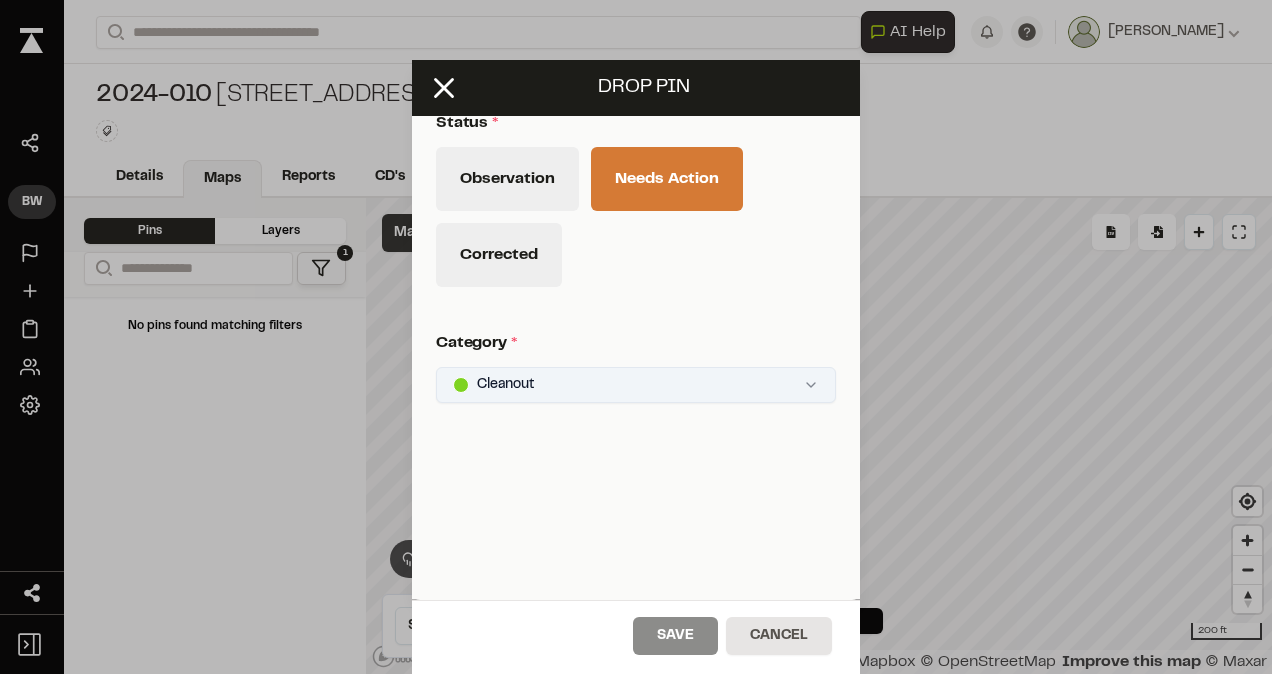 click on "**********" at bounding box center [636, 337] 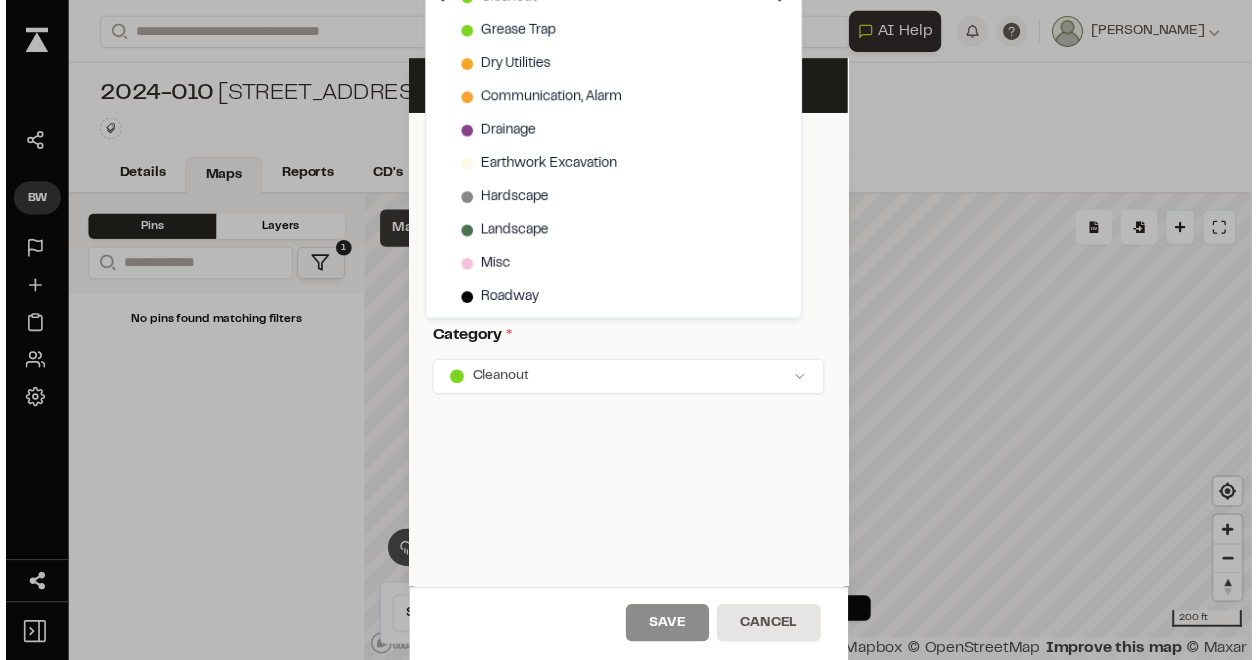 scroll, scrollTop: 2, scrollLeft: 0, axis: vertical 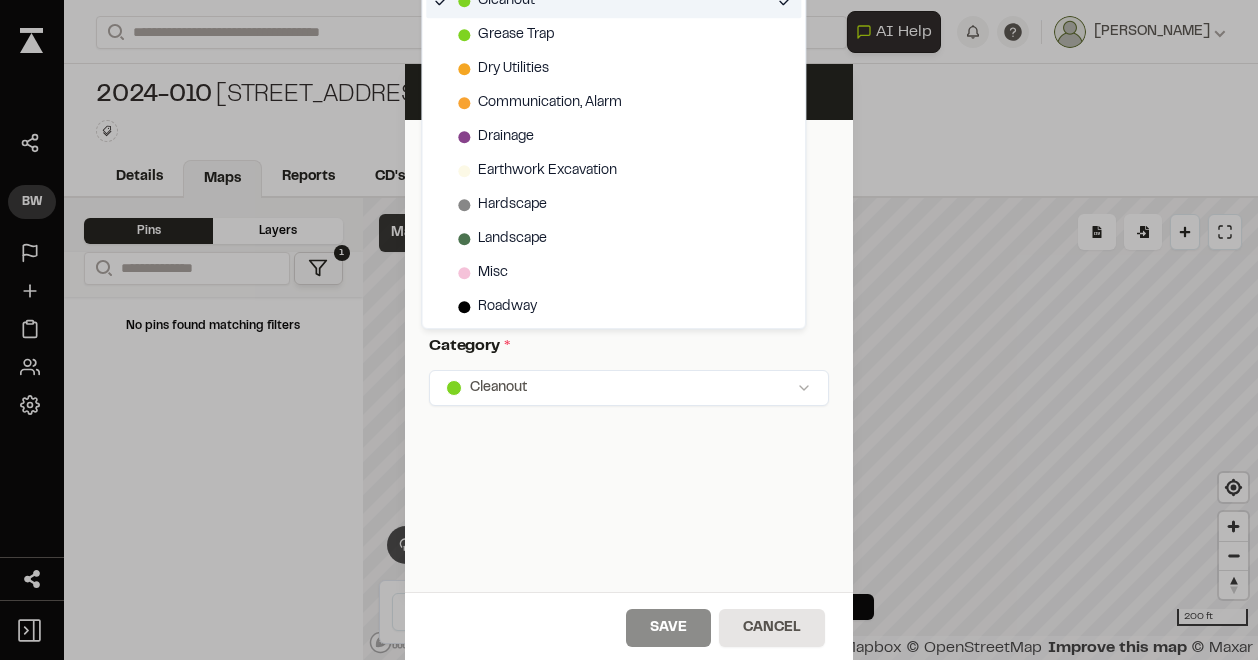 click 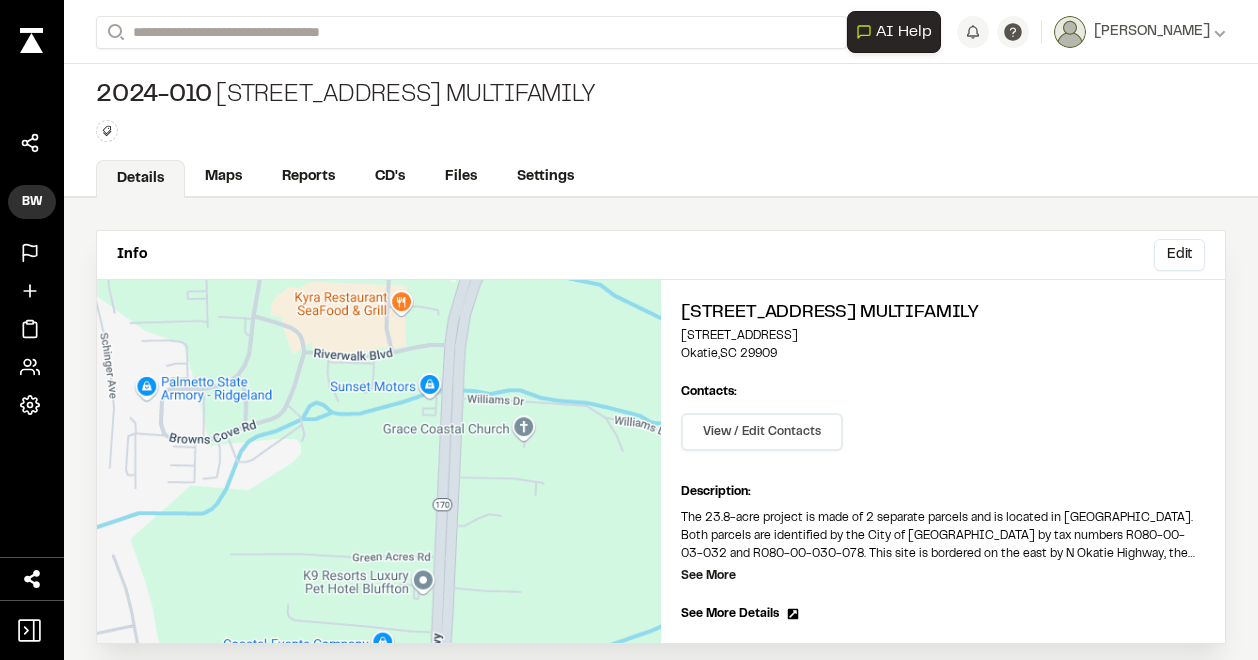 click on "Contacts: View / Edit Contacts Manage Project Contacts Main Contact: + Add Main Contact Add Main Contact Invite New Team Member * Required Name Email  * Password   Password Info Password is not required if an invitation is sent to new user. New user will be able to add password during onboarding. Got it Phone Title Organization Permission Level   *   Permission Levels Got it   Account Controls Send Invitation Send Invitation Send Welcome Email Send Welcome Email Auto Confirm Email Auto Confirm Email Add New  Member   Close Close Additional Contacts No additional contacts found. Note: Additional contacts will not be added as members to the project. + Add Additional Contact Close Add New Contact Contact Name  * Role Company Address City, State, Zip Phone  * Email  * Add Contact Close" at bounding box center [943, 423] 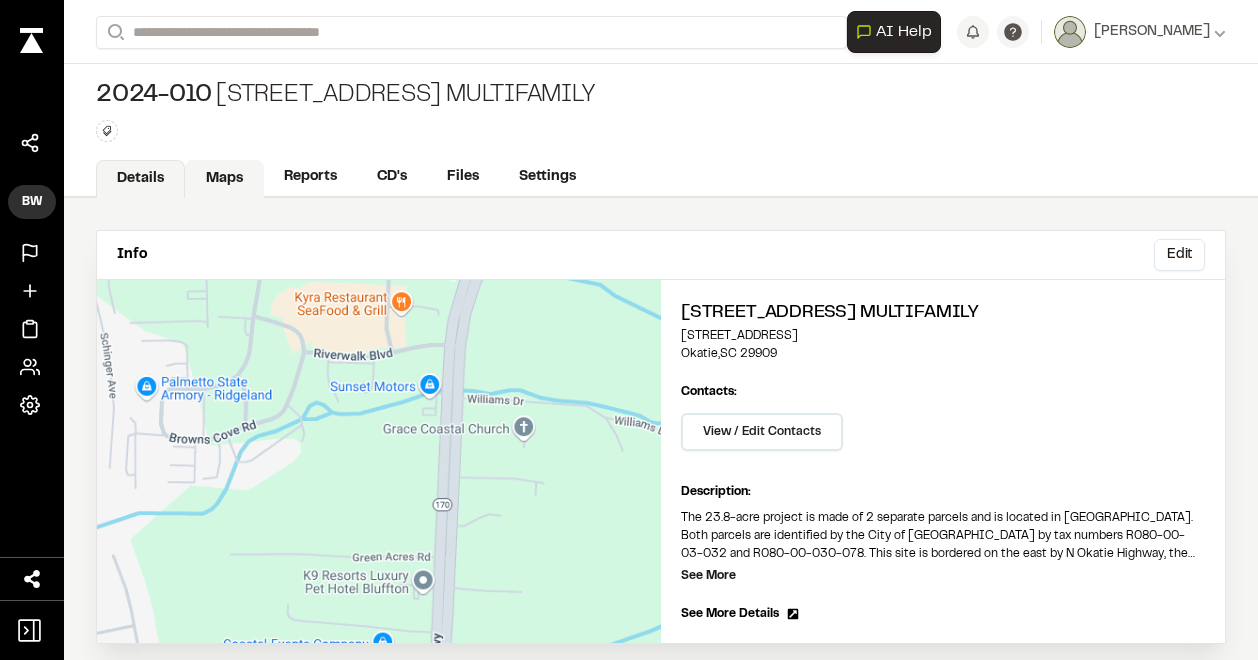 click on "Maps" at bounding box center (224, 179) 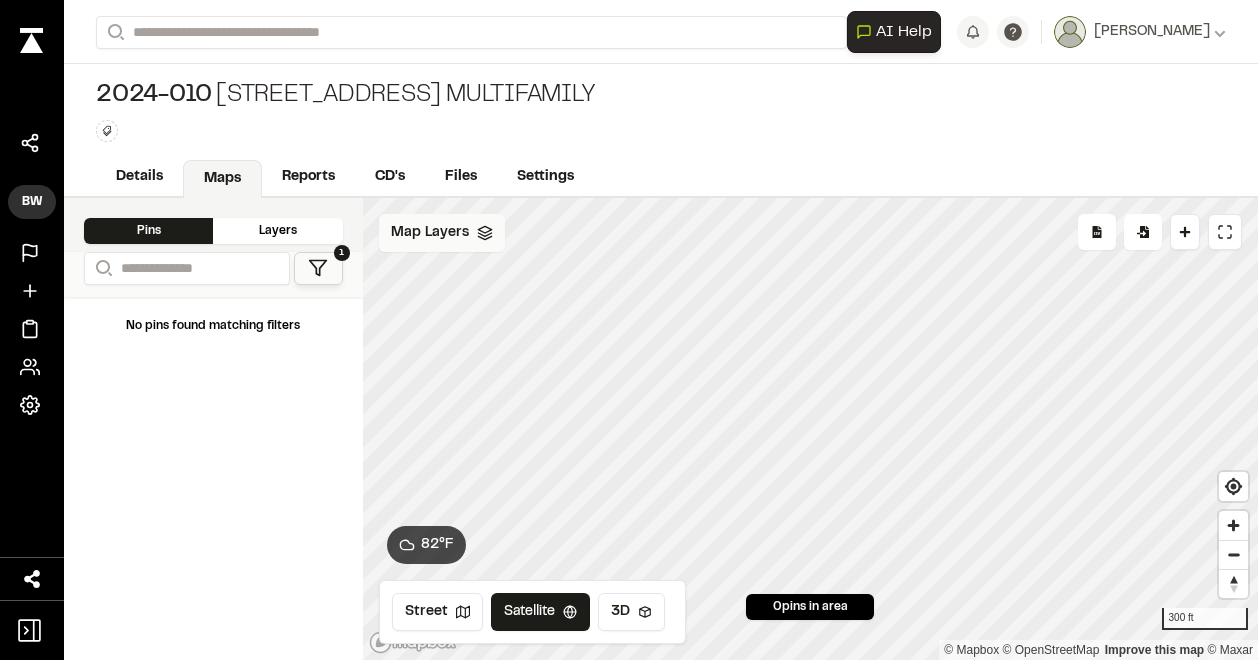 click on "Map Layers" at bounding box center (430, 233) 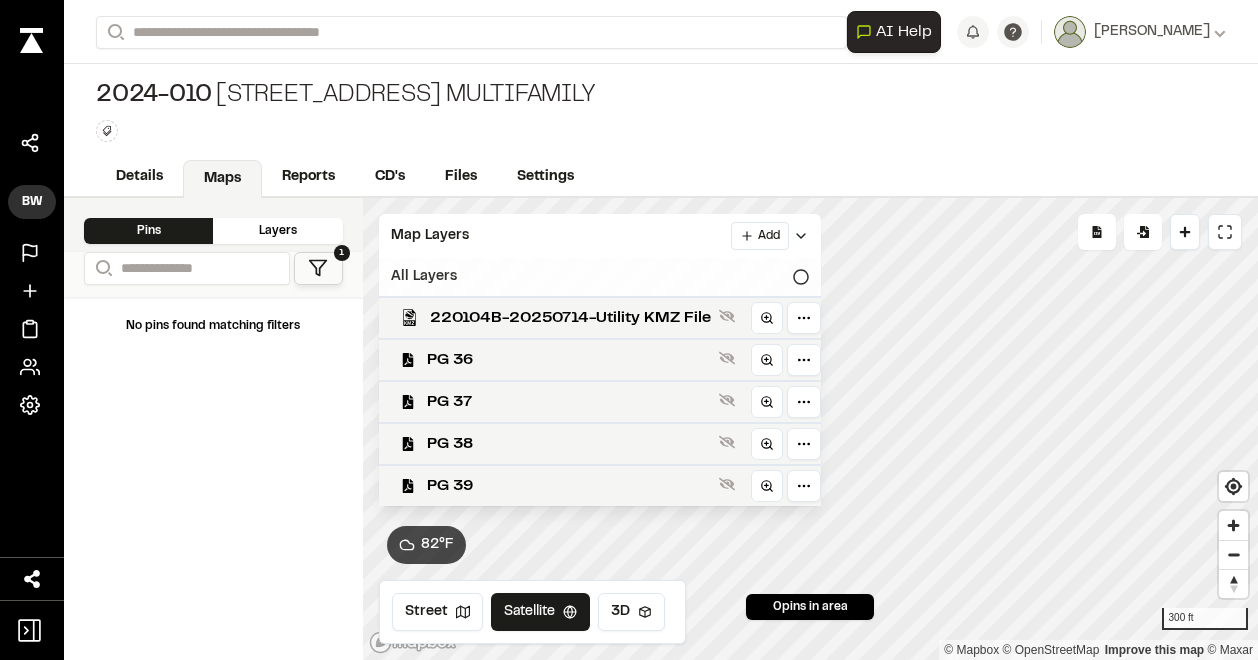 click on "All Layers" at bounding box center [600, 277] 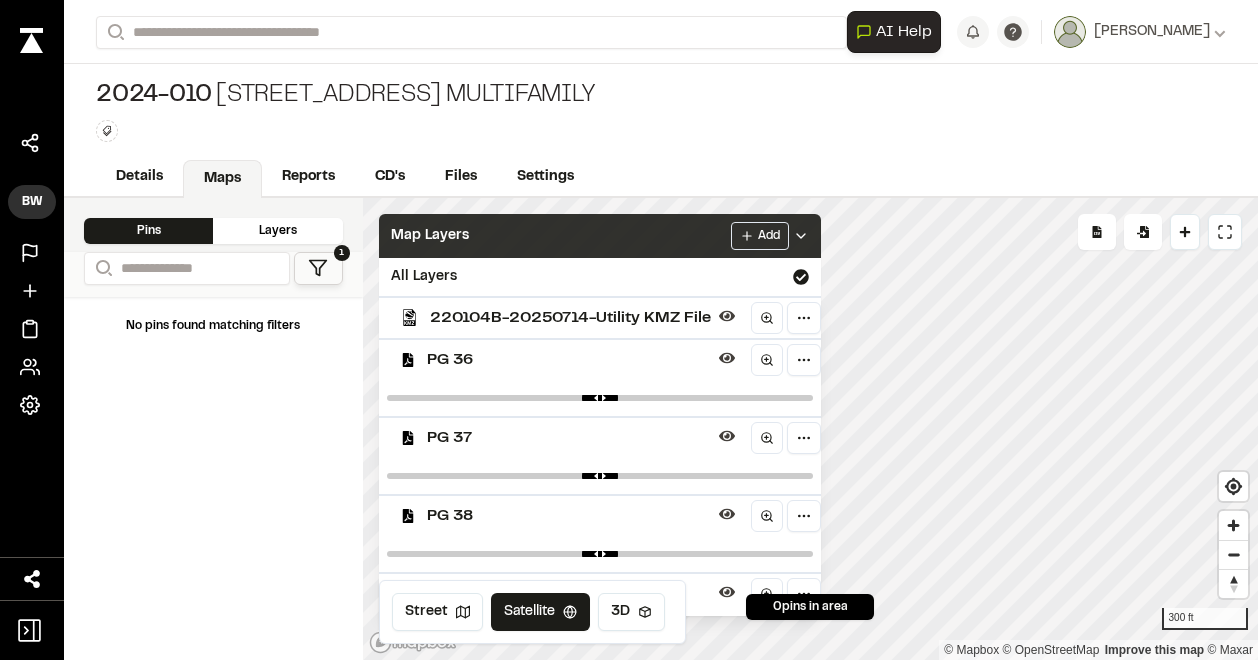click on "Add" at bounding box center (770, 236) 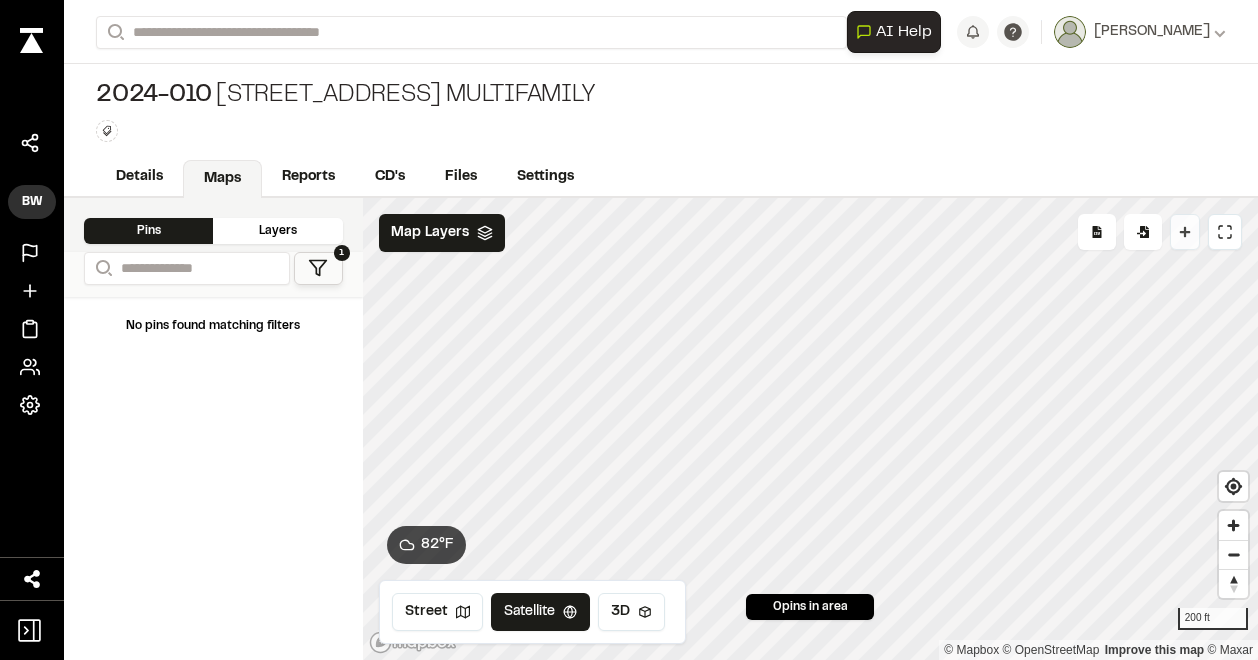click on "Drop Pin" at bounding box center (1185, 232) 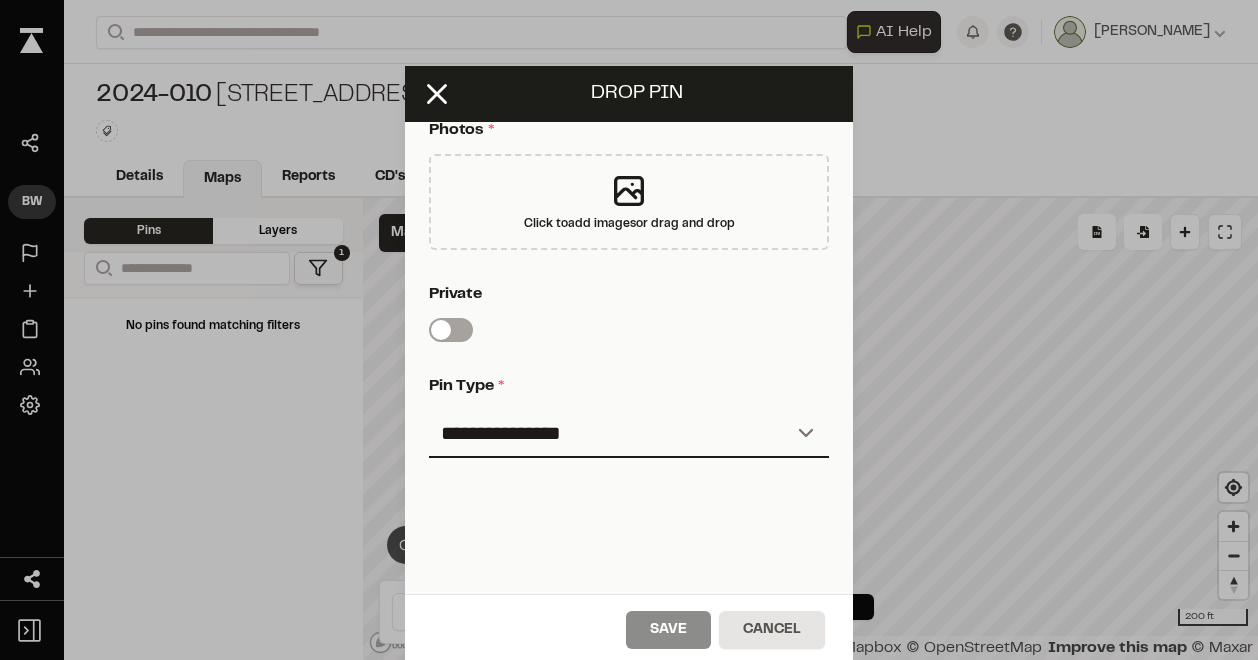scroll, scrollTop: 554, scrollLeft: 0, axis: vertical 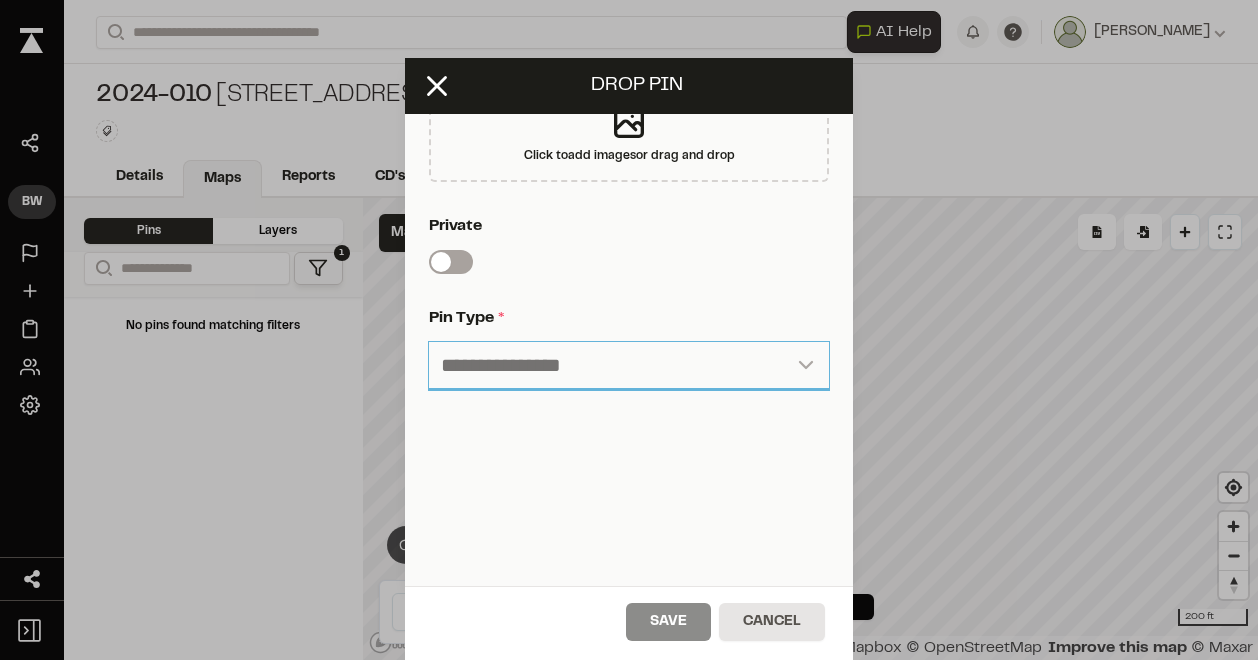 click on "**********" at bounding box center [629, 366] 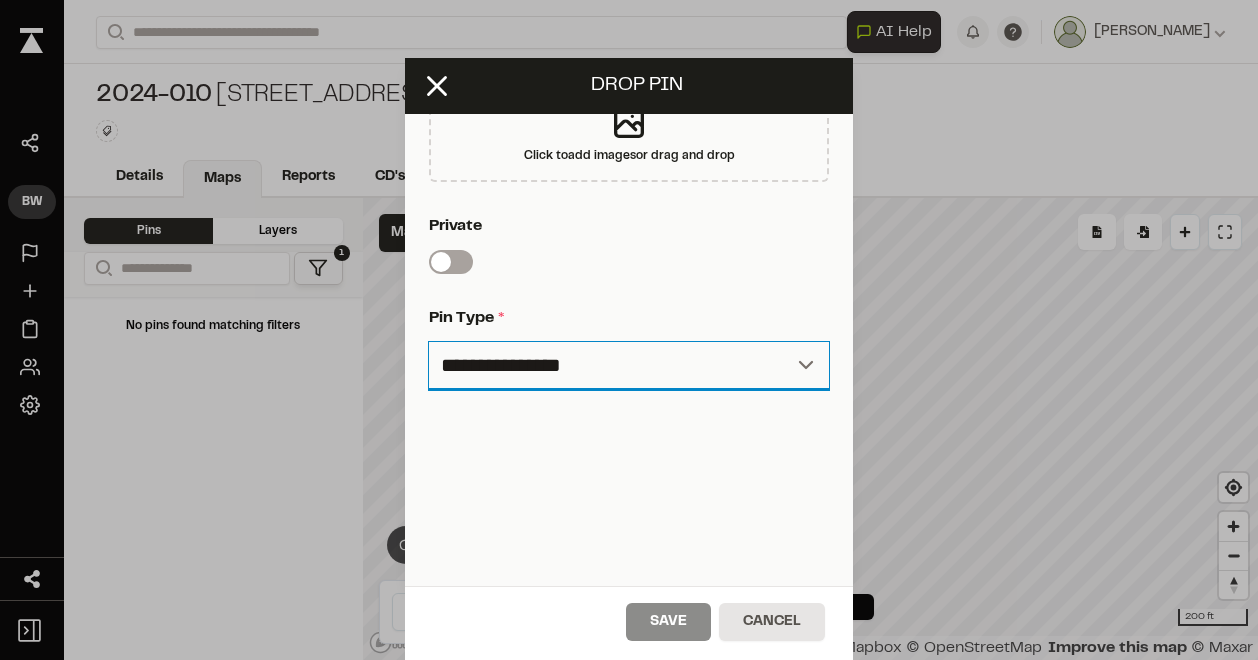 select on "****" 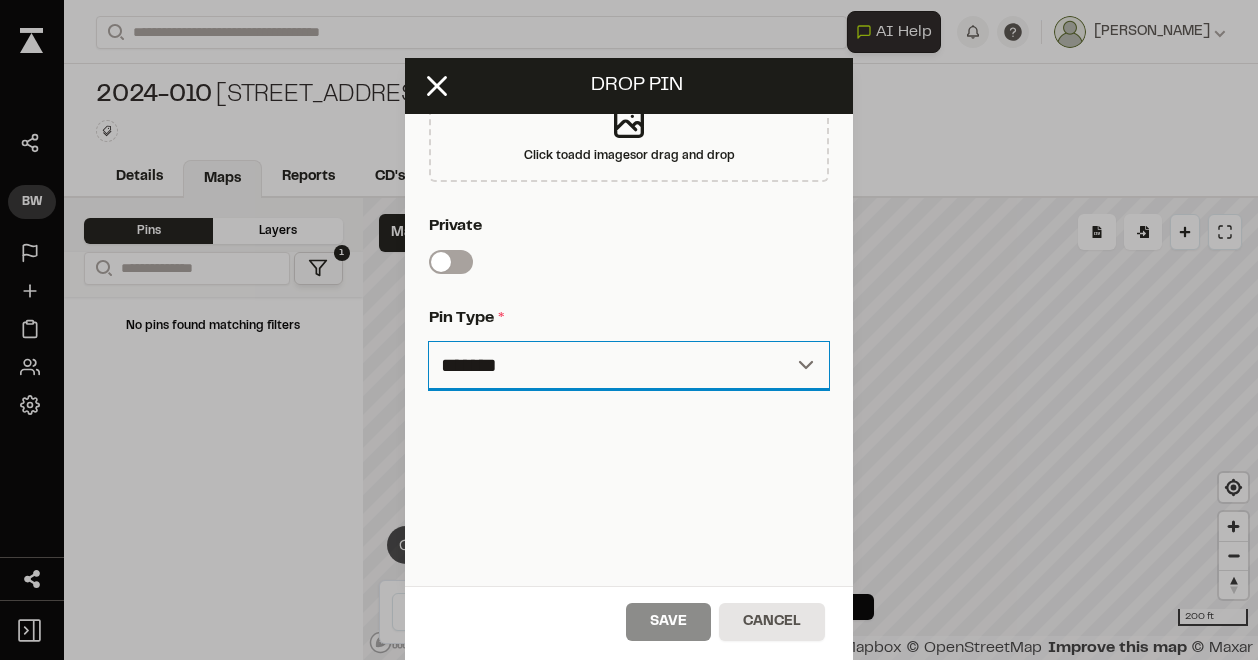 click on "**********" at bounding box center [629, 366] 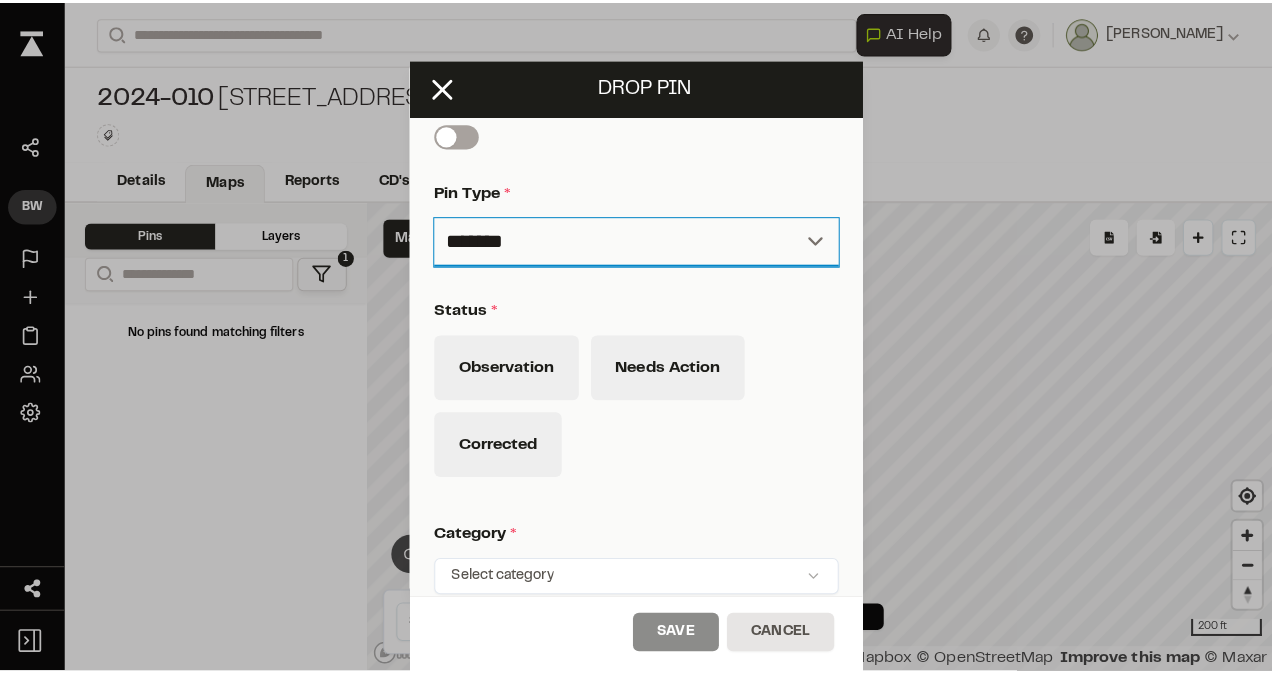 scroll, scrollTop: 878, scrollLeft: 0, axis: vertical 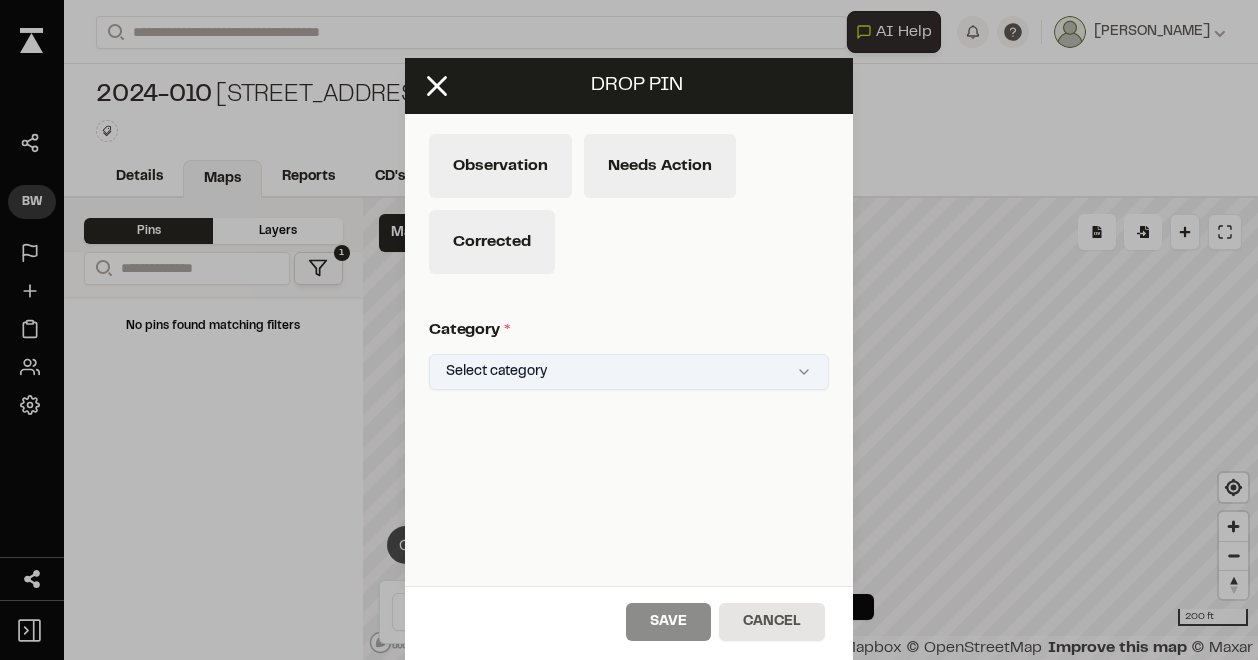 click on "**********" at bounding box center [629, 330] 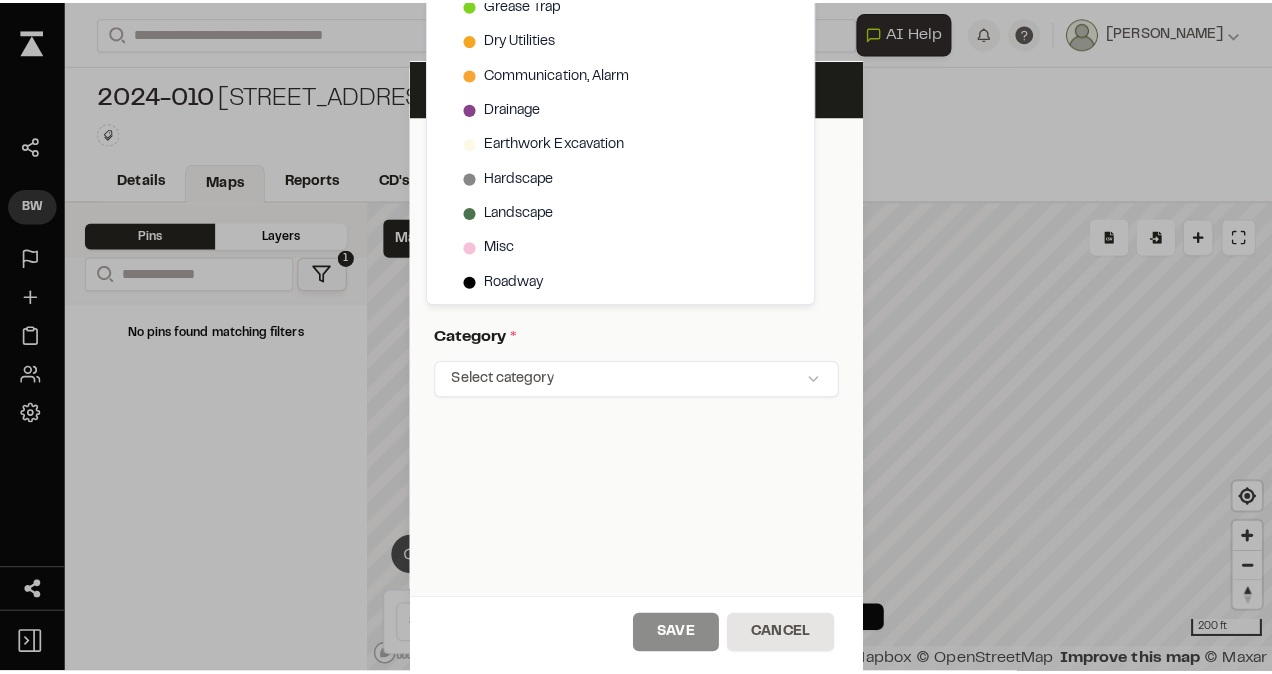 scroll, scrollTop: 866, scrollLeft: 0, axis: vertical 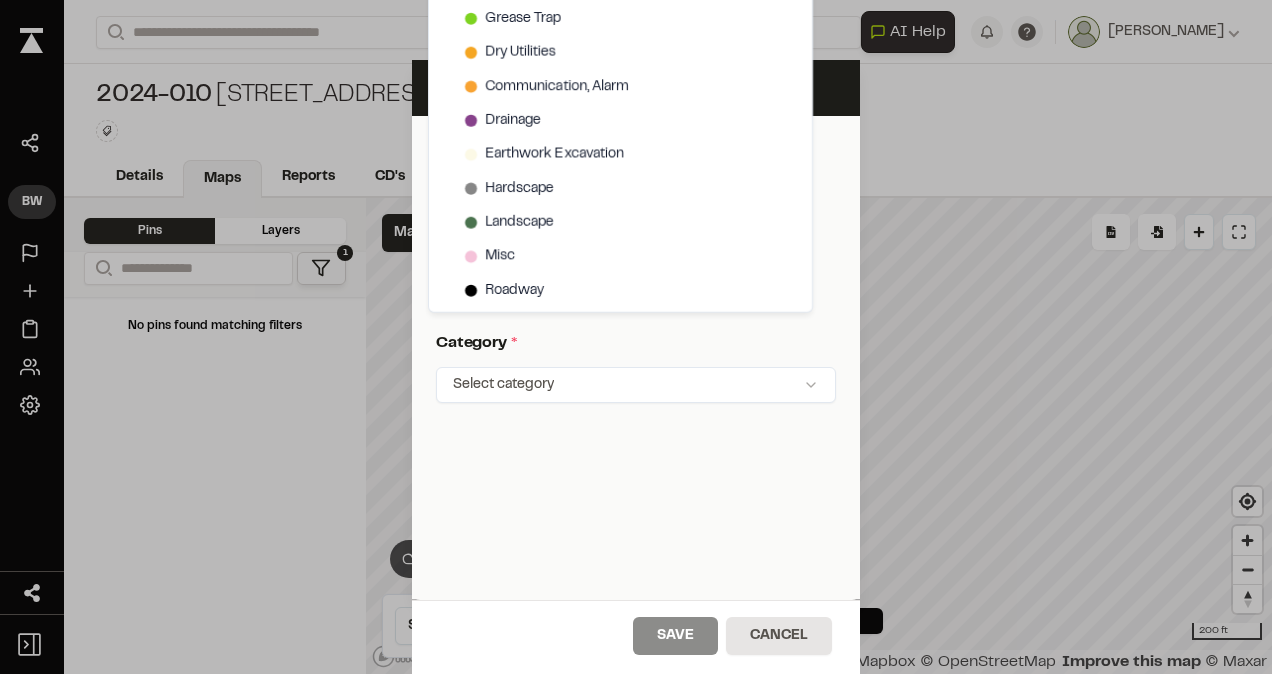 click on "**********" at bounding box center [636, 337] 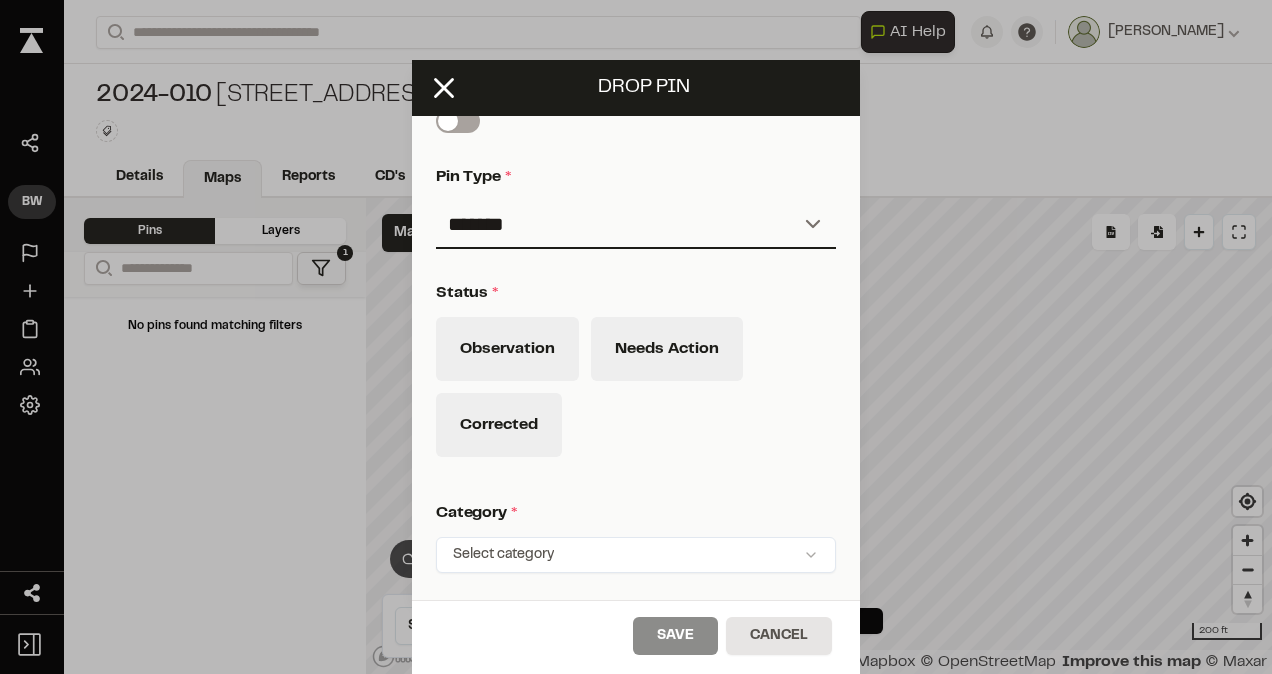 scroll, scrollTop: 666, scrollLeft: 0, axis: vertical 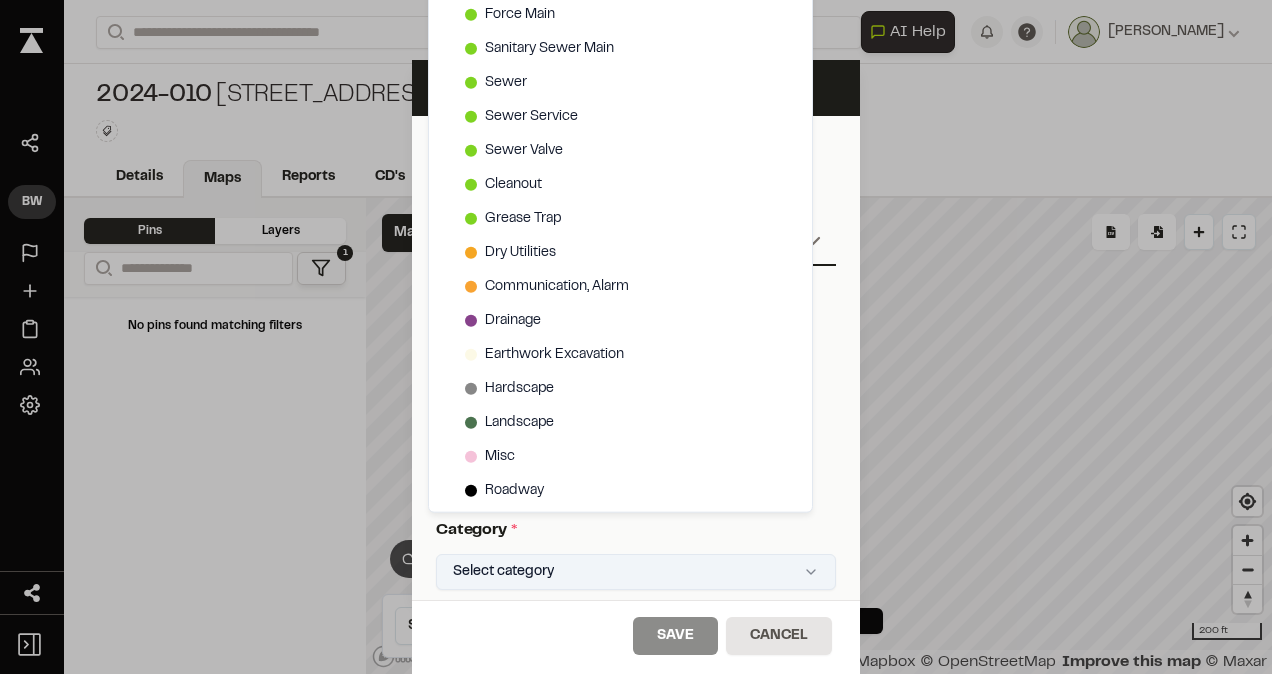 click on "**********" at bounding box center [636, 337] 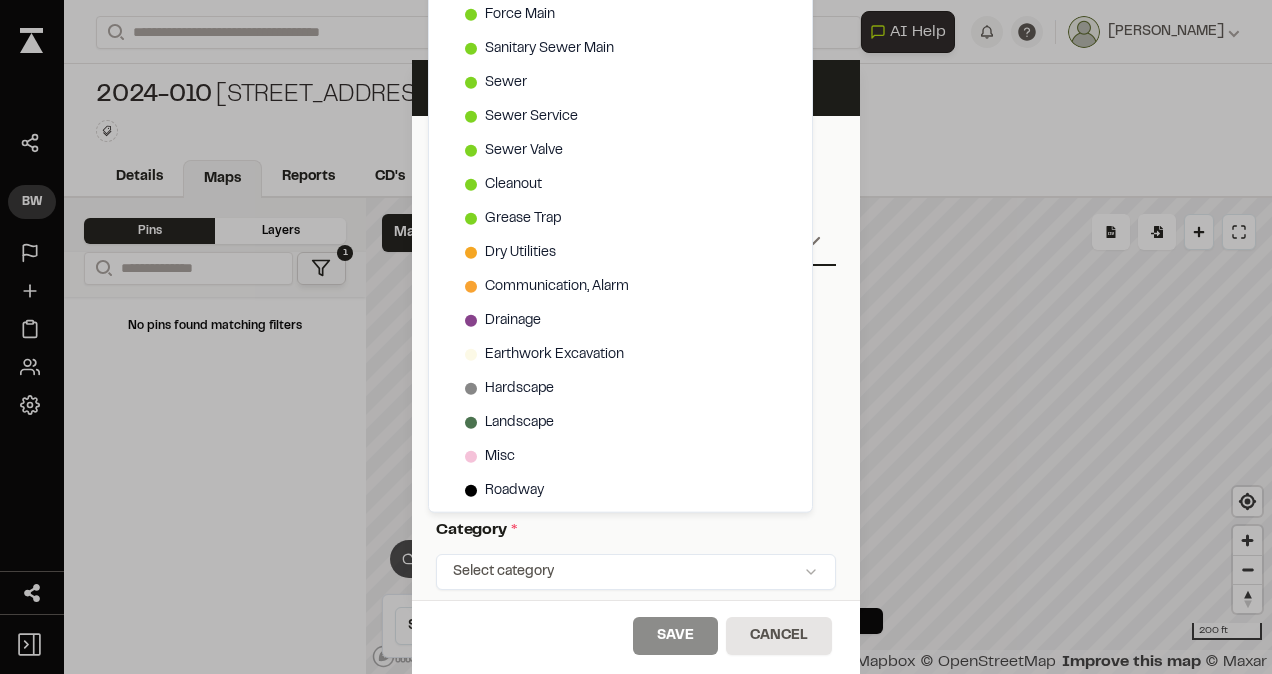 click on "**********" at bounding box center [636, 337] 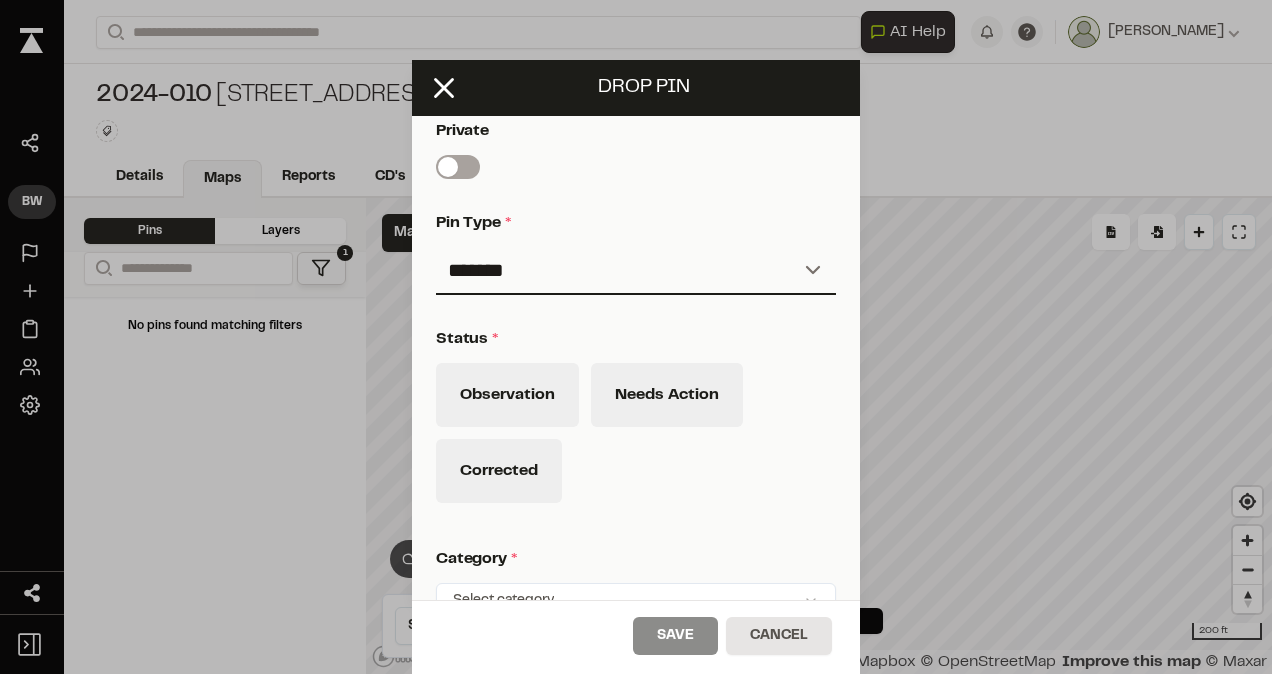 scroll, scrollTop: 666, scrollLeft: 0, axis: vertical 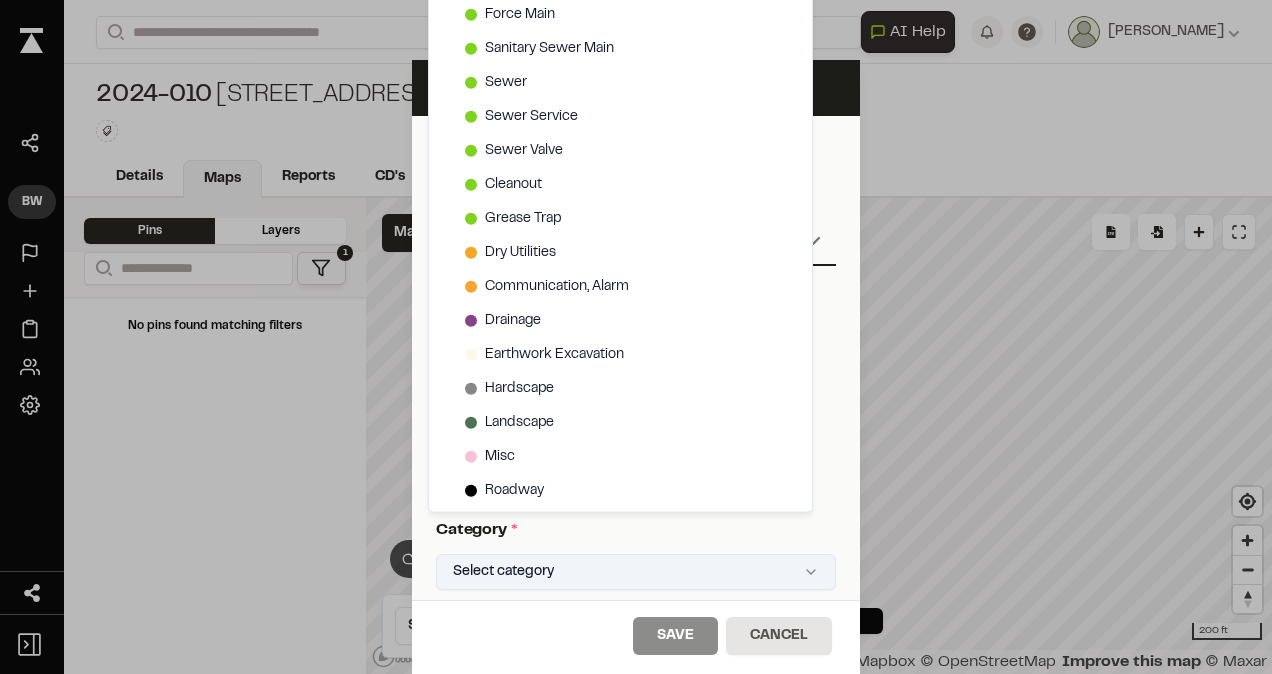 click on "**********" at bounding box center [636, 337] 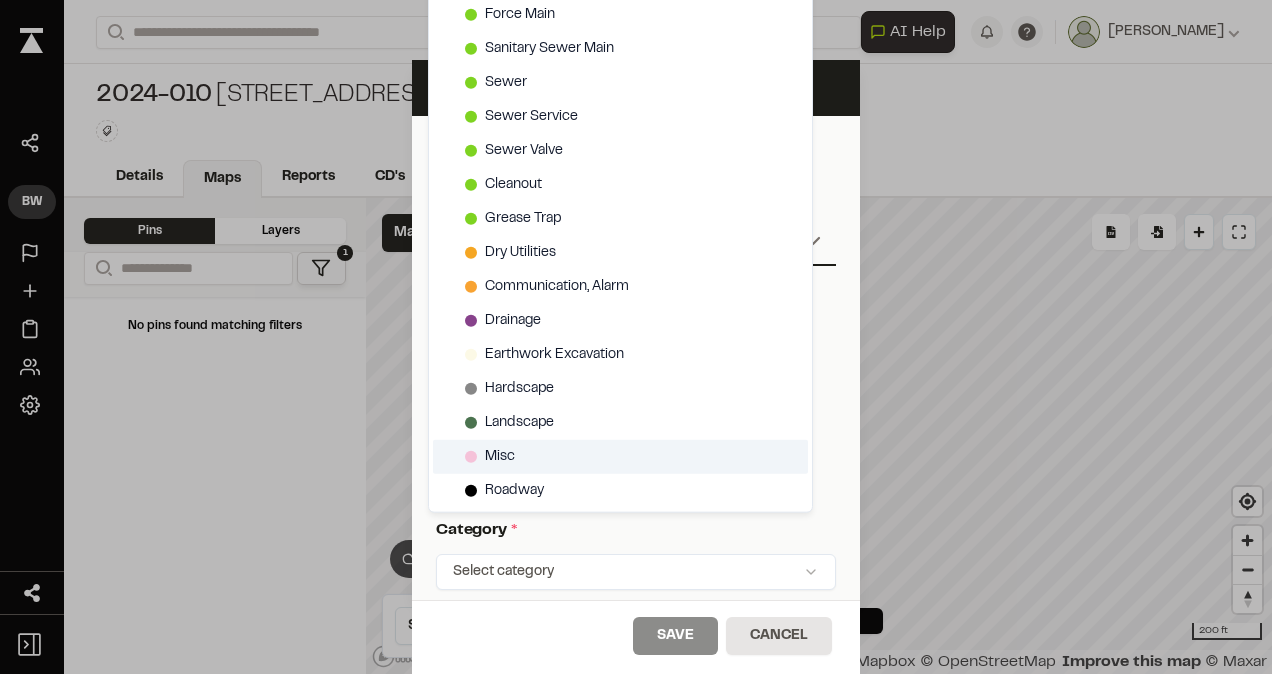 click on "Misc" at bounding box center [490, 457] 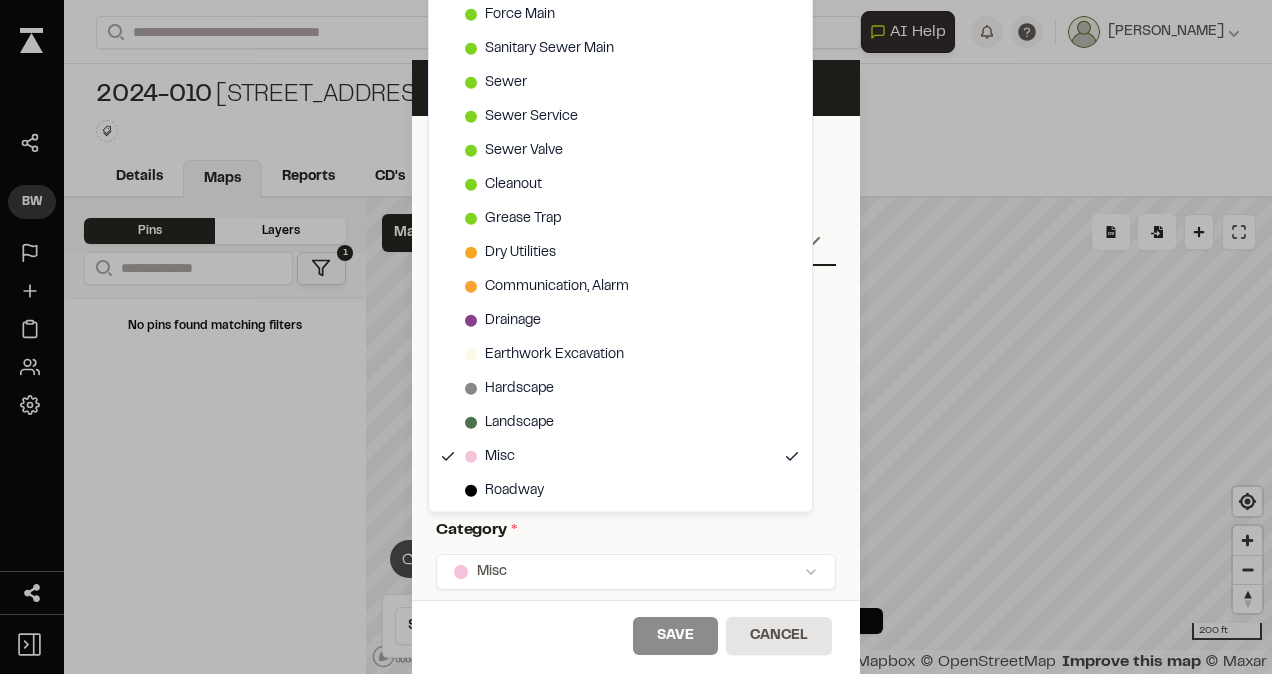 click on "**********" at bounding box center (636, 337) 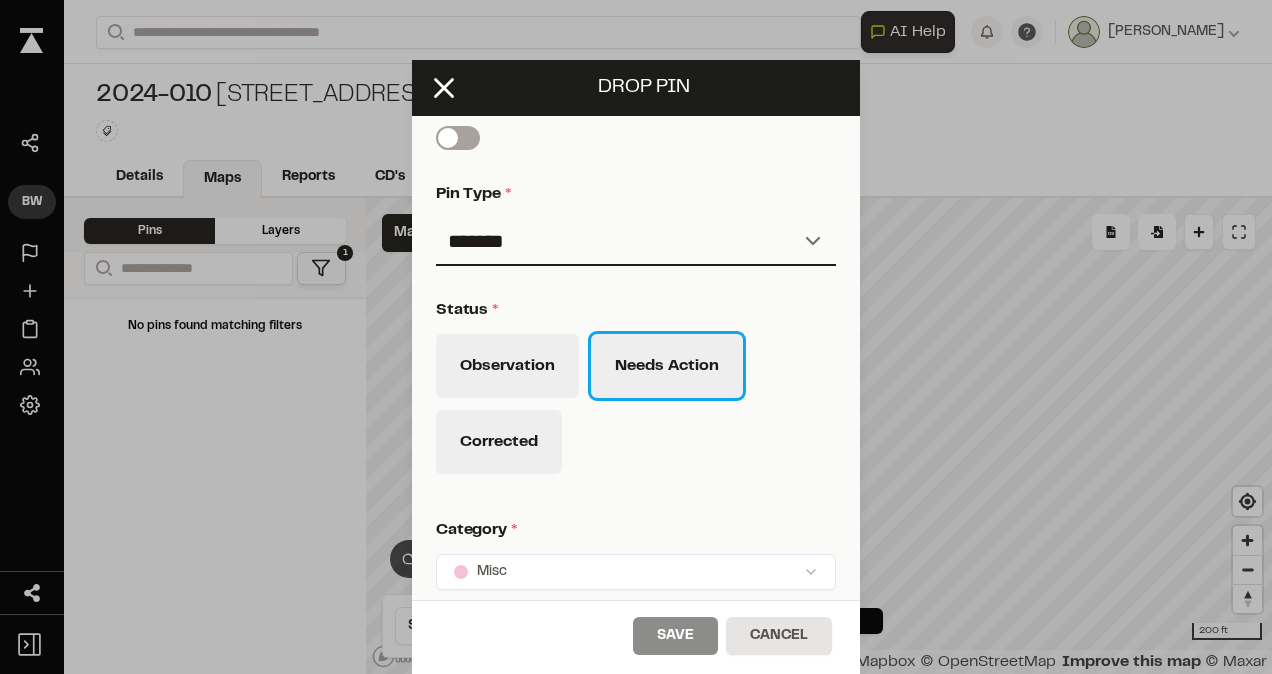click on "Needs Action" at bounding box center (667, 366) 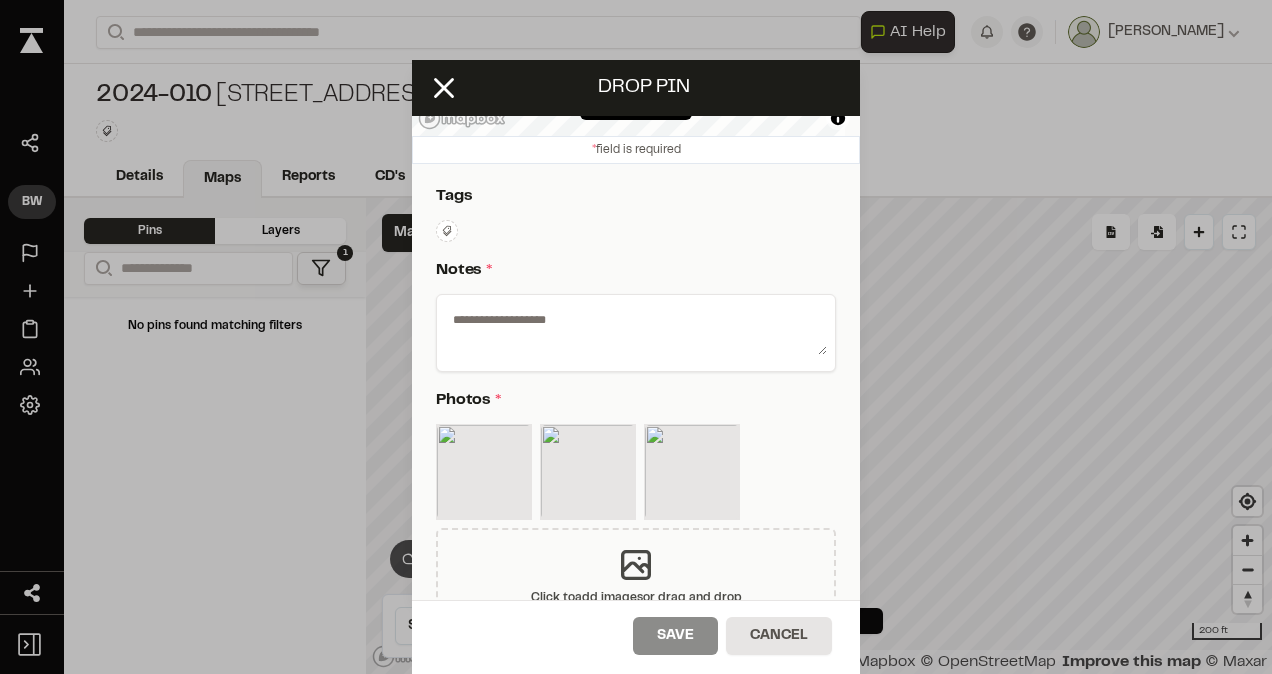 scroll, scrollTop: 220, scrollLeft: 0, axis: vertical 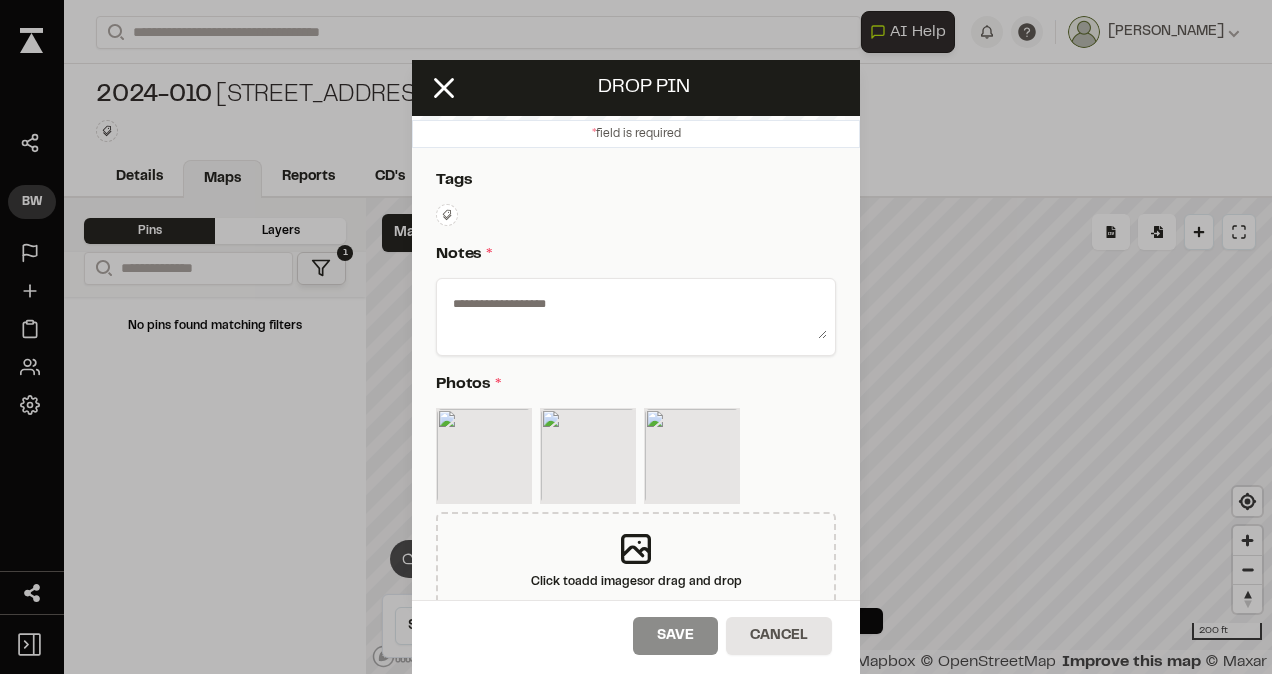 click at bounding box center [636, 317] 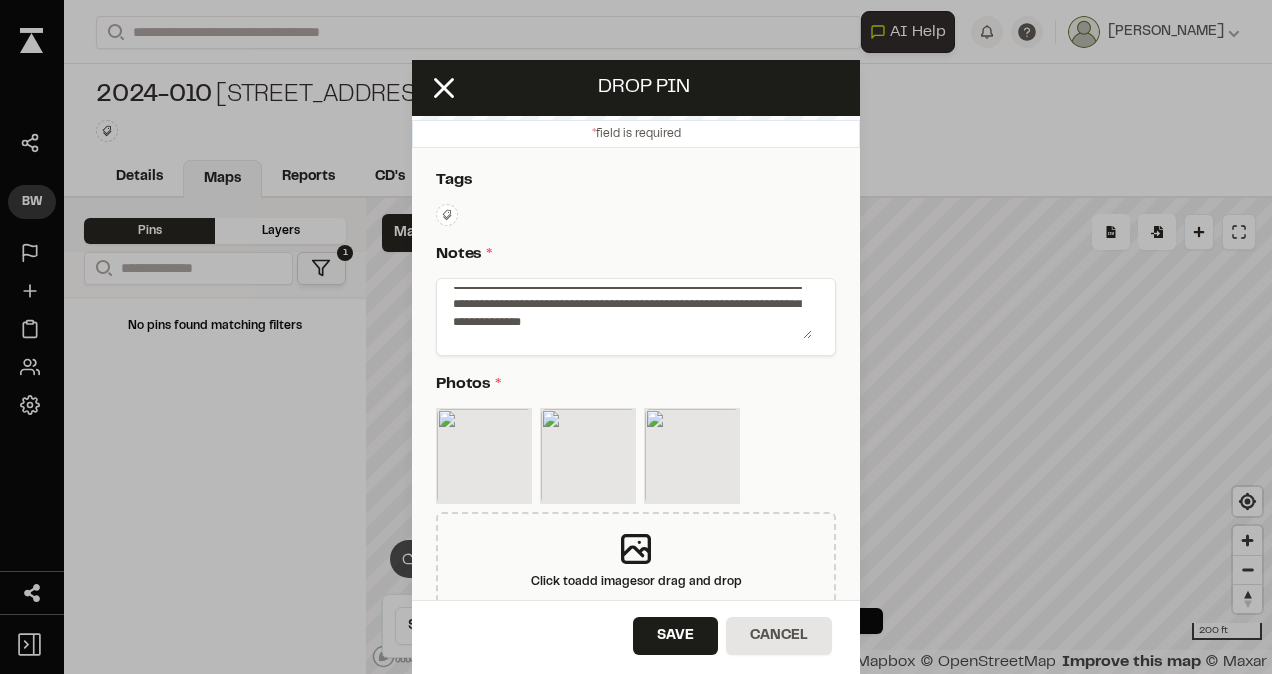 scroll, scrollTop: 204, scrollLeft: 0, axis: vertical 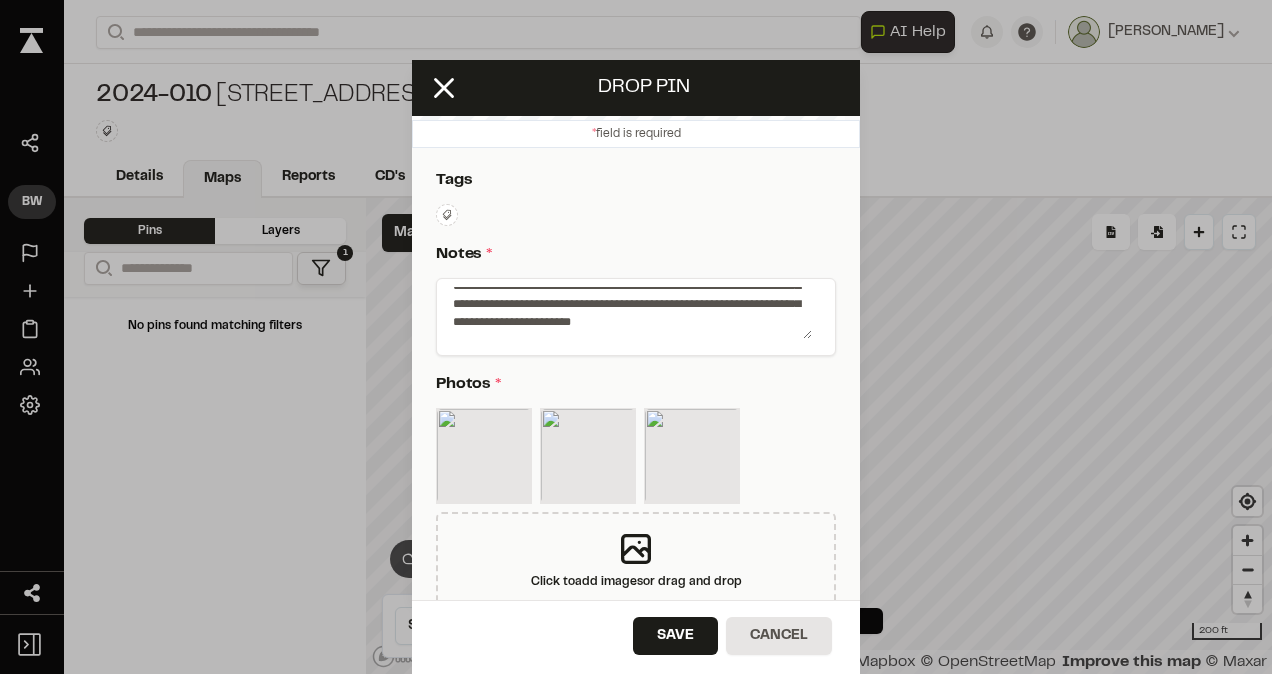 click on "**********" at bounding box center (628, 313) 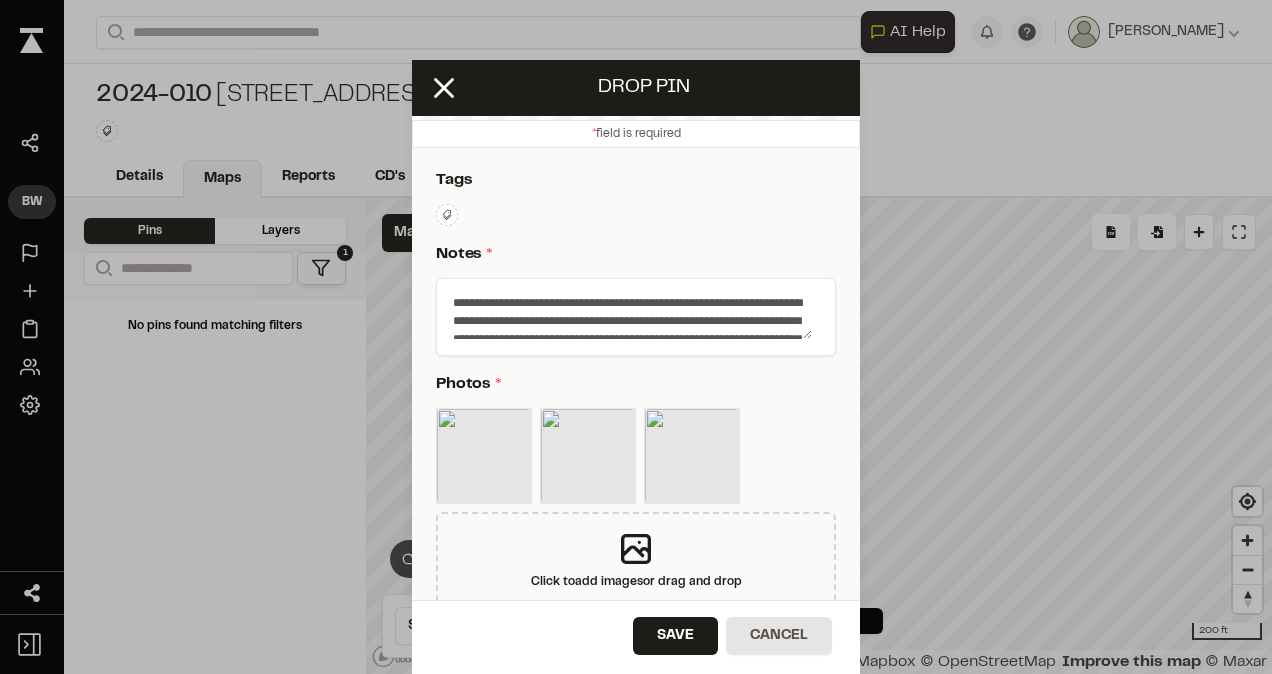 scroll, scrollTop: 0, scrollLeft: 0, axis: both 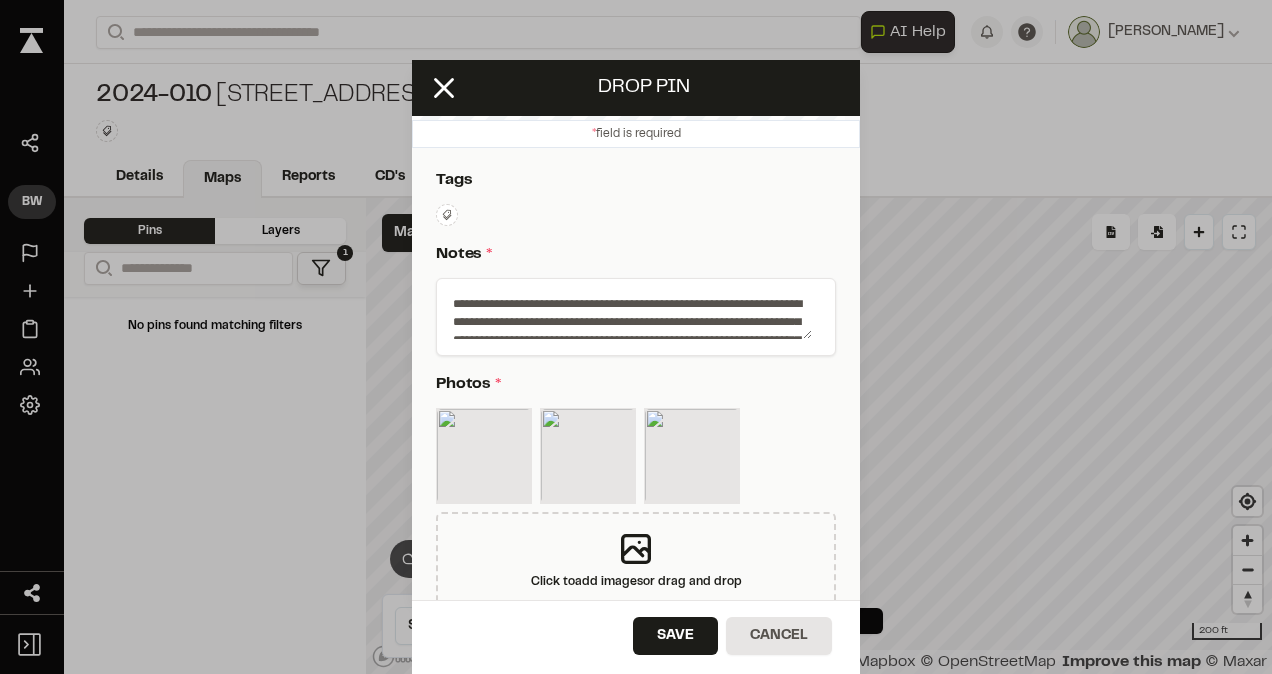 drag, startPoint x: 703, startPoint y: 298, endPoint x: 647, endPoint y: 272, distance: 61.741398 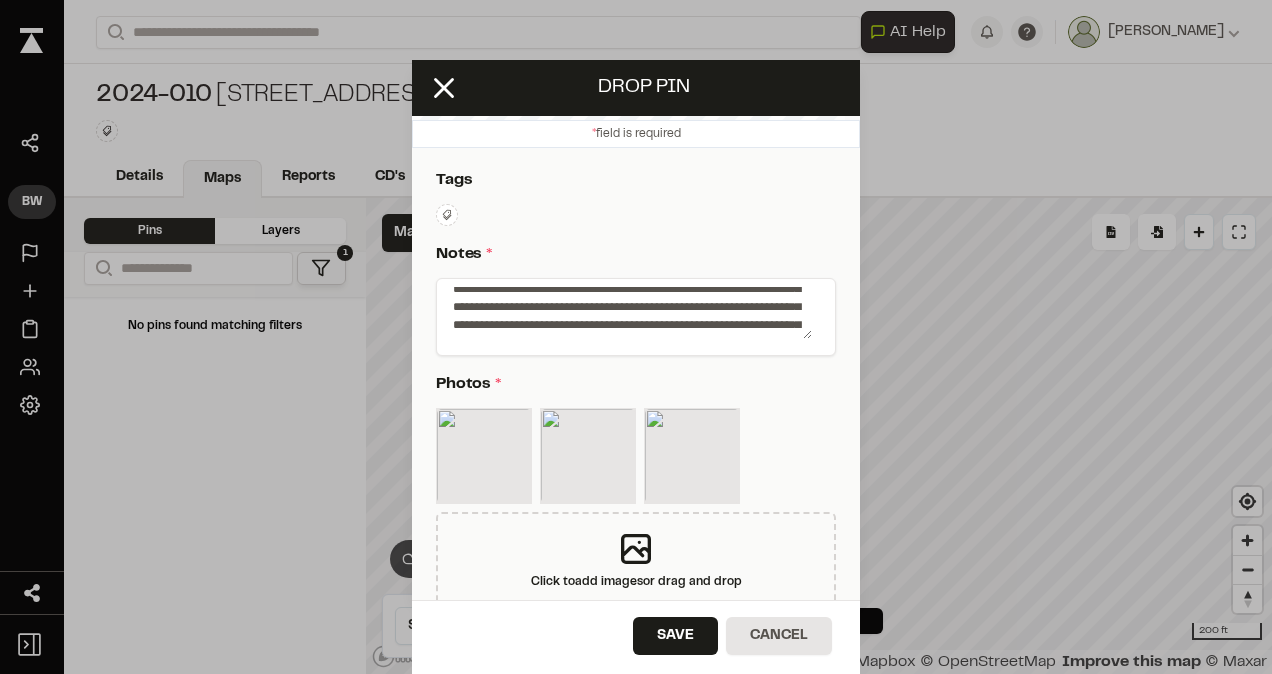 scroll, scrollTop: 100, scrollLeft: 0, axis: vertical 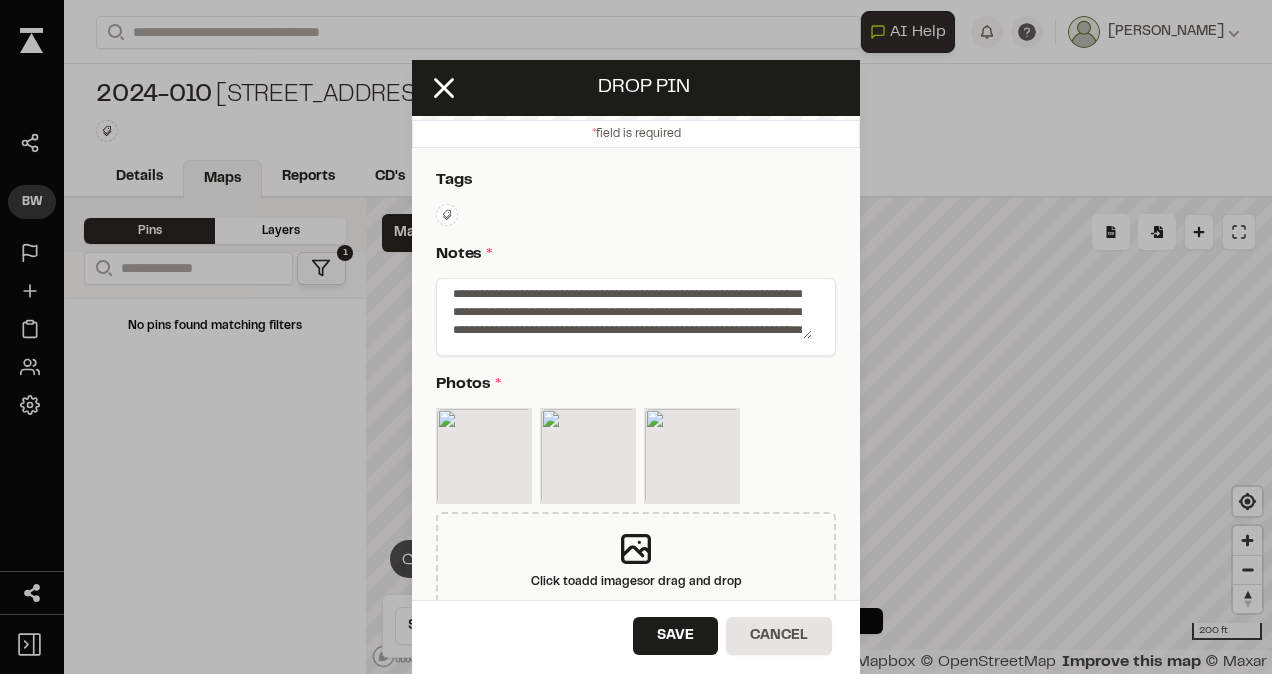 click on "**********" at bounding box center [628, 313] 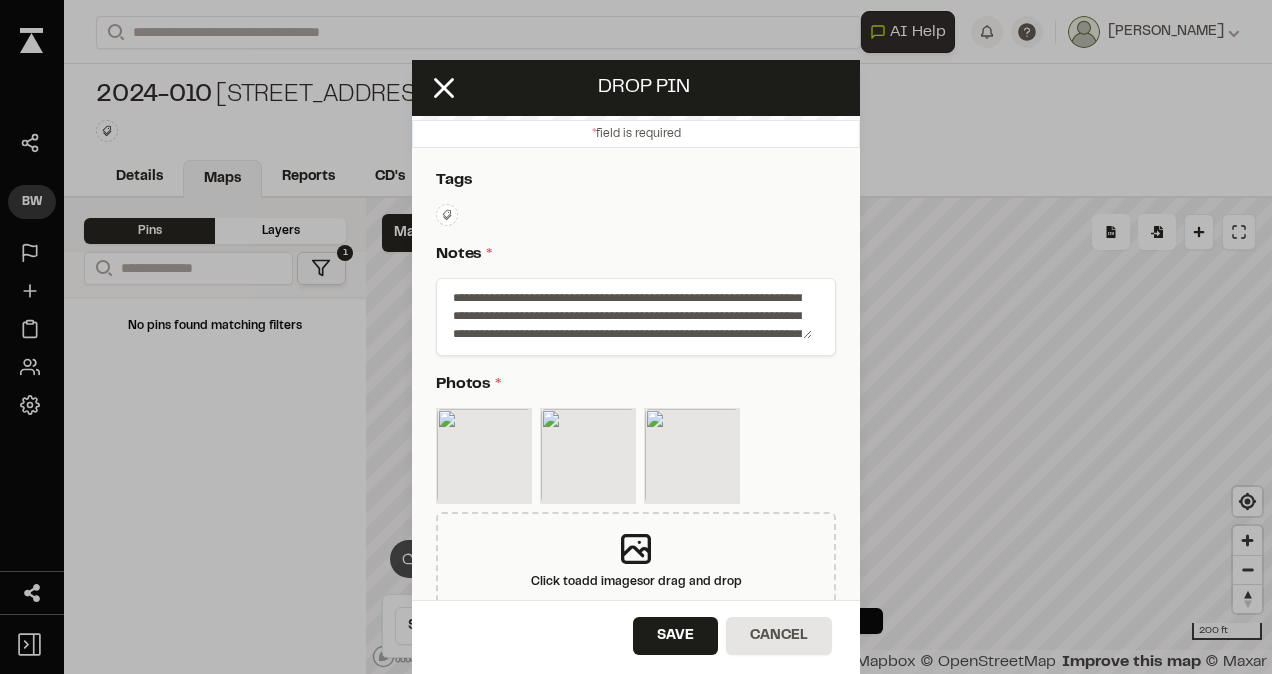 scroll, scrollTop: 0, scrollLeft: 0, axis: both 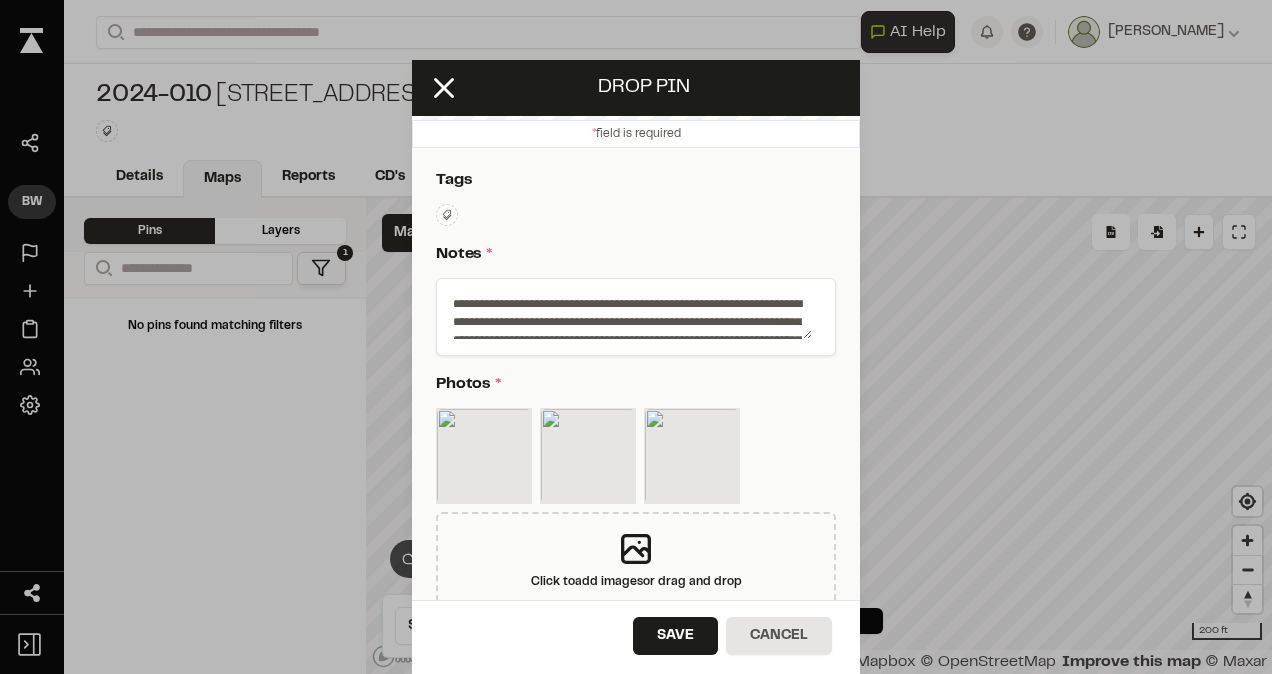 click on "**********" at bounding box center (628, 313) 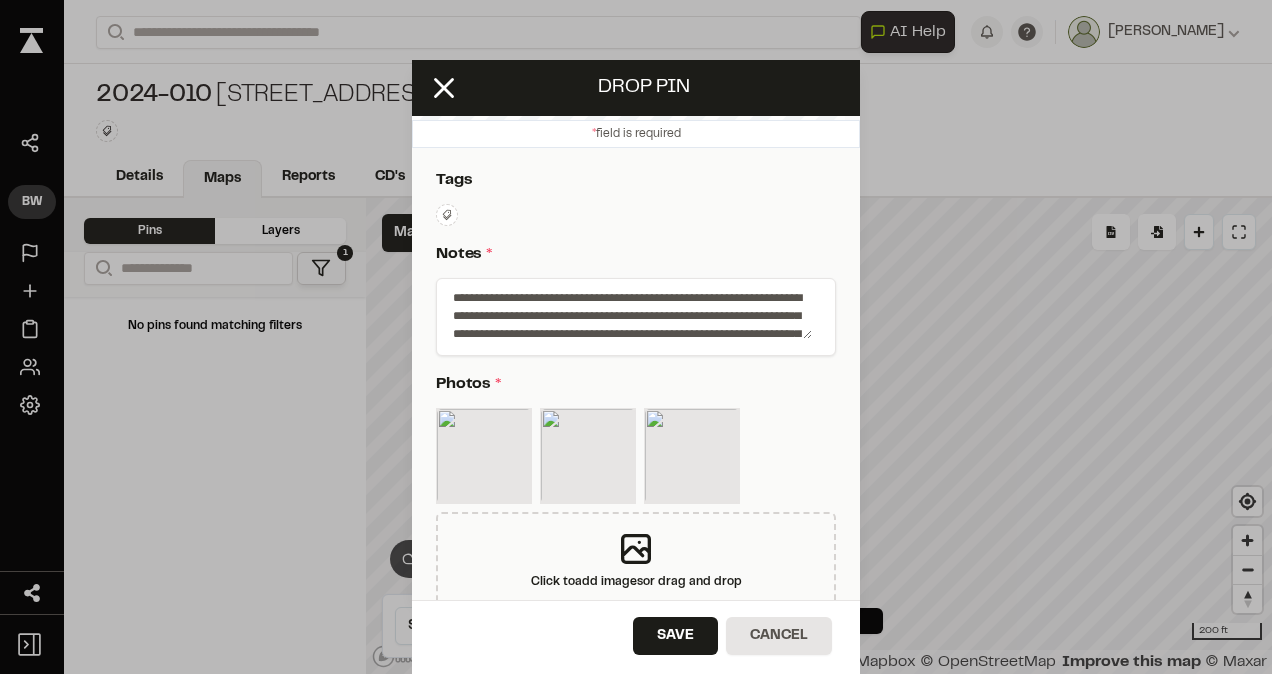 scroll, scrollTop: 24, scrollLeft: 0, axis: vertical 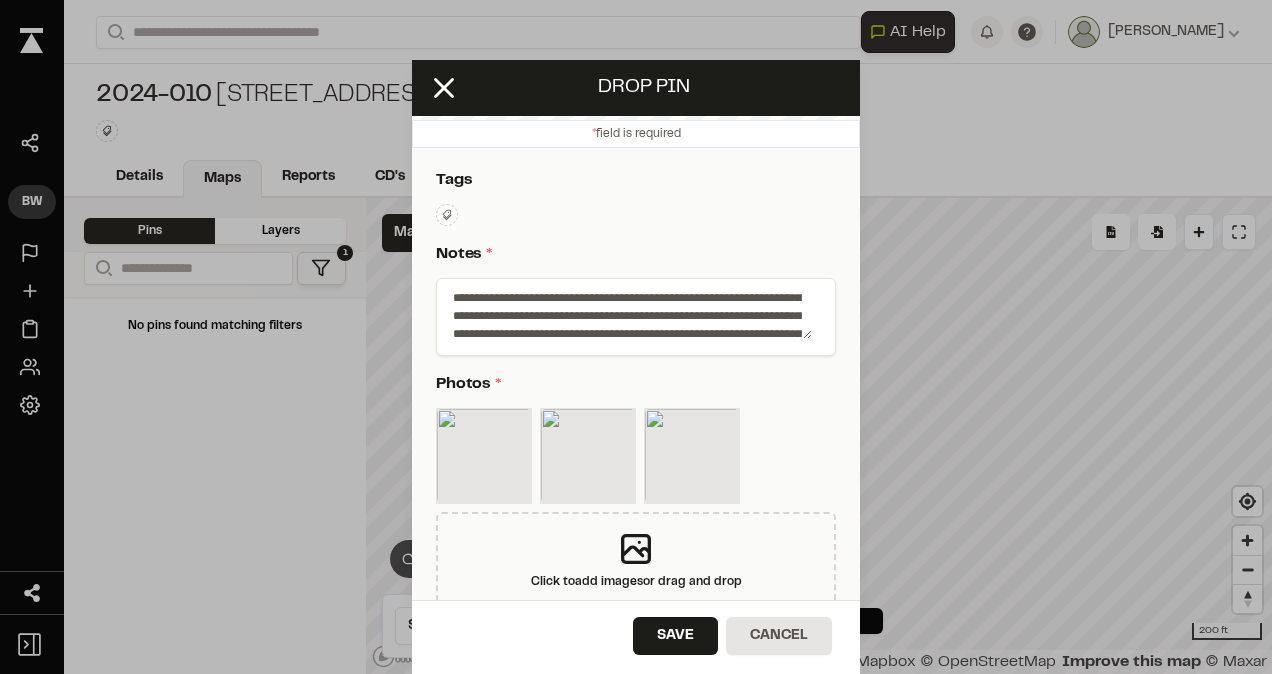 drag, startPoint x: 765, startPoint y: 316, endPoint x: 500, endPoint y: 306, distance: 265.1886 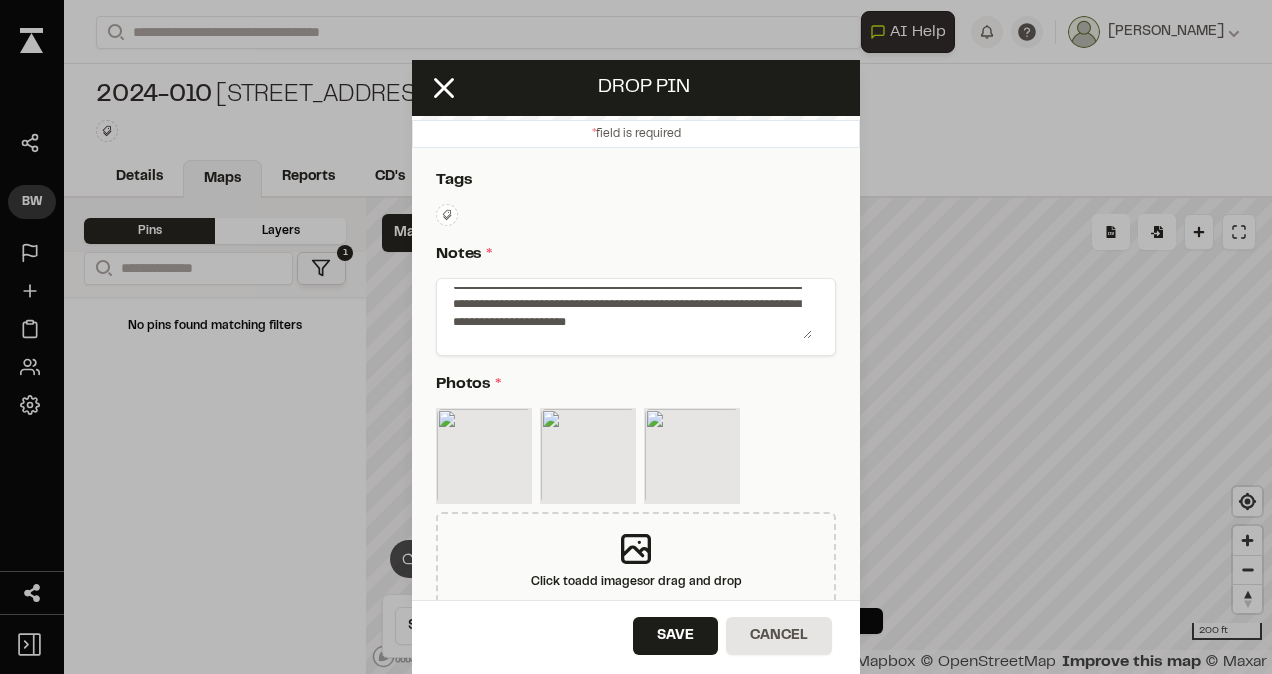 scroll, scrollTop: 216, scrollLeft: 0, axis: vertical 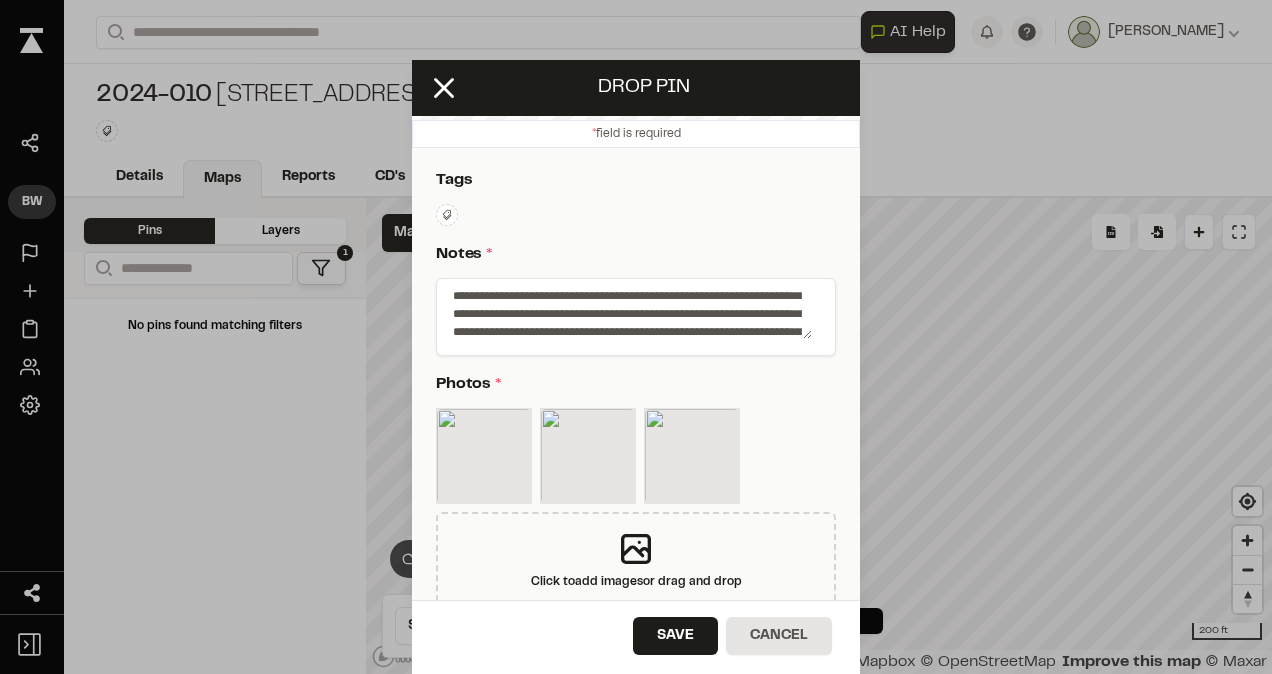 click on "**********" at bounding box center (628, 313) 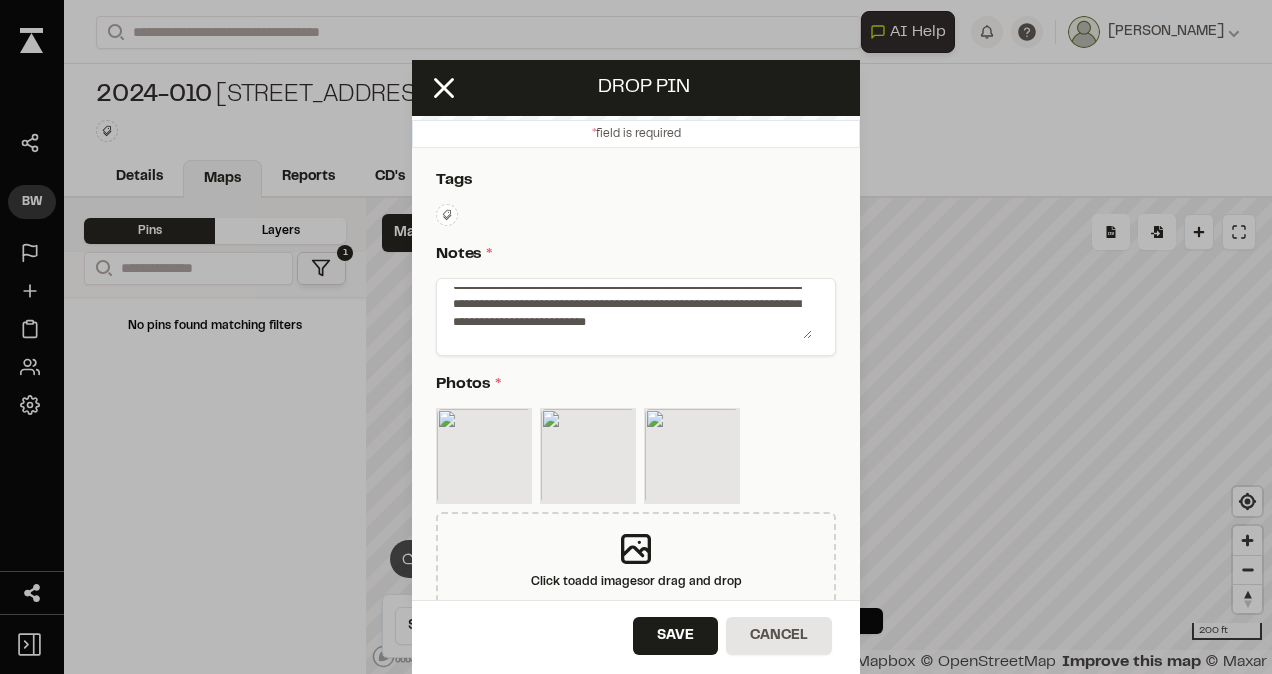 scroll, scrollTop: 330, scrollLeft: 0, axis: vertical 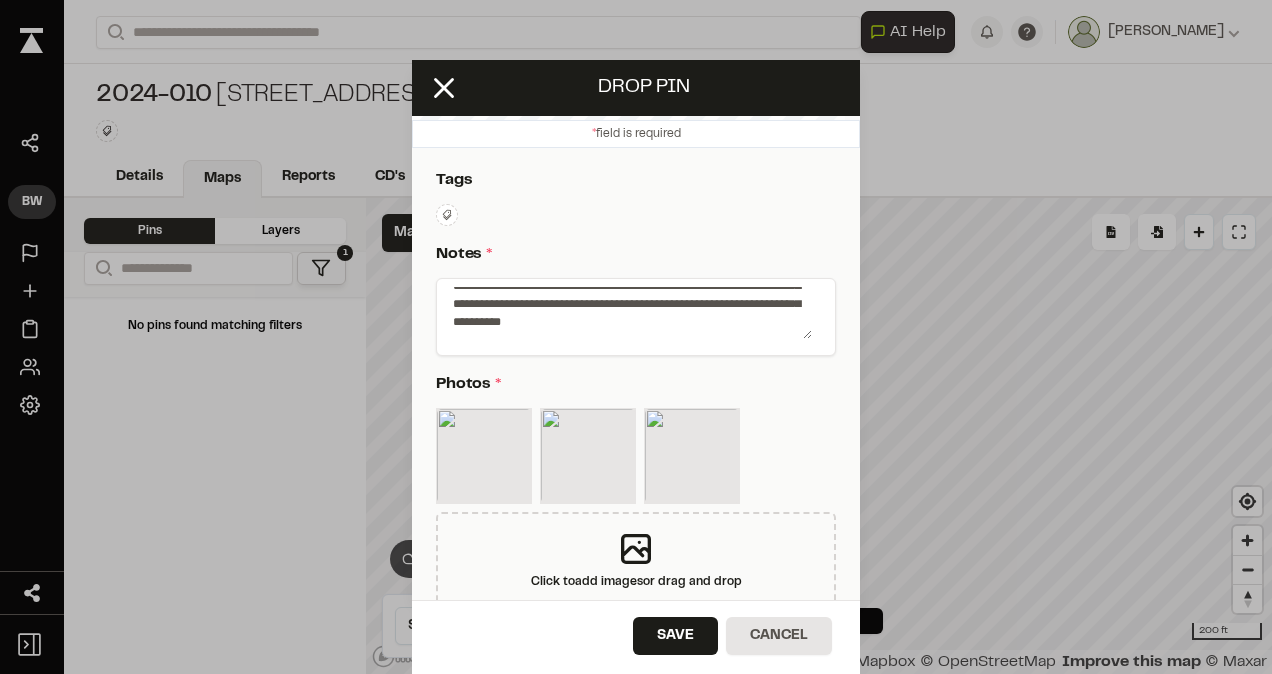 click at bounding box center [628, 313] 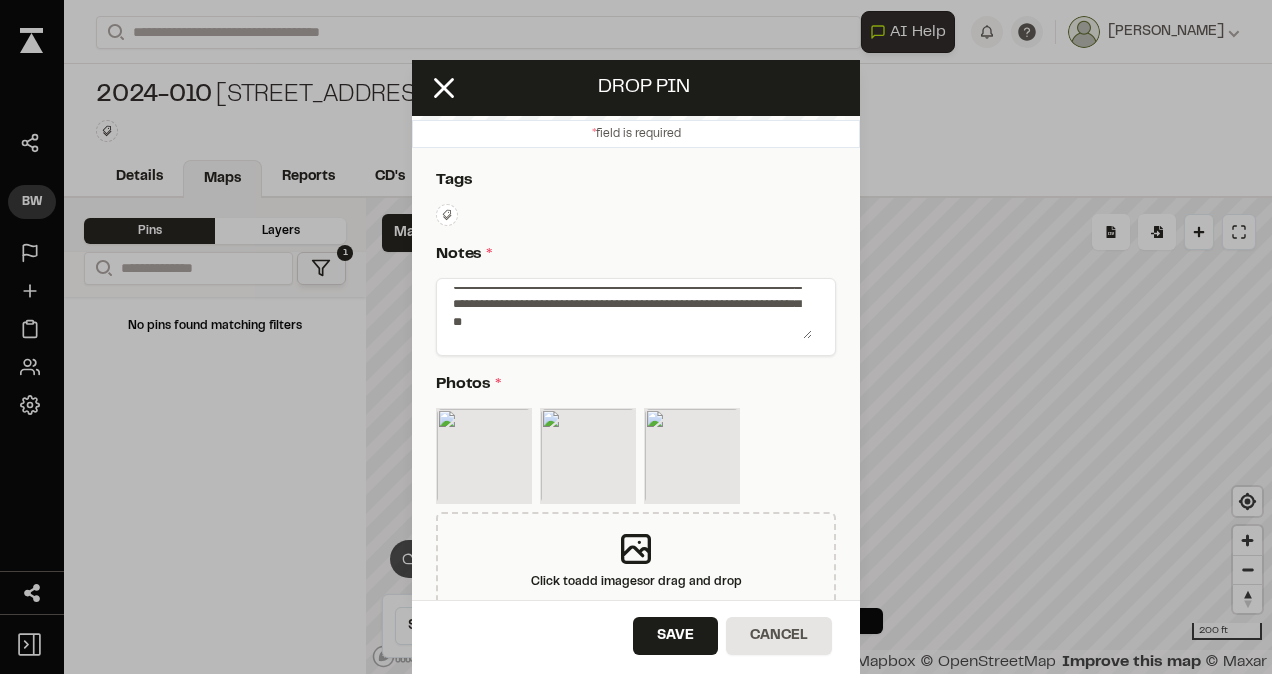 scroll, scrollTop: 366, scrollLeft: 0, axis: vertical 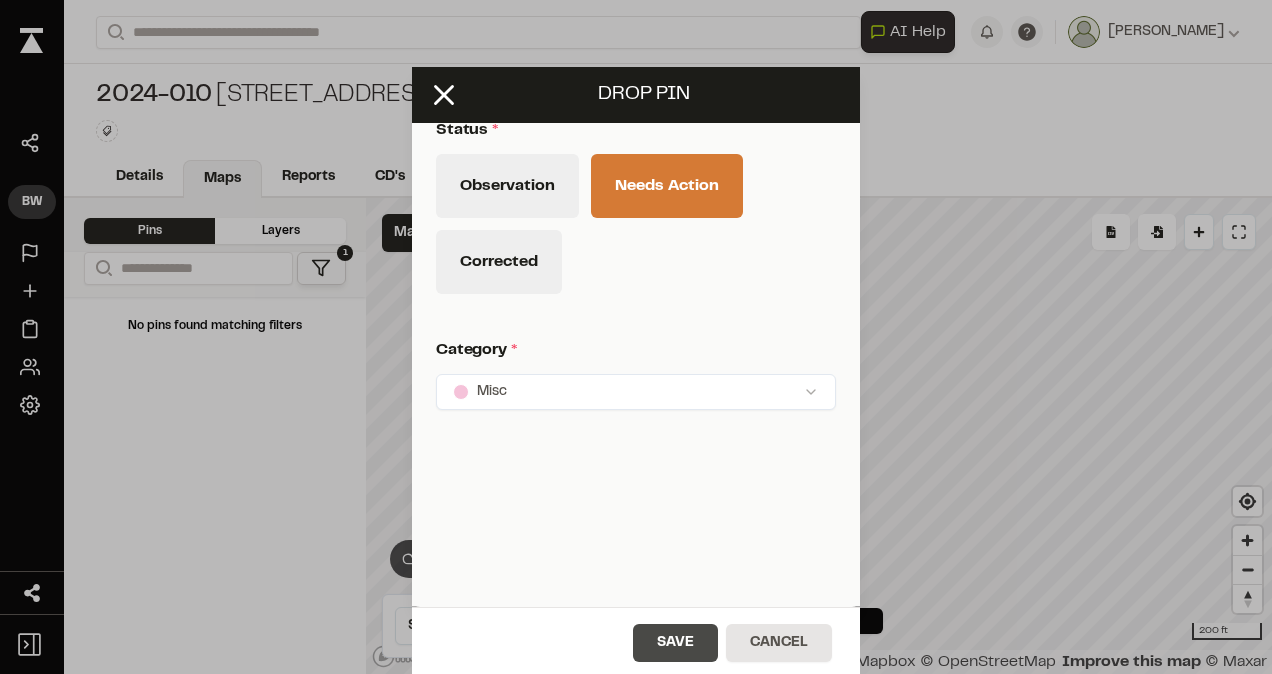 type on "**********" 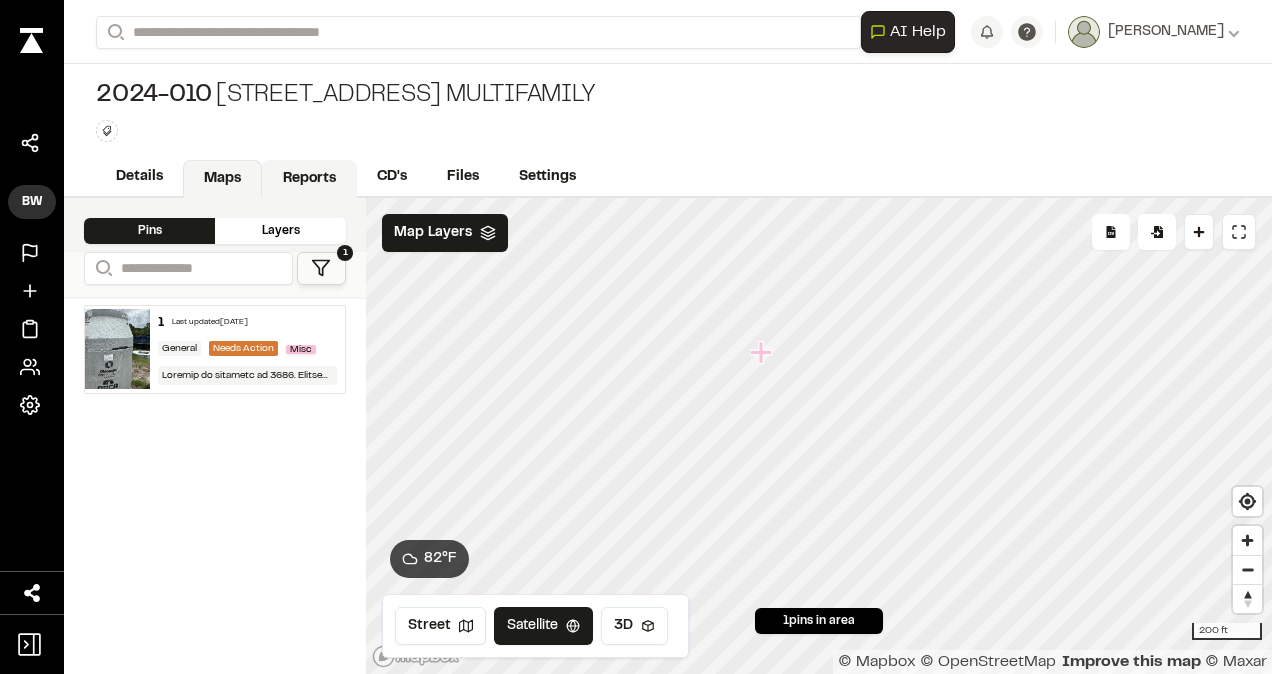 click on "Reports" at bounding box center [309, 179] 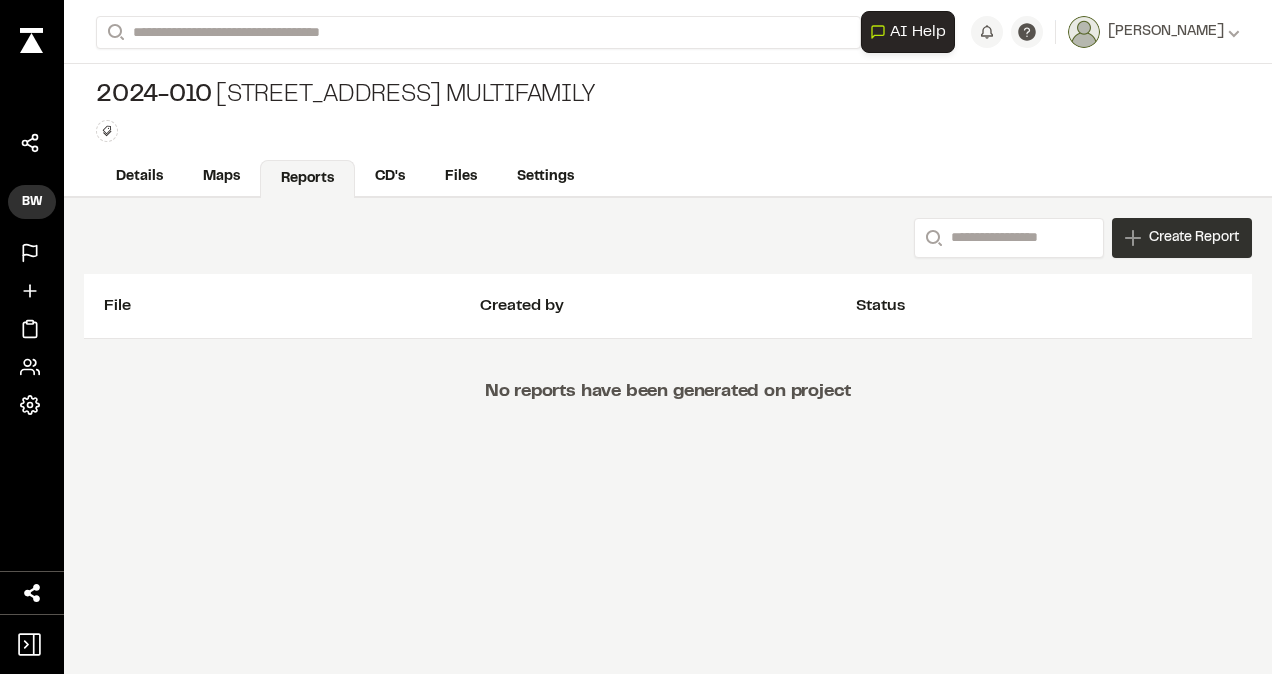 click on "Create Report" at bounding box center (1194, 238) 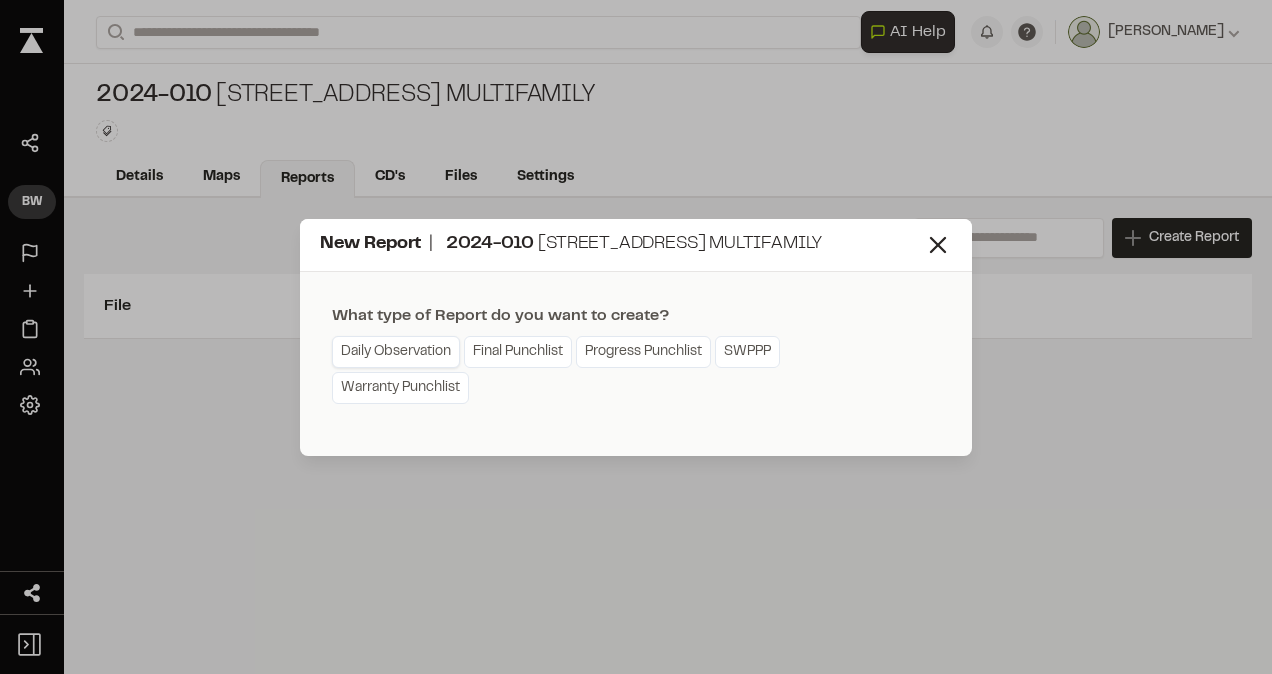 click on "Daily Observation" at bounding box center (396, 352) 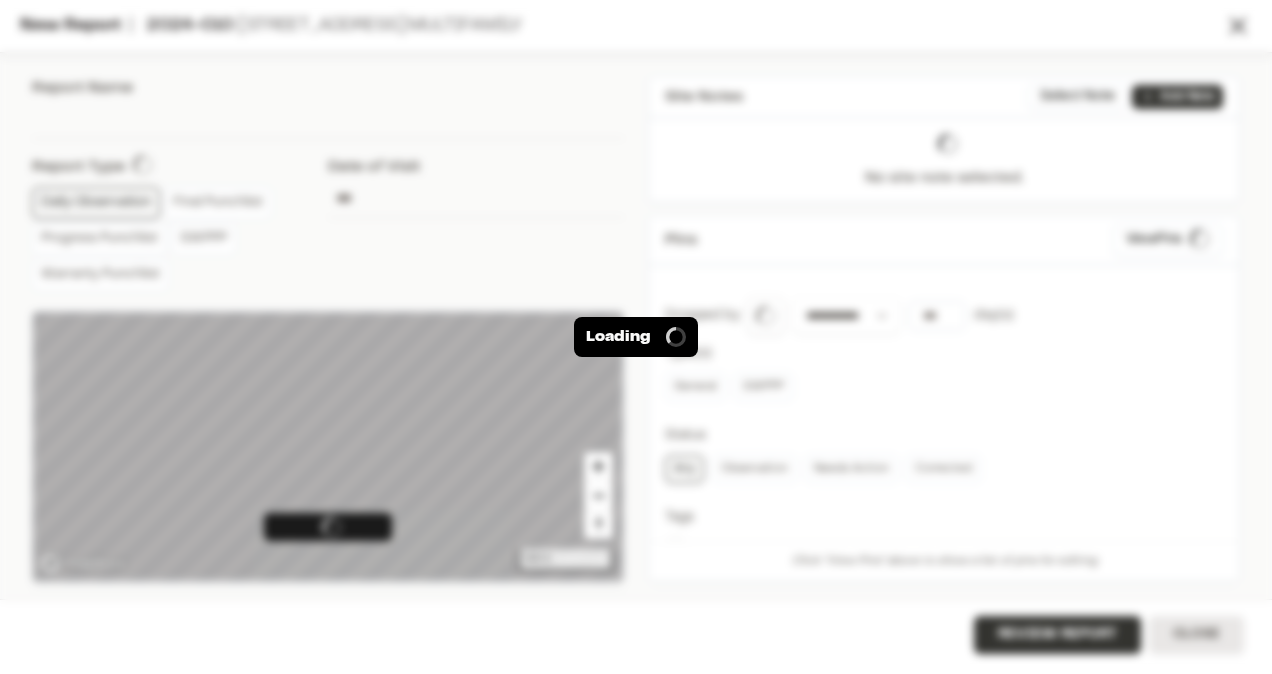 type on "**********" 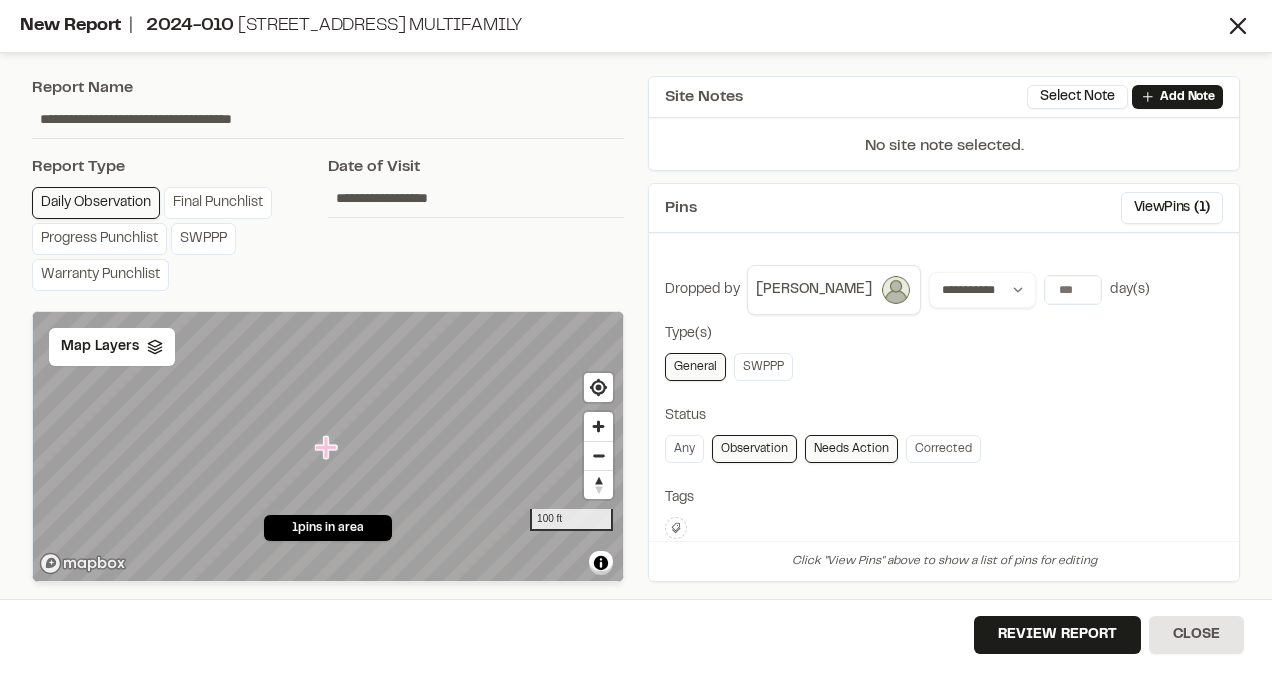 click 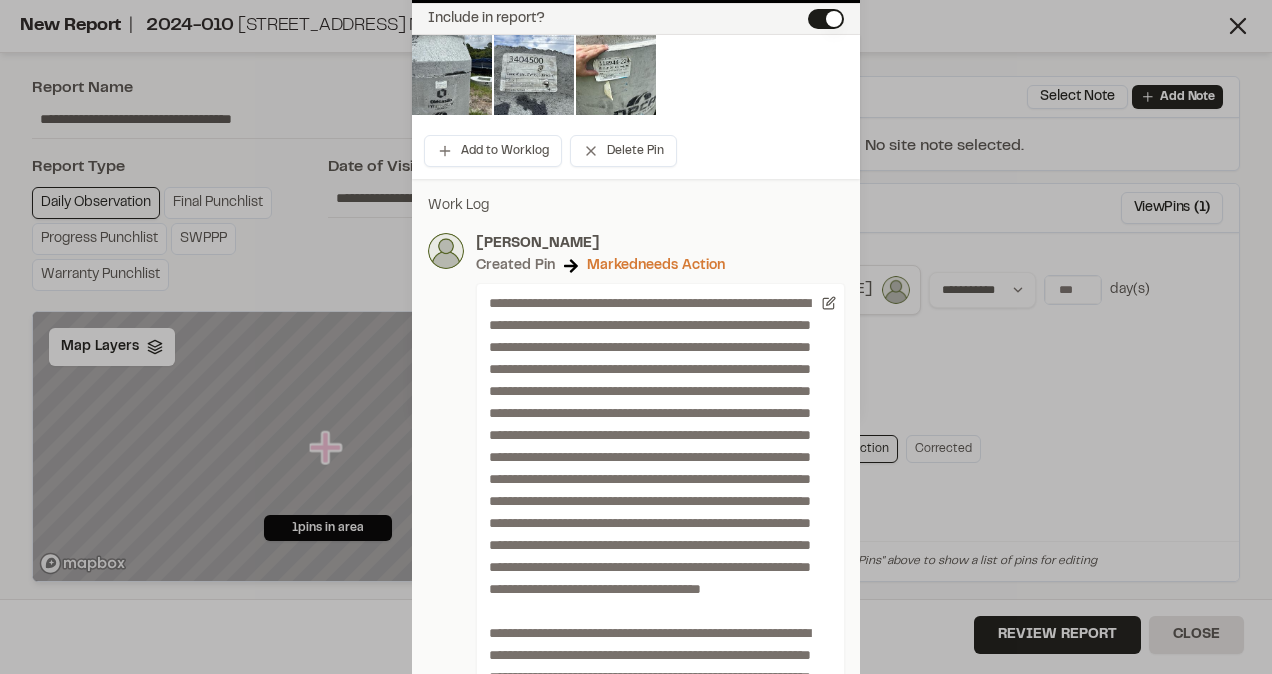 scroll, scrollTop: 300, scrollLeft: 0, axis: vertical 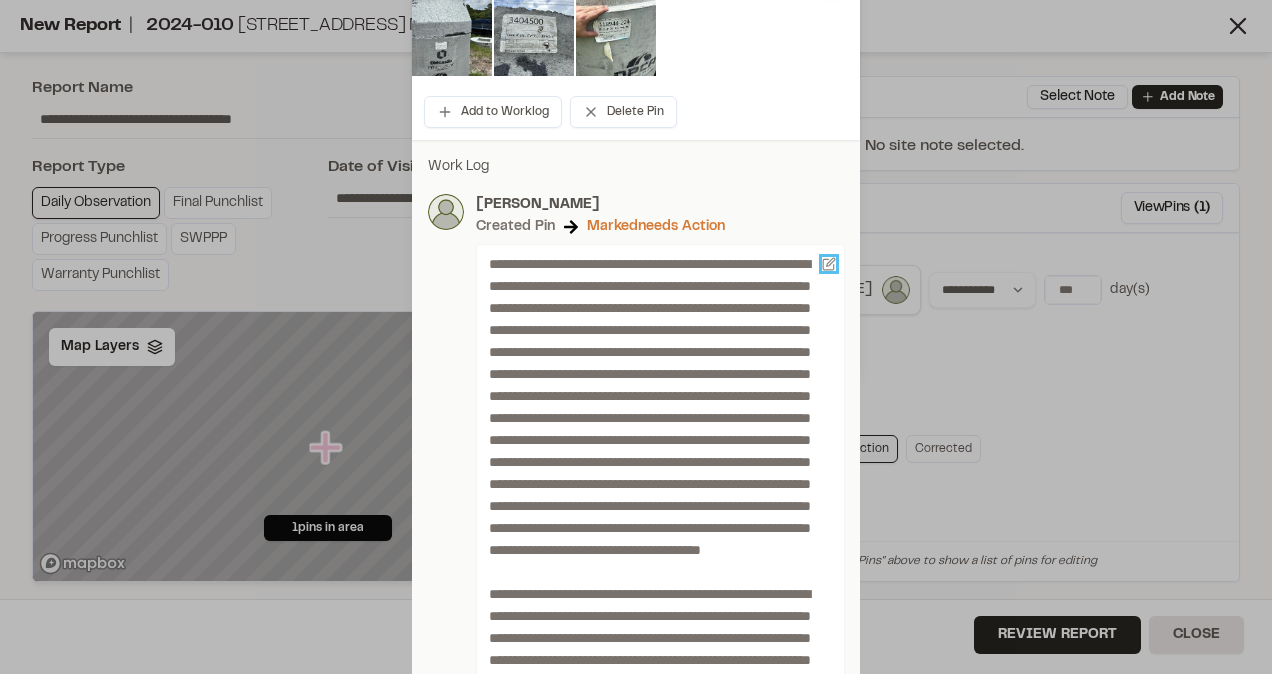 click 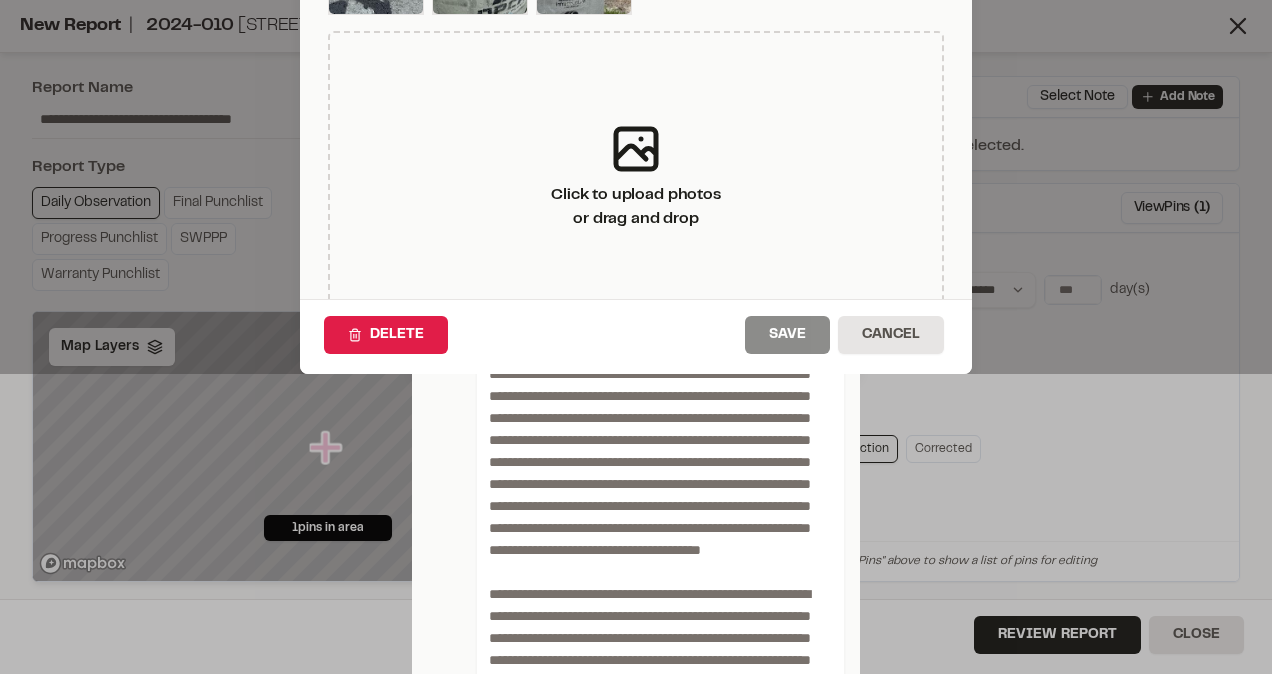 scroll, scrollTop: 0, scrollLeft: 0, axis: both 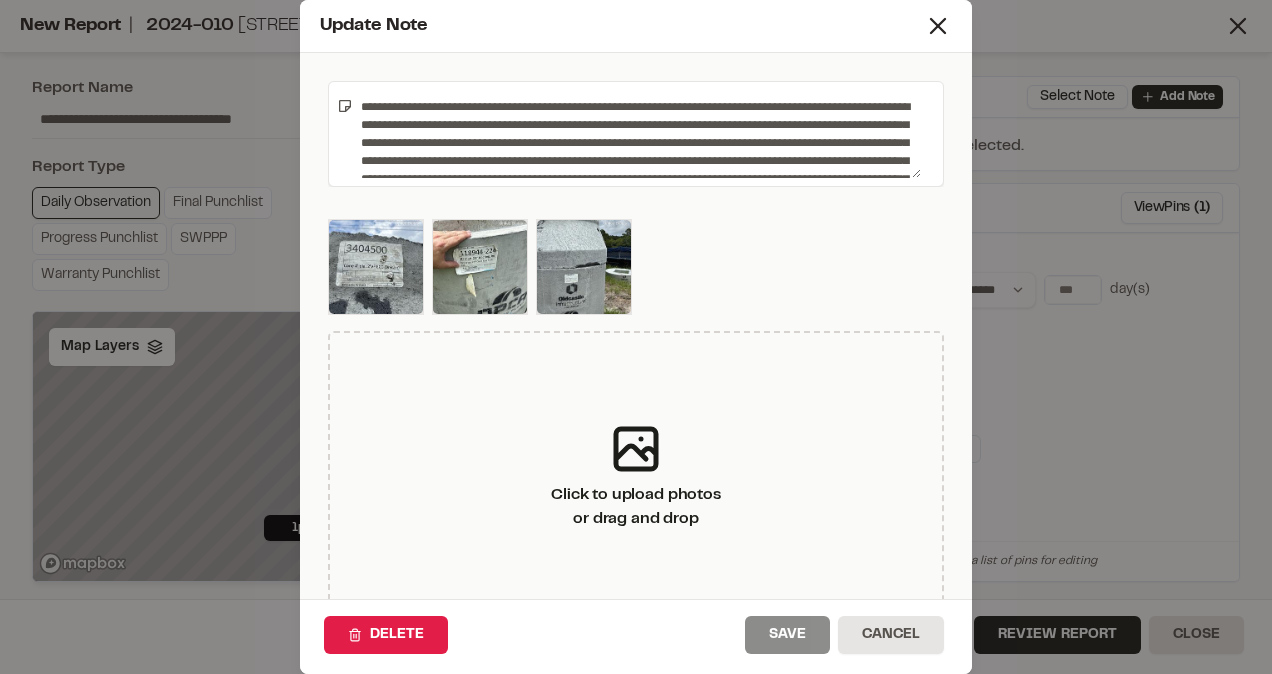 drag, startPoint x: 538, startPoint y: 172, endPoint x: 502, endPoint y: 107, distance: 74.30343 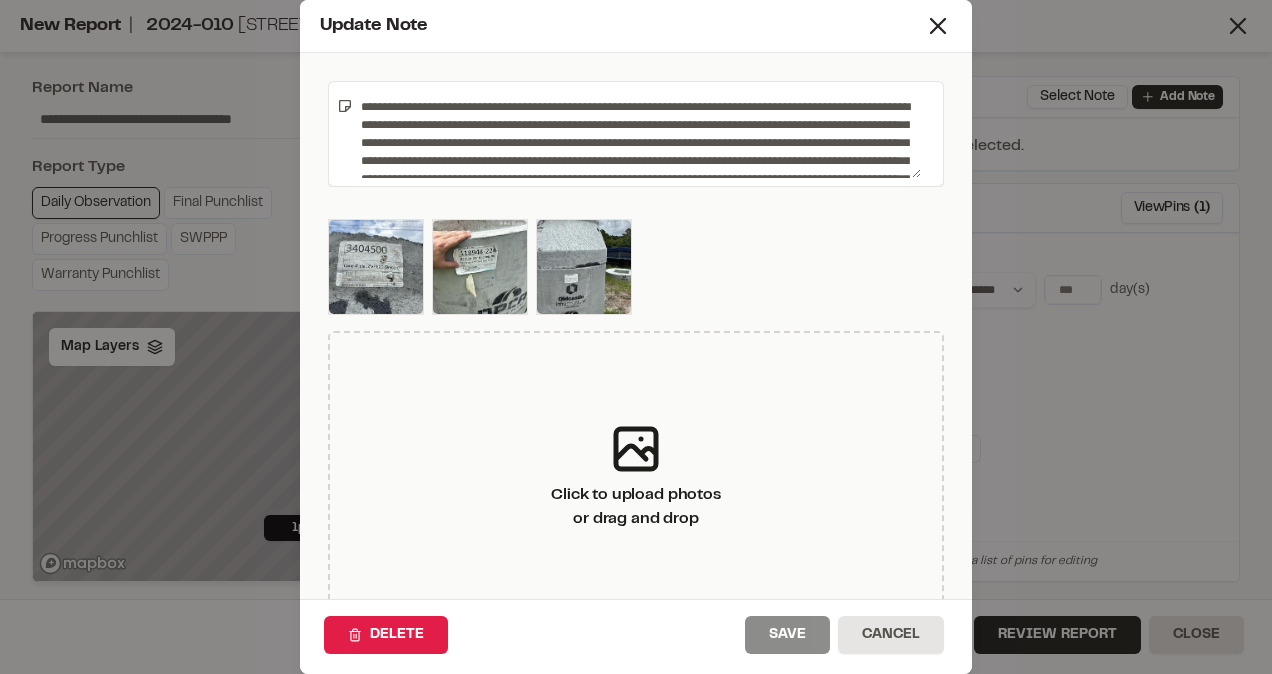 click at bounding box center (637, 134) 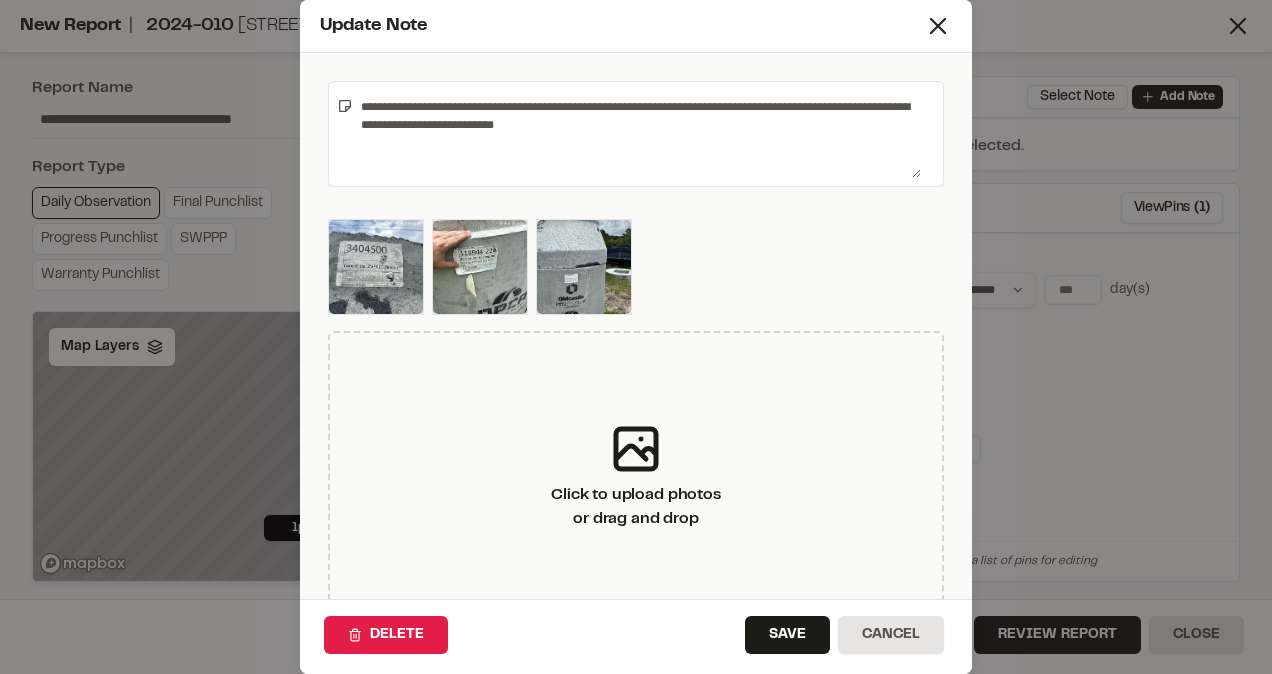 click on "**********" at bounding box center (637, 134) 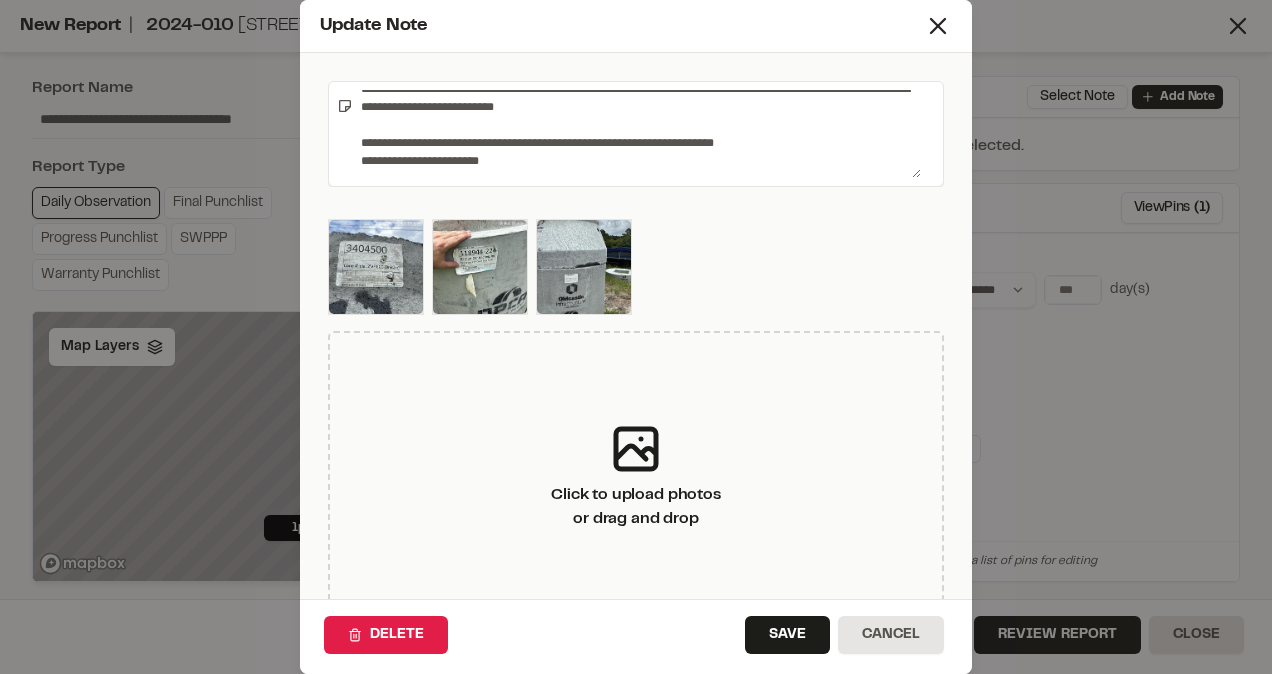 scroll, scrollTop: 0, scrollLeft: 0, axis: both 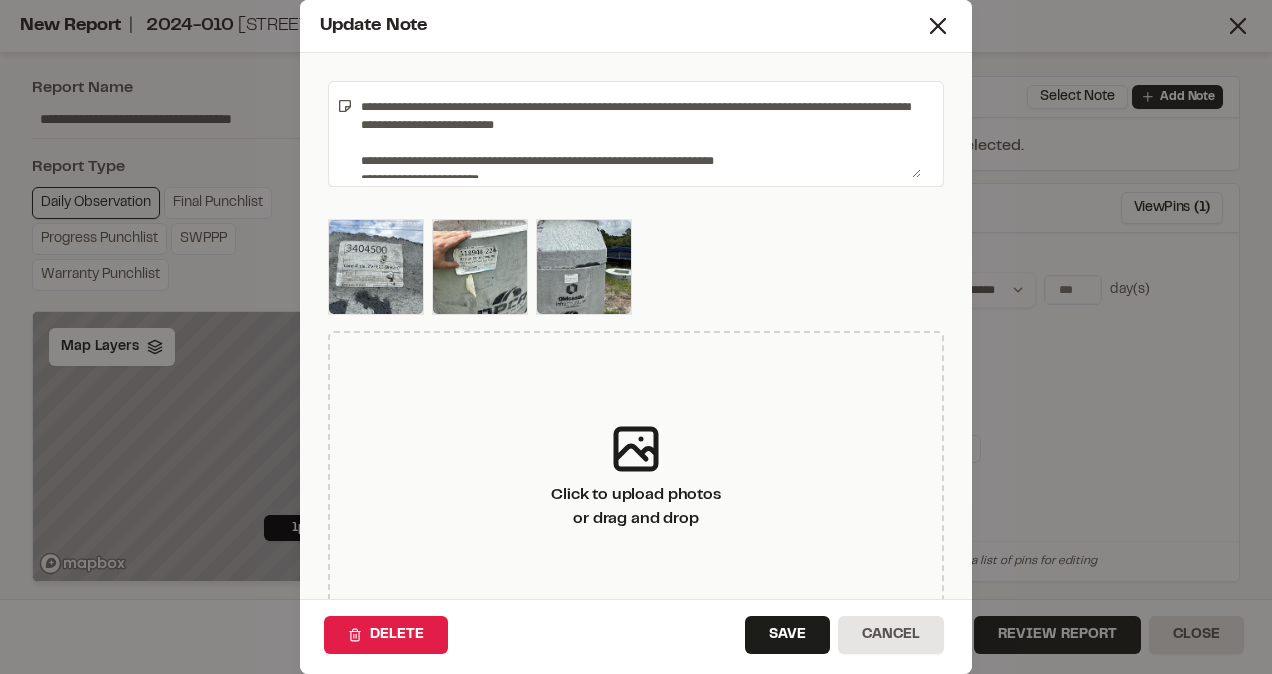 click on "**********" at bounding box center (637, 134) 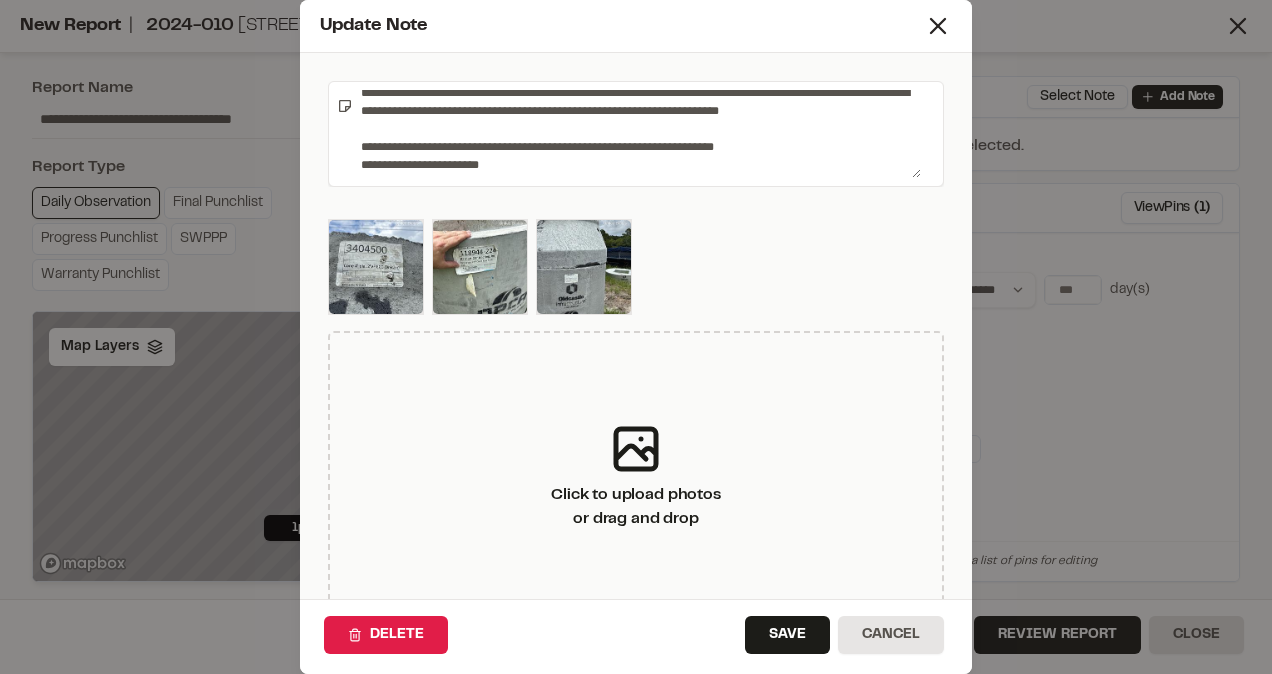 scroll, scrollTop: 18, scrollLeft: 0, axis: vertical 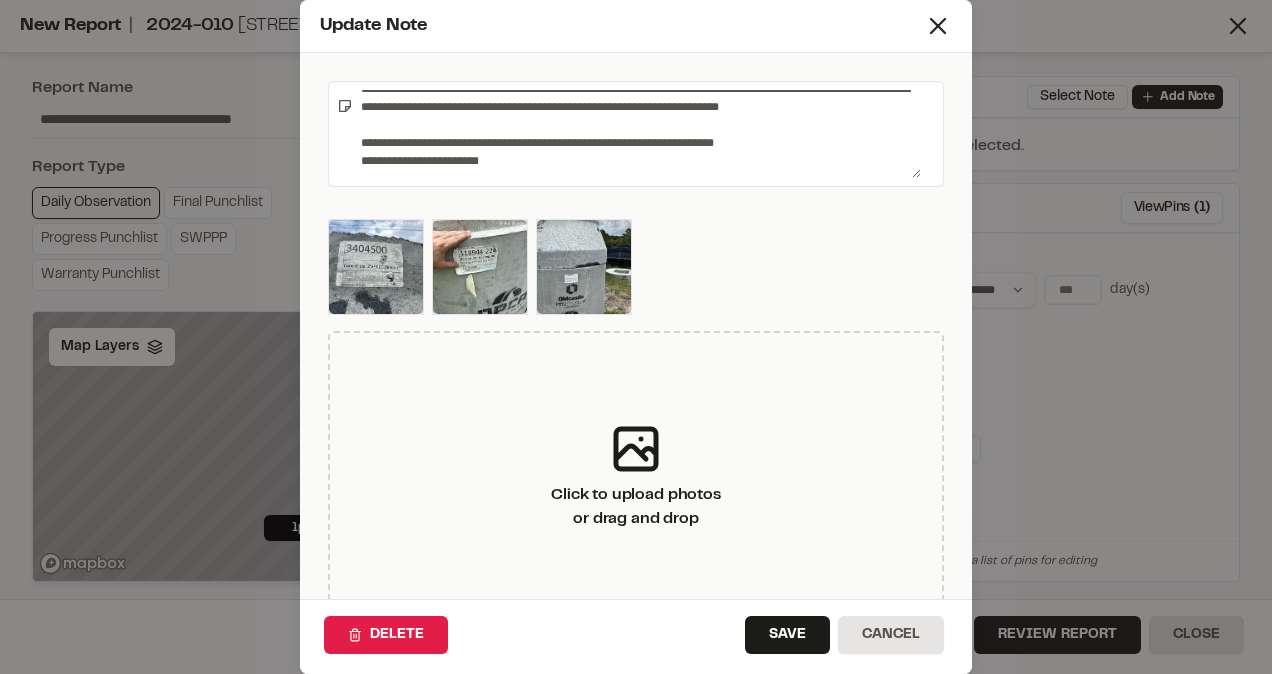 click on "**********" at bounding box center (637, 134) 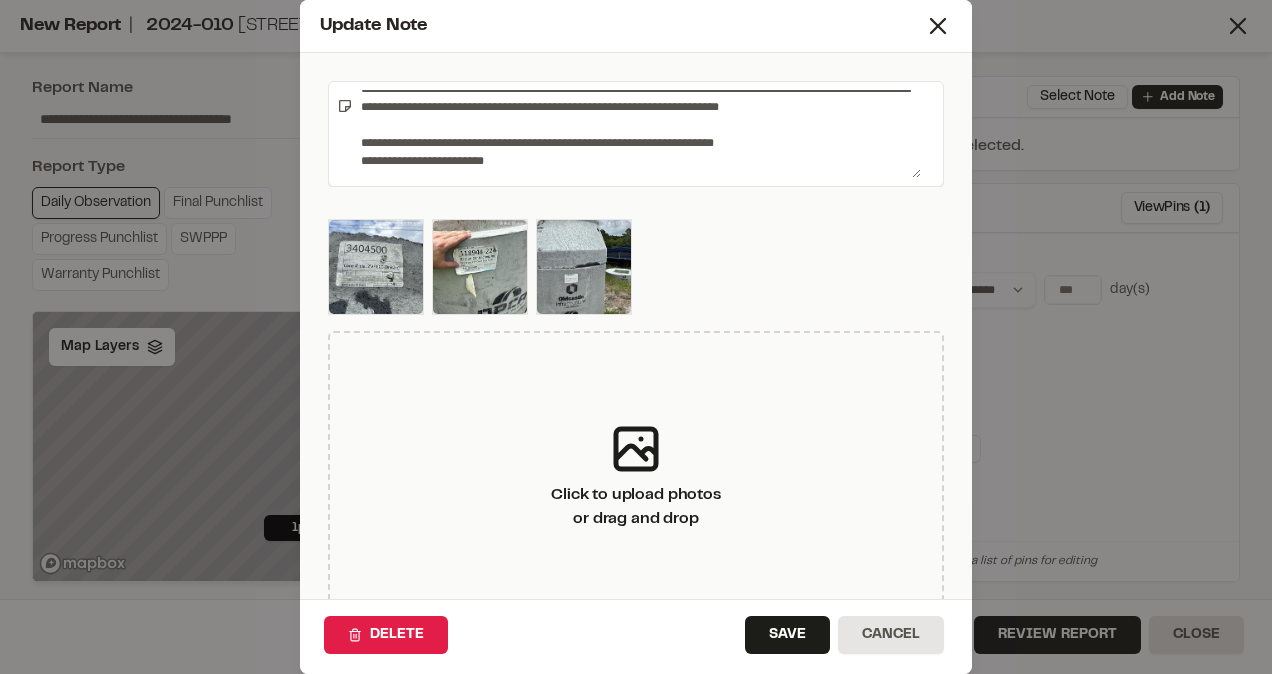 click on "**********" at bounding box center (637, 134) 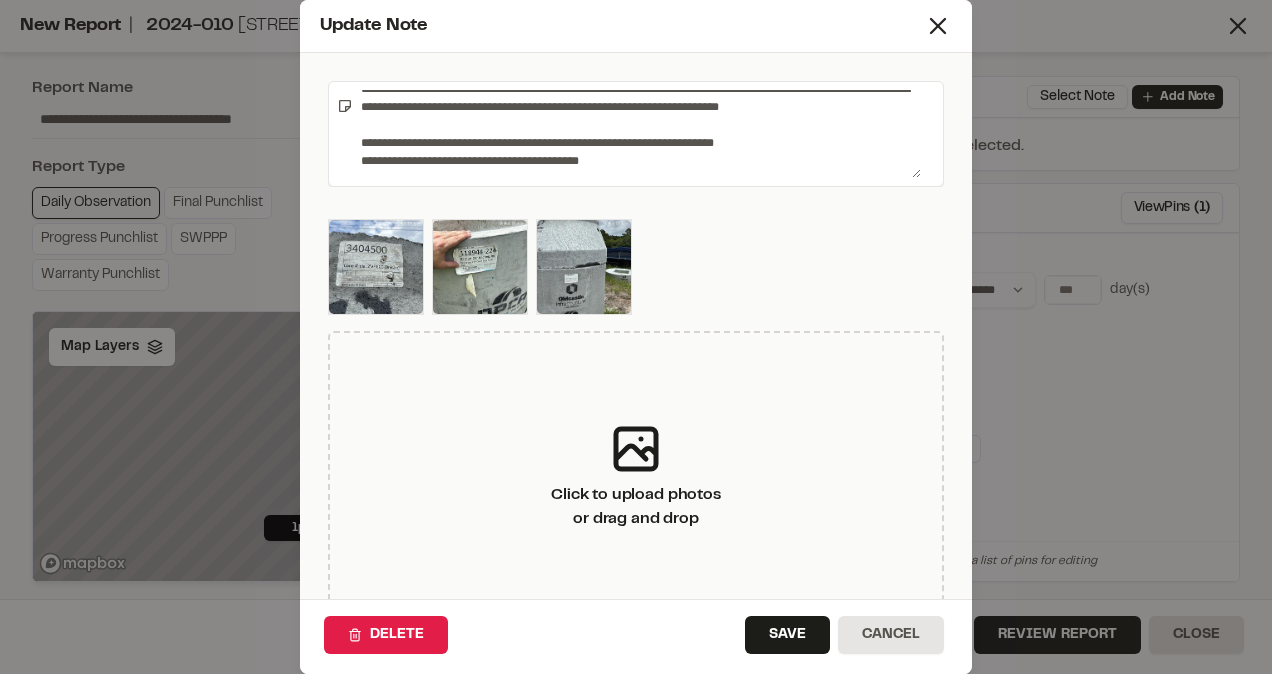 scroll, scrollTop: 24, scrollLeft: 0, axis: vertical 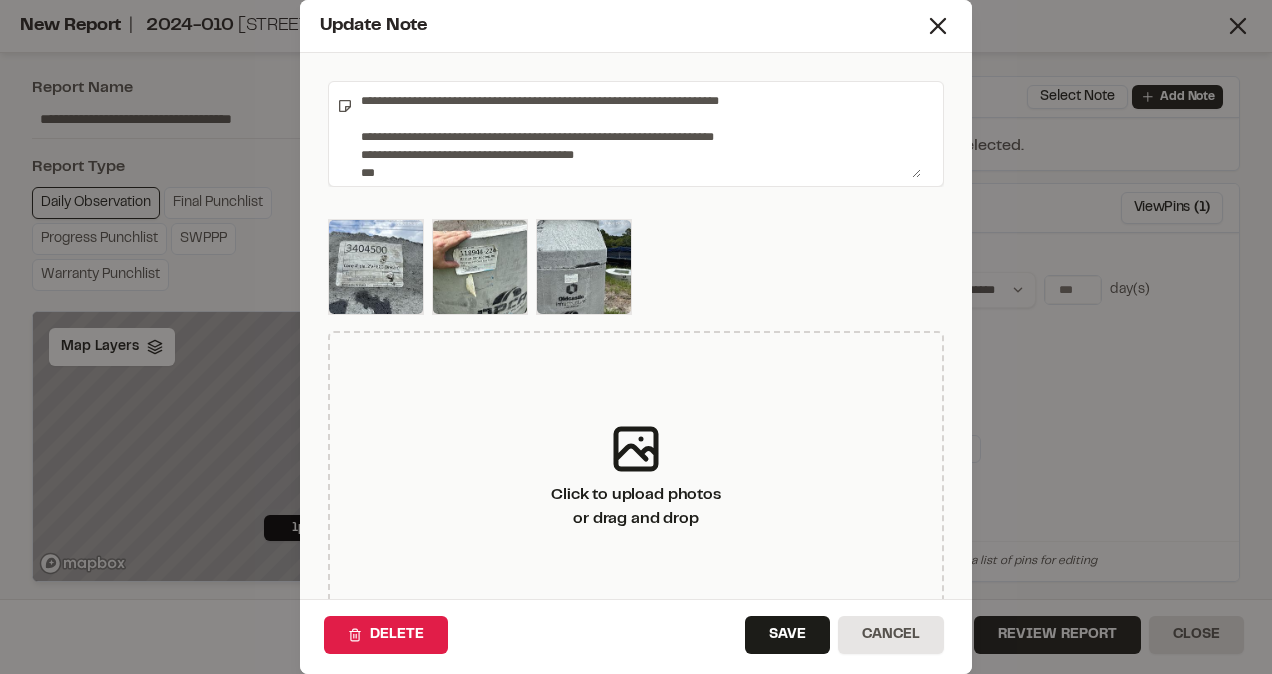 click on "**********" at bounding box center (637, 134) 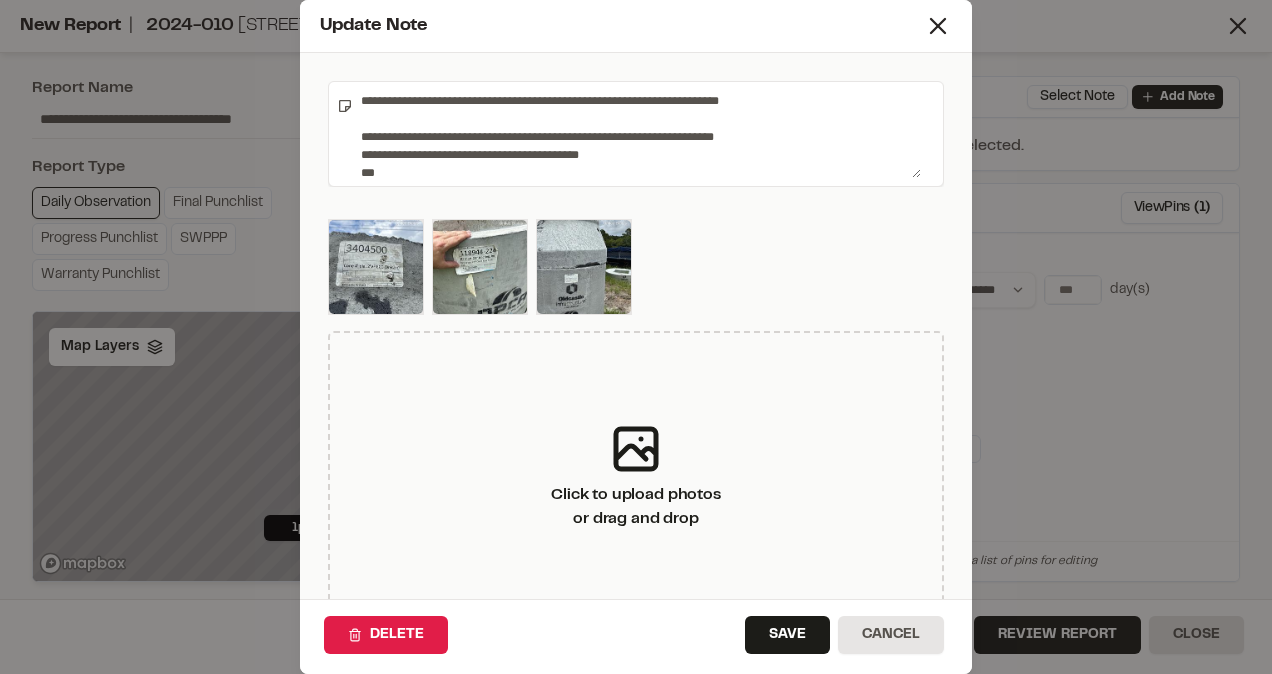 click on "**********" at bounding box center (637, 134) 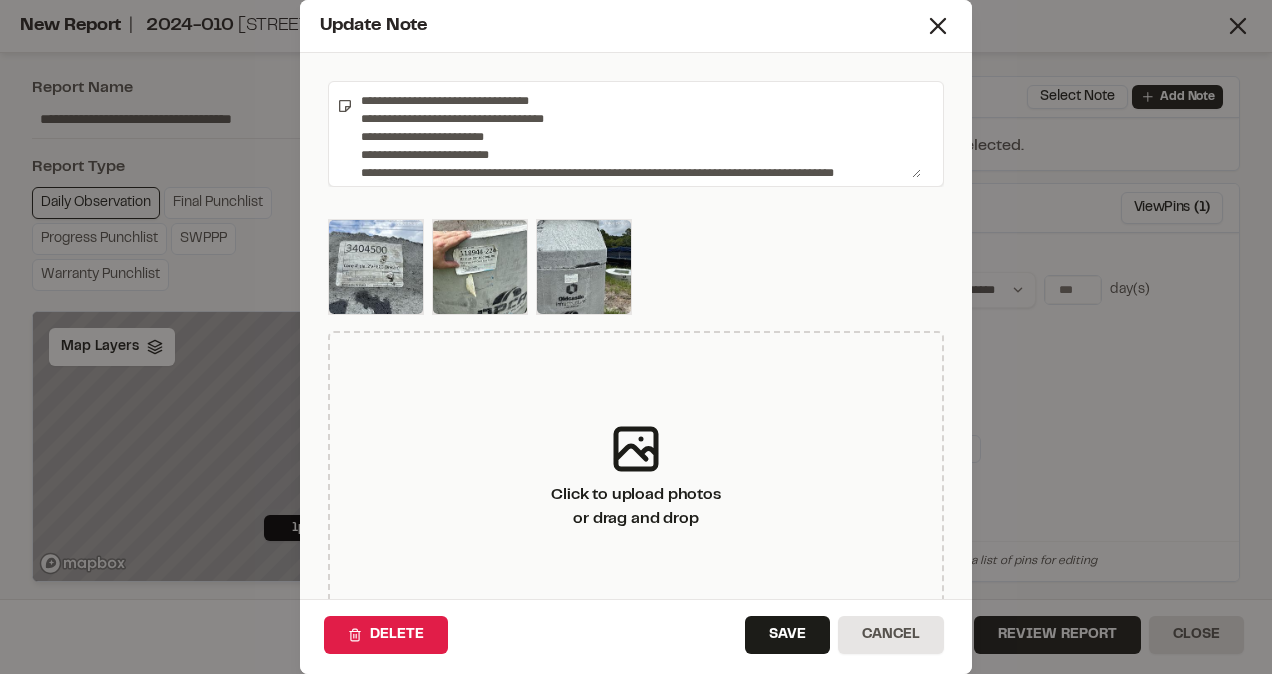 scroll, scrollTop: 132, scrollLeft: 0, axis: vertical 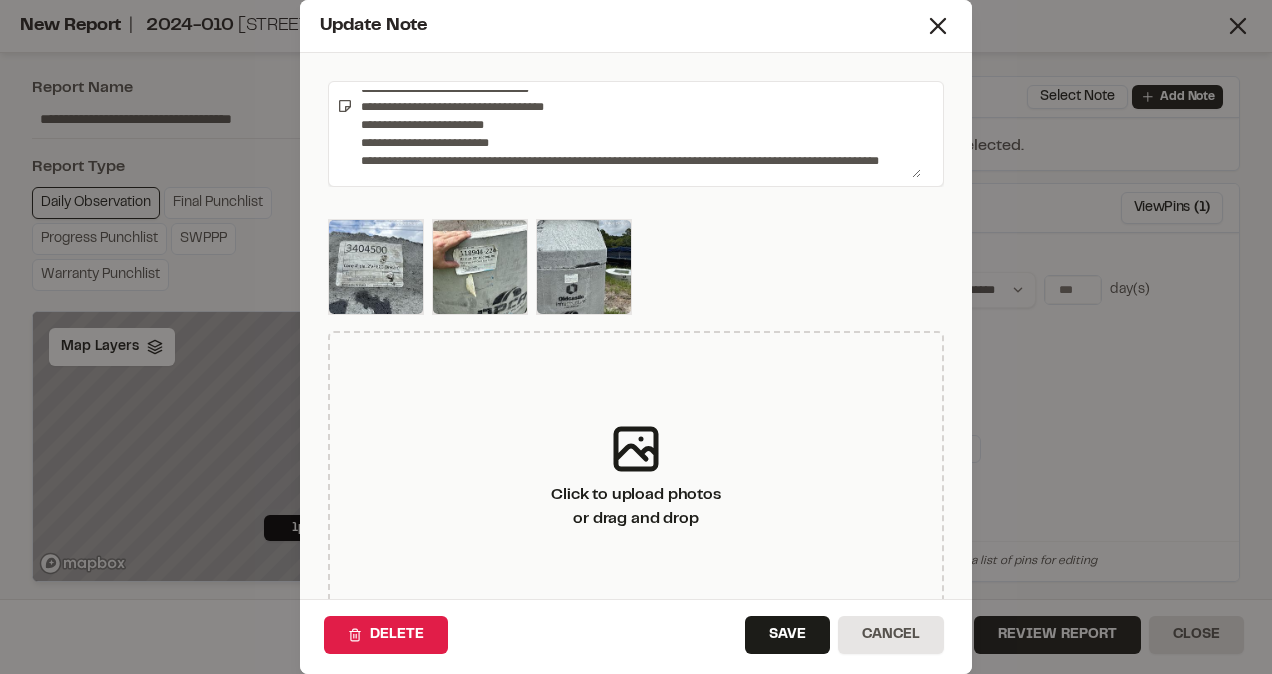 drag, startPoint x: 507, startPoint y: 153, endPoint x: 448, endPoint y: 168, distance: 60.876926 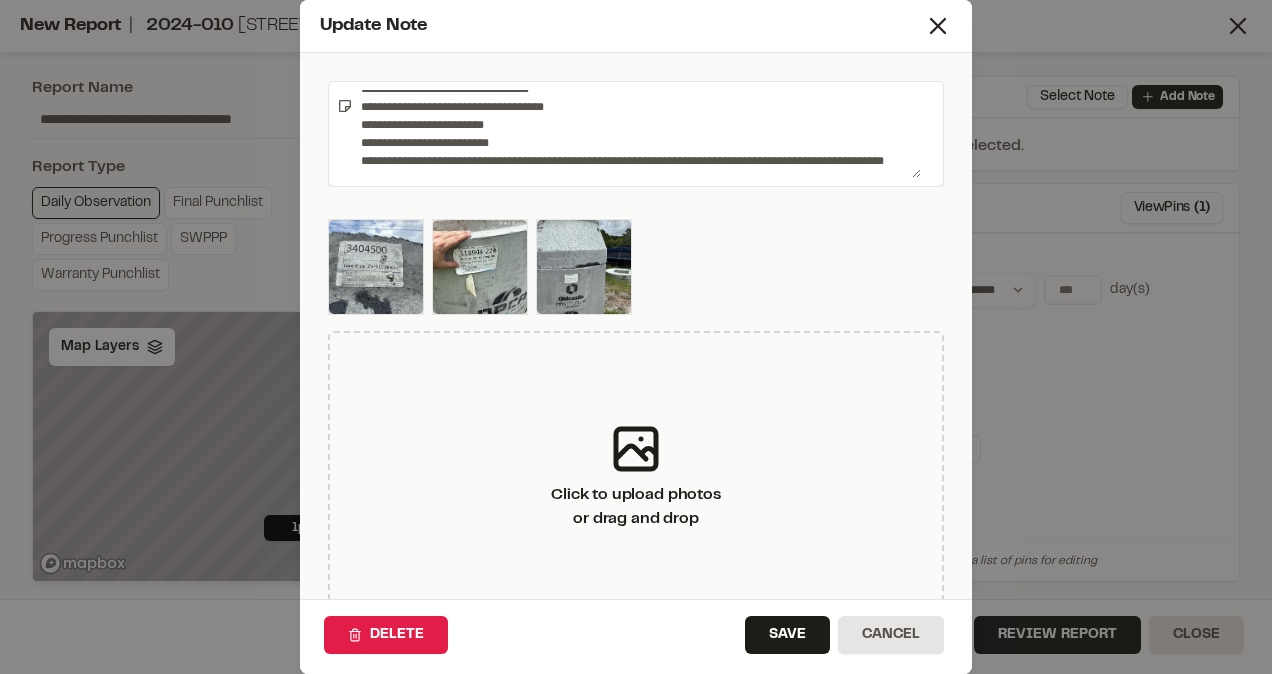 scroll, scrollTop: 162, scrollLeft: 0, axis: vertical 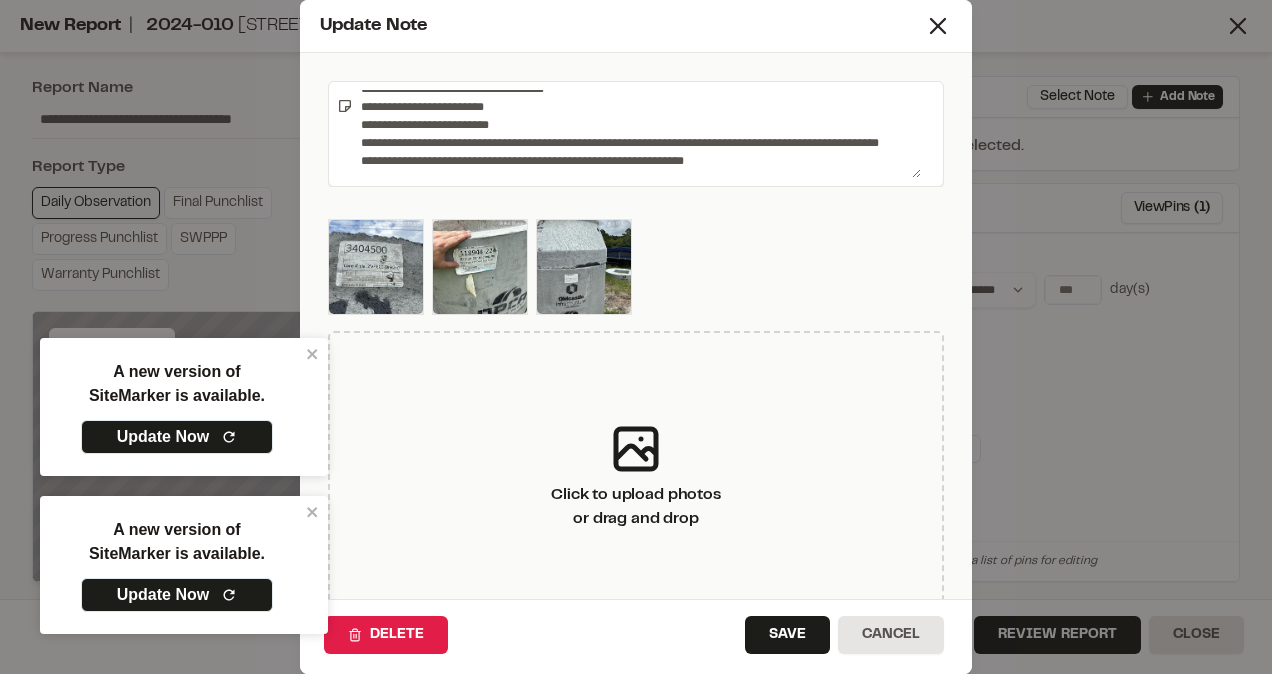 drag, startPoint x: 631, startPoint y: 163, endPoint x: 612, endPoint y: 137, distance: 32.202484 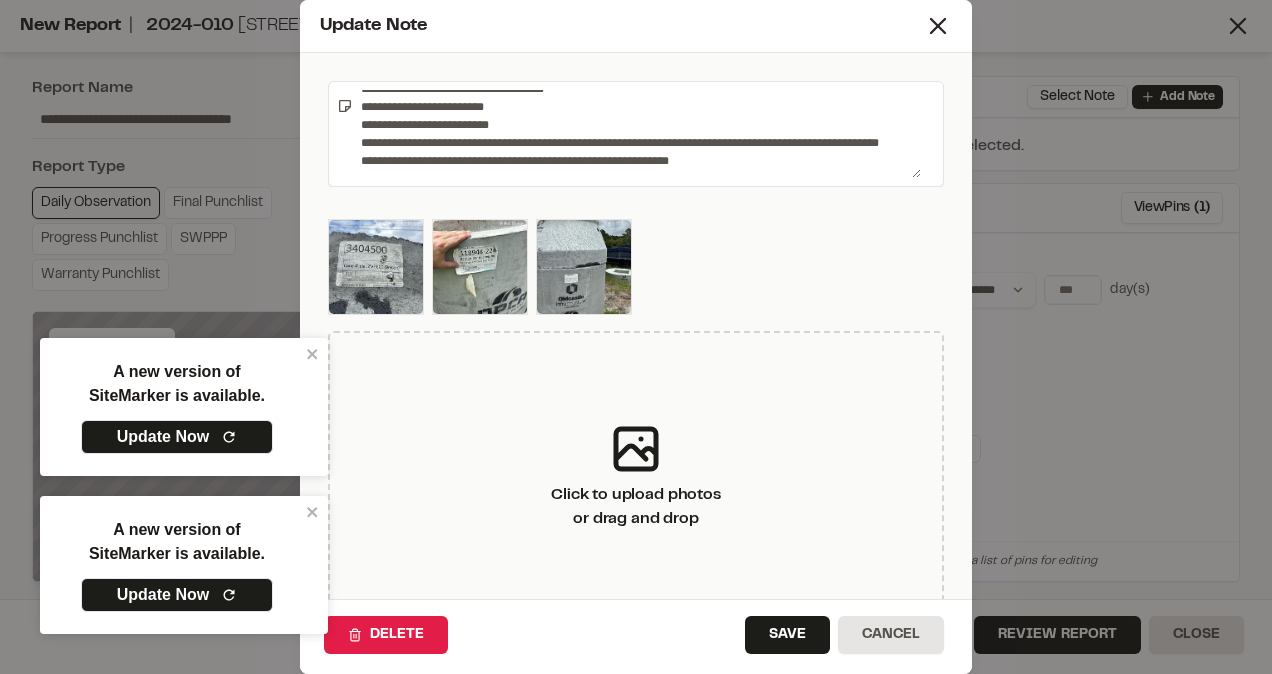 click on "**********" at bounding box center [637, 134] 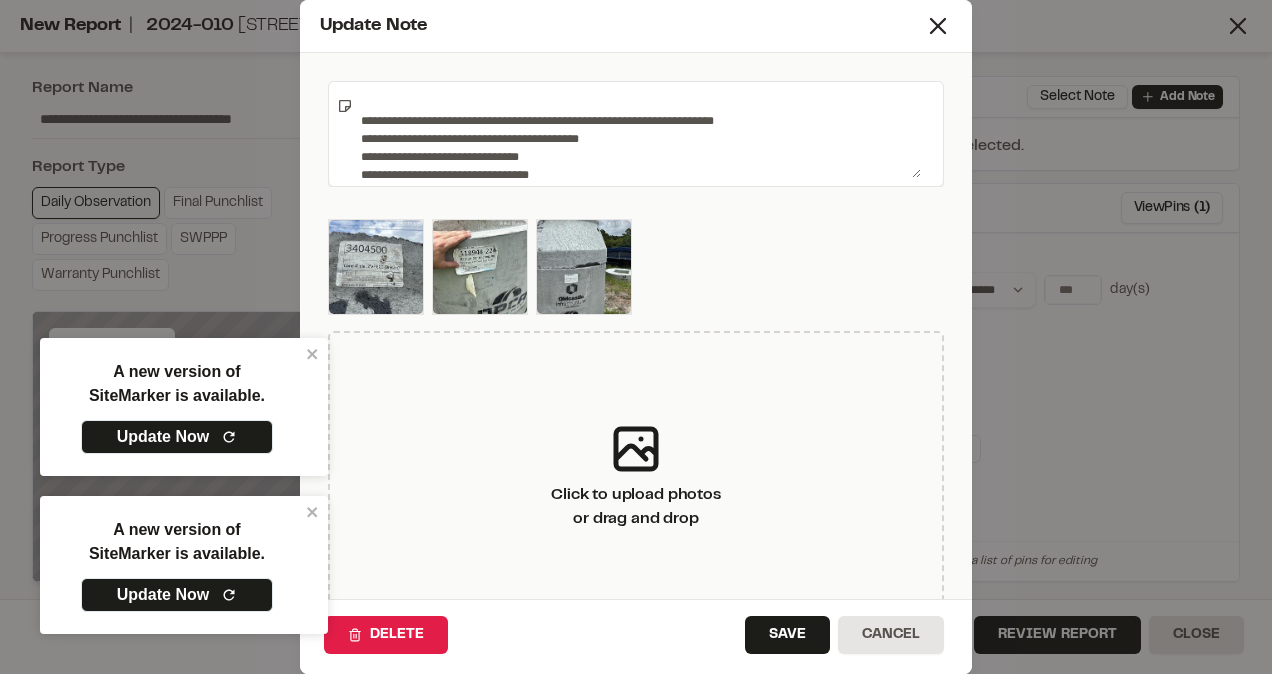 scroll, scrollTop: 0, scrollLeft: 0, axis: both 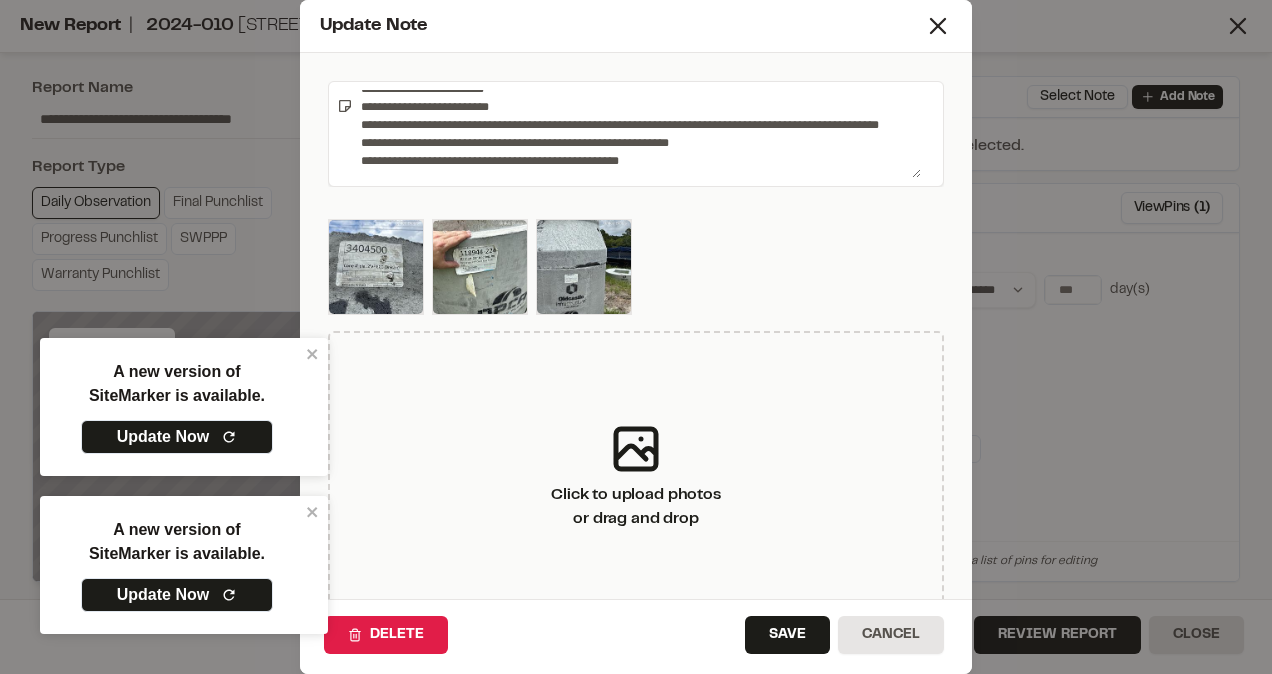 click on "**********" at bounding box center (637, 134) 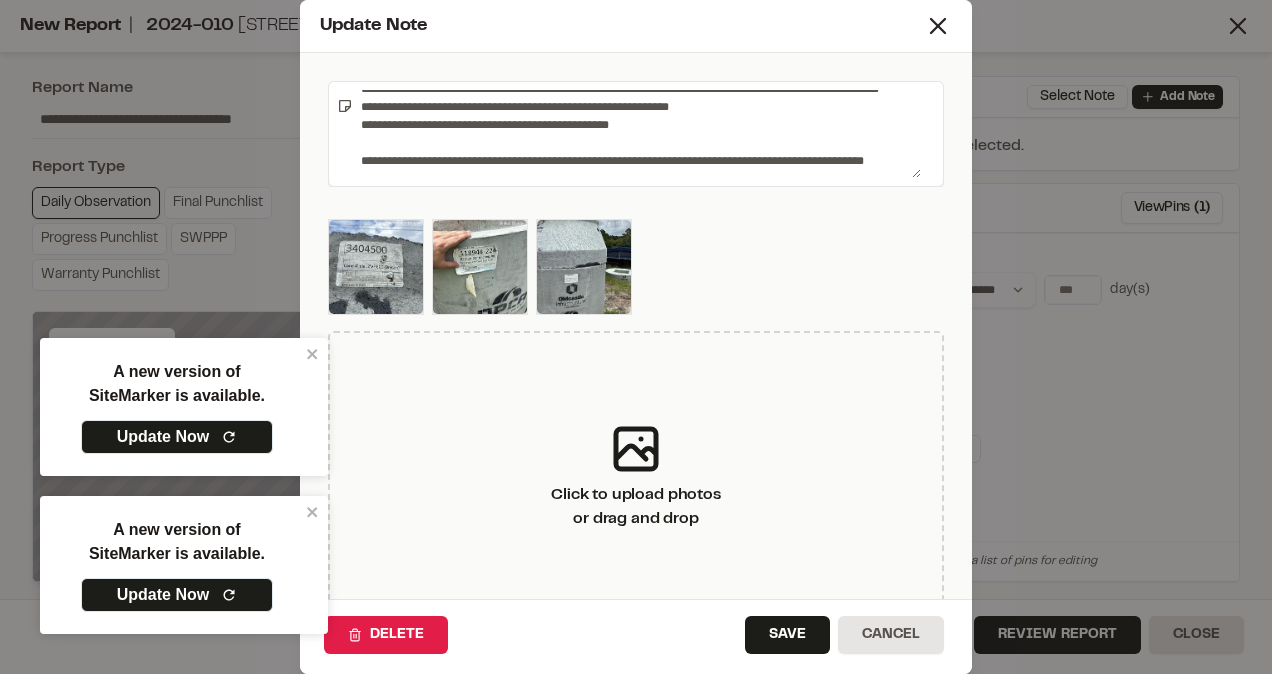 click on "**********" at bounding box center [637, 134] 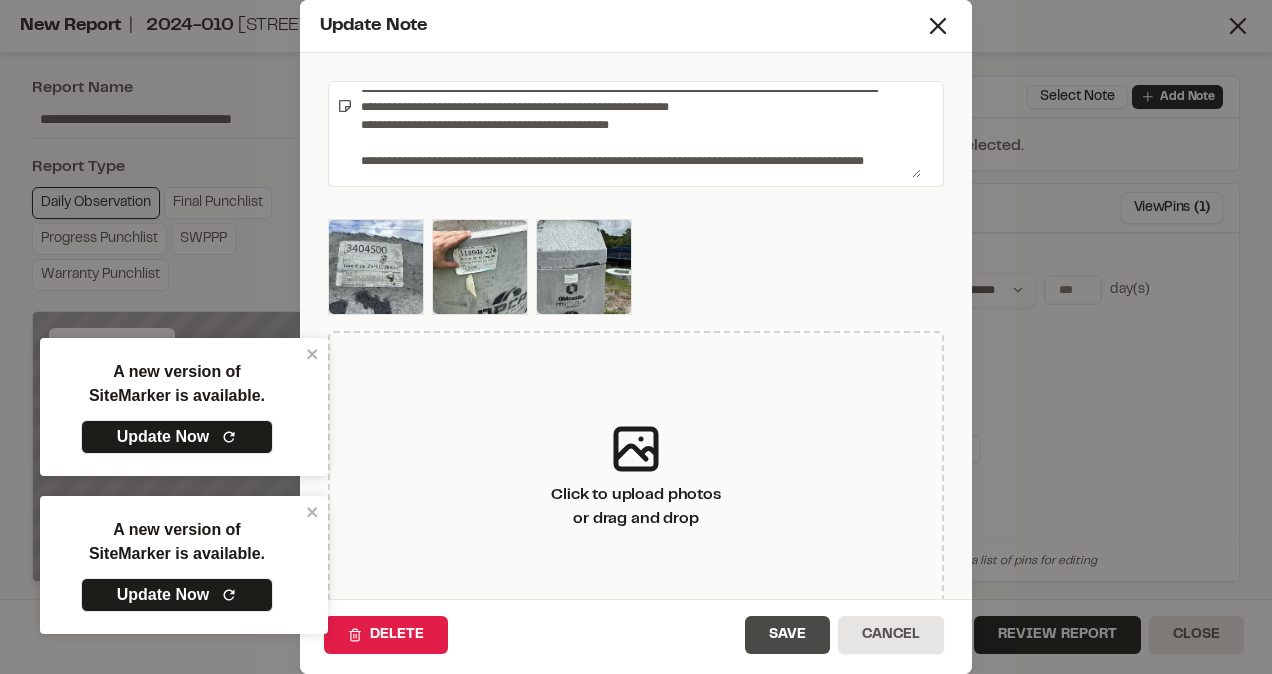 type on "**********" 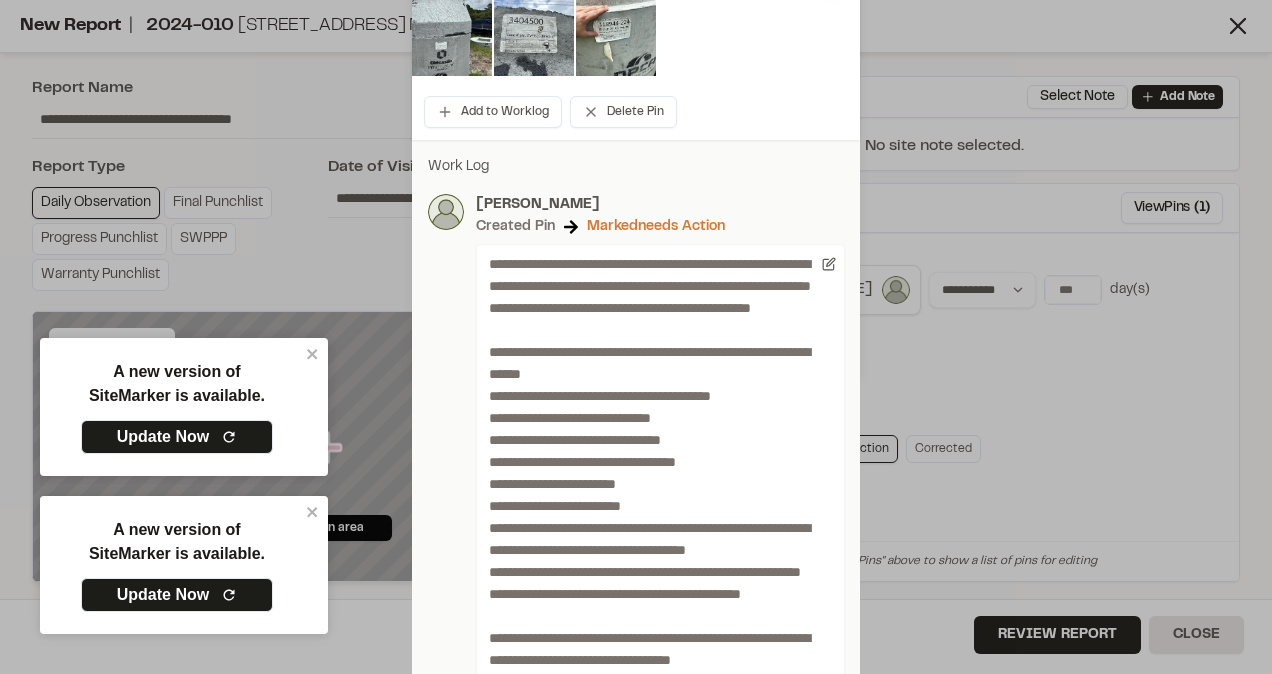 scroll, scrollTop: 400, scrollLeft: 0, axis: vertical 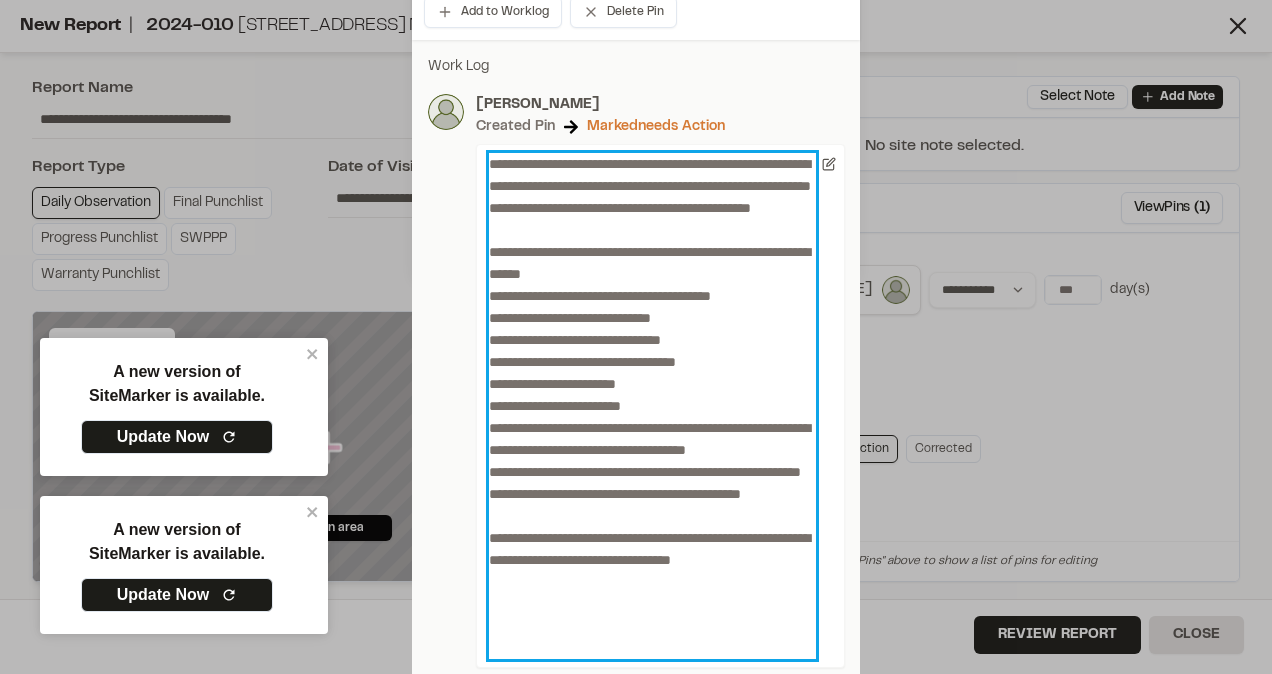 click on "**********" at bounding box center [652, 406] 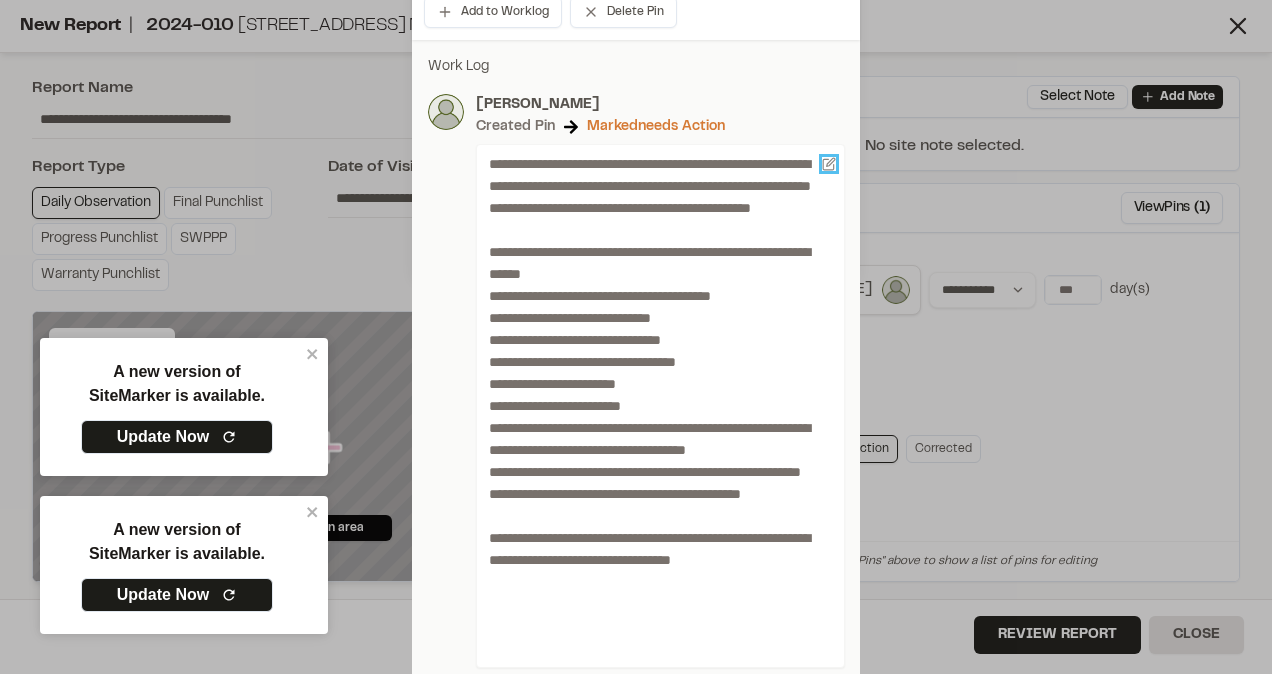 click 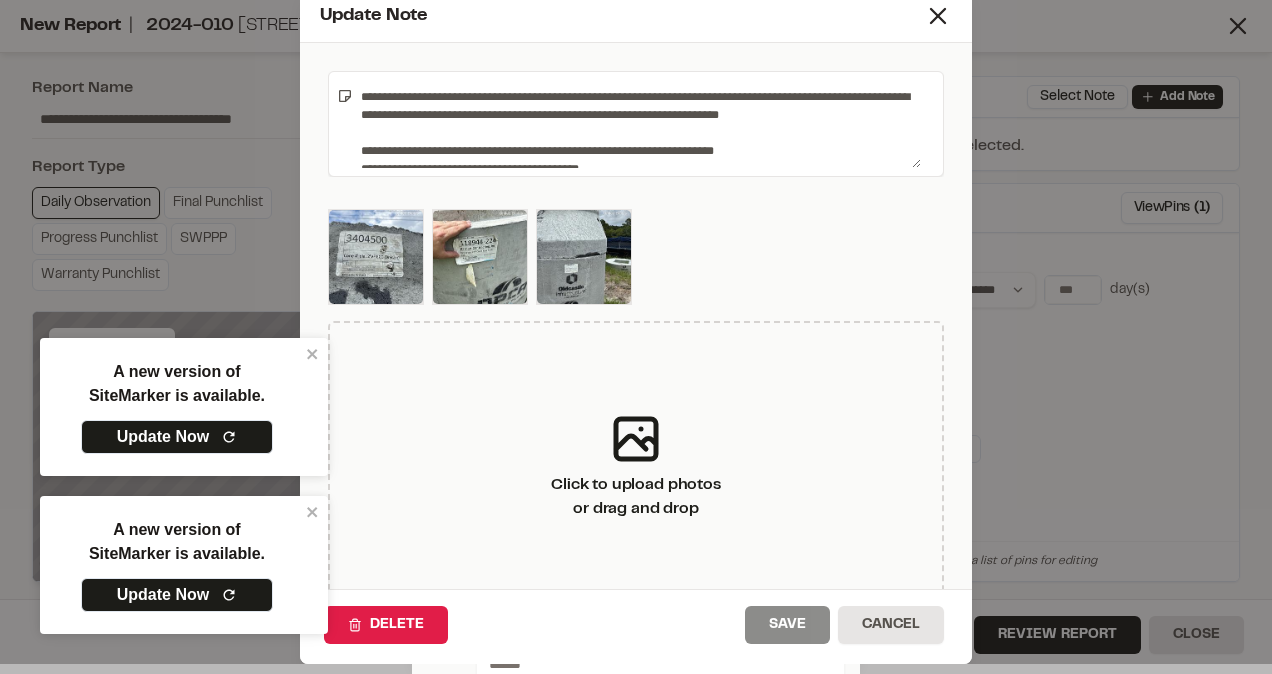 scroll, scrollTop: 0, scrollLeft: 0, axis: both 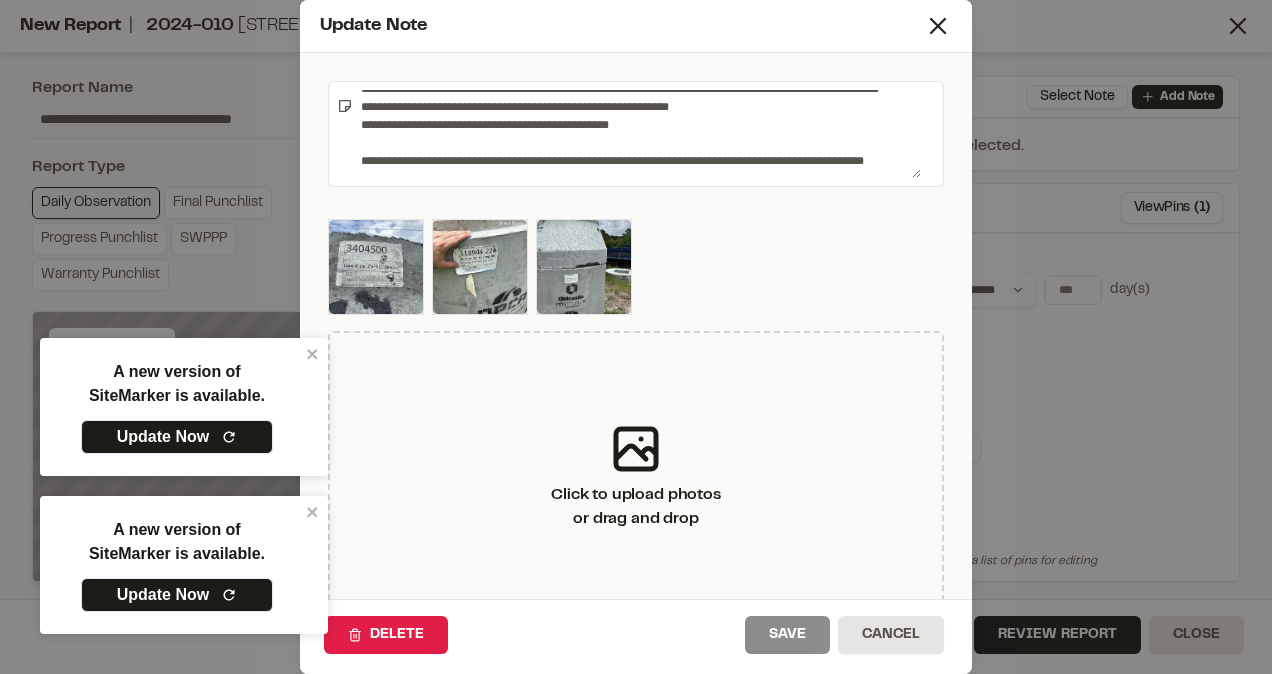 click on "**********" at bounding box center [637, 134] 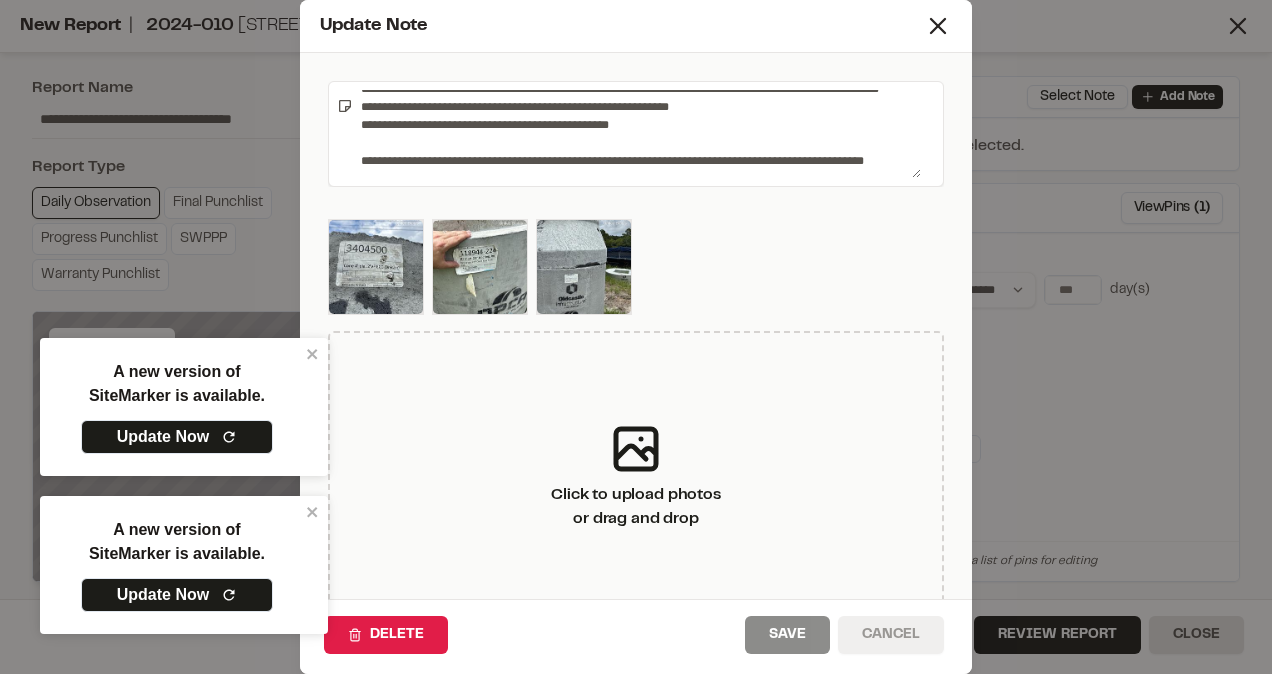 click on "Cancel" at bounding box center [891, 635] 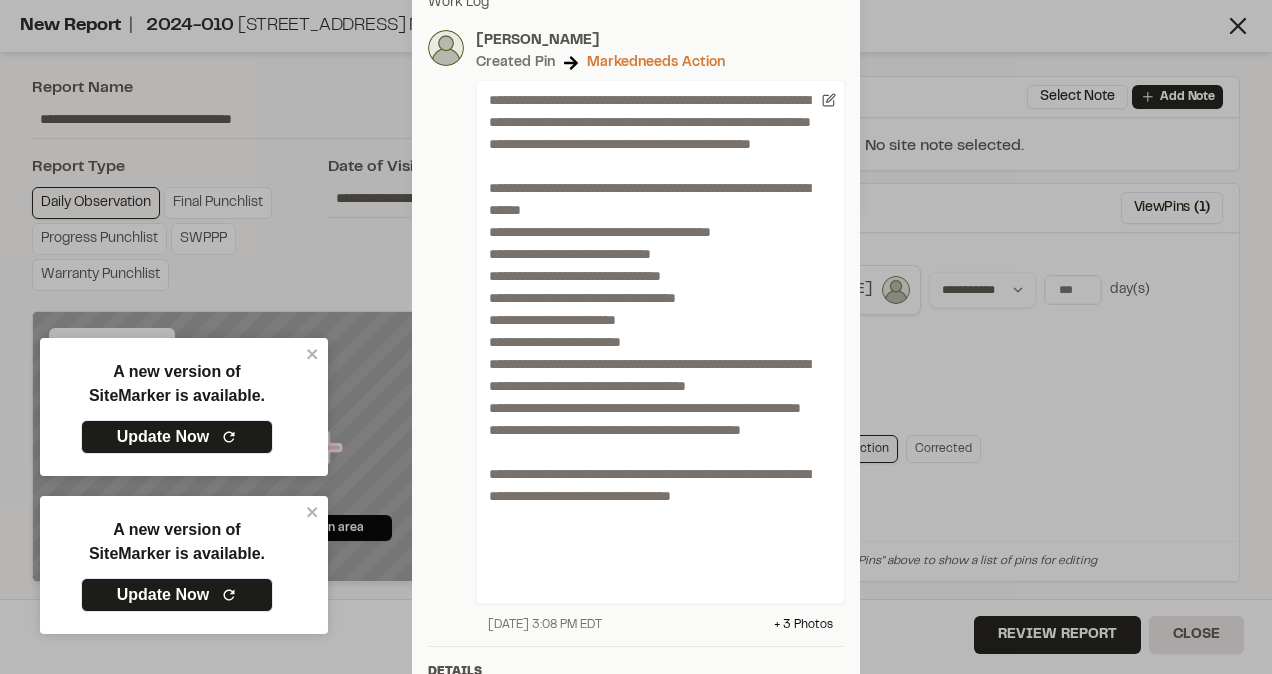 scroll, scrollTop: 300, scrollLeft: 0, axis: vertical 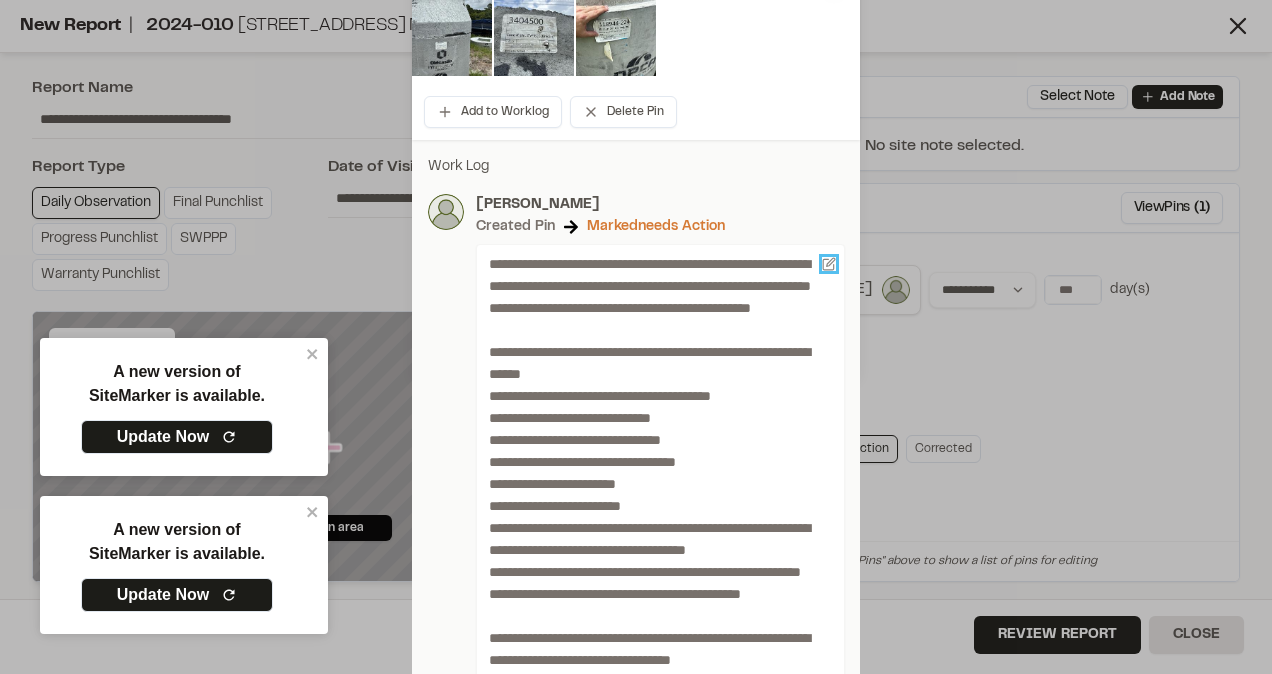click 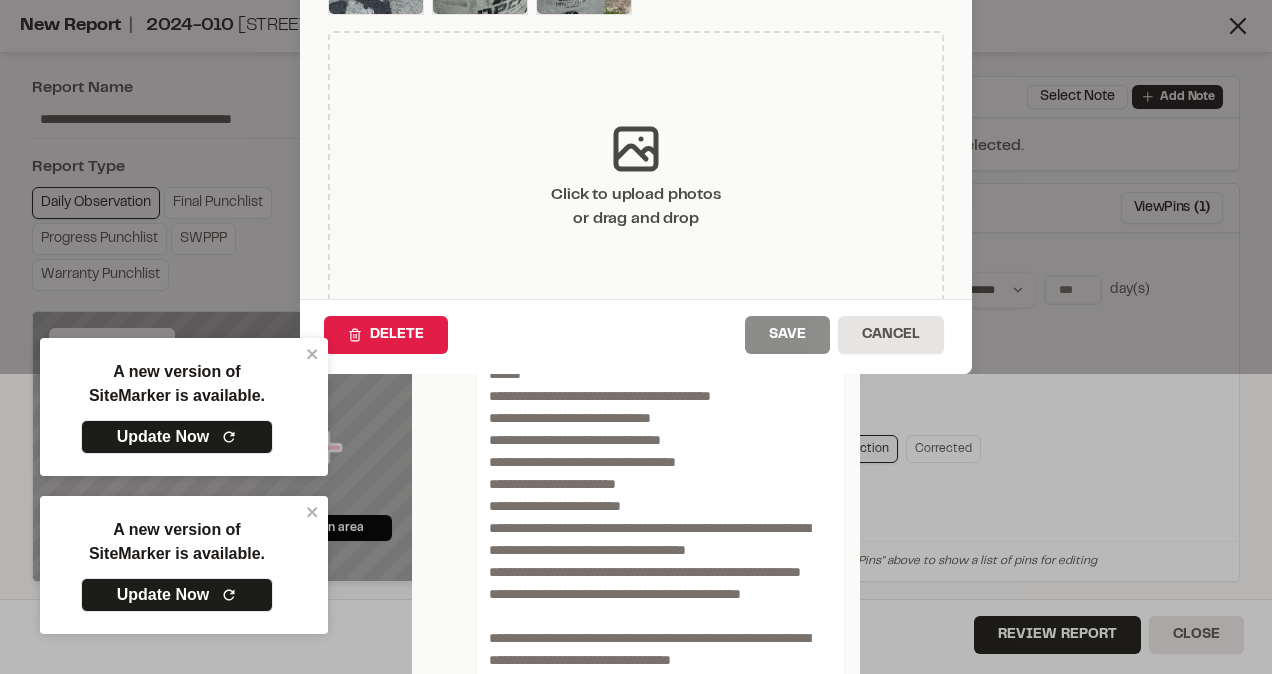 scroll, scrollTop: 0, scrollLeft: 0, axis: both 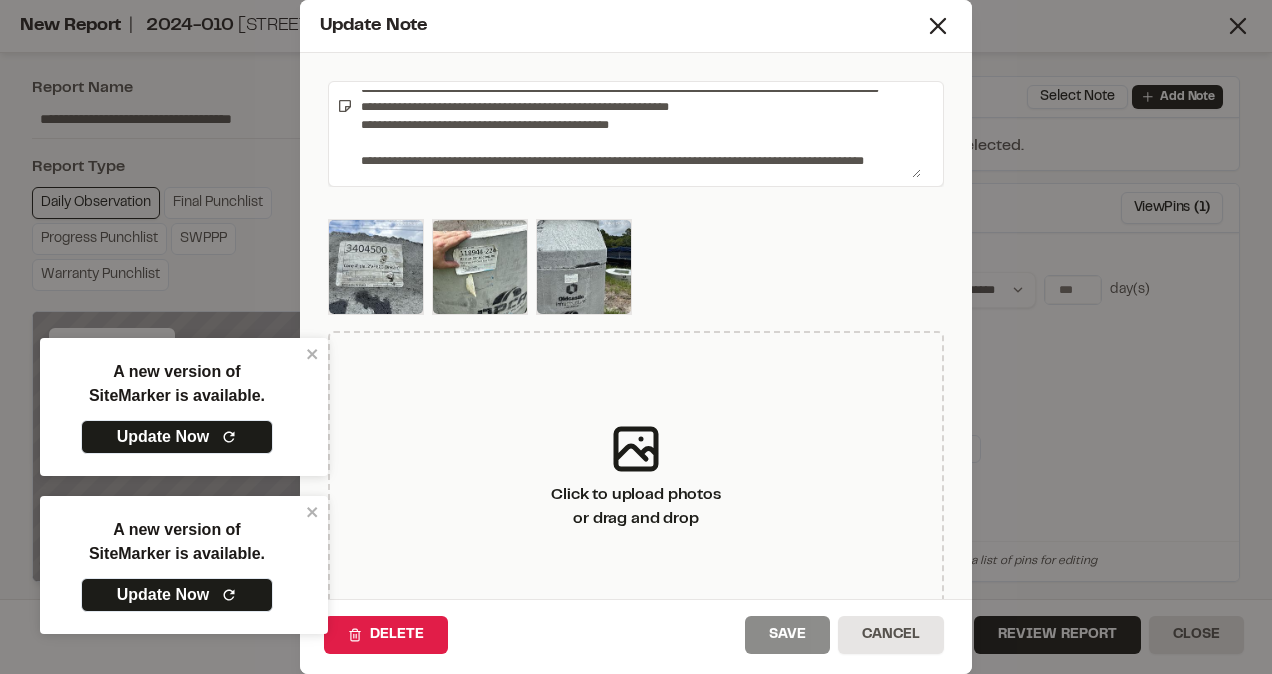 click on "**********" at bounding box center (637, 134) 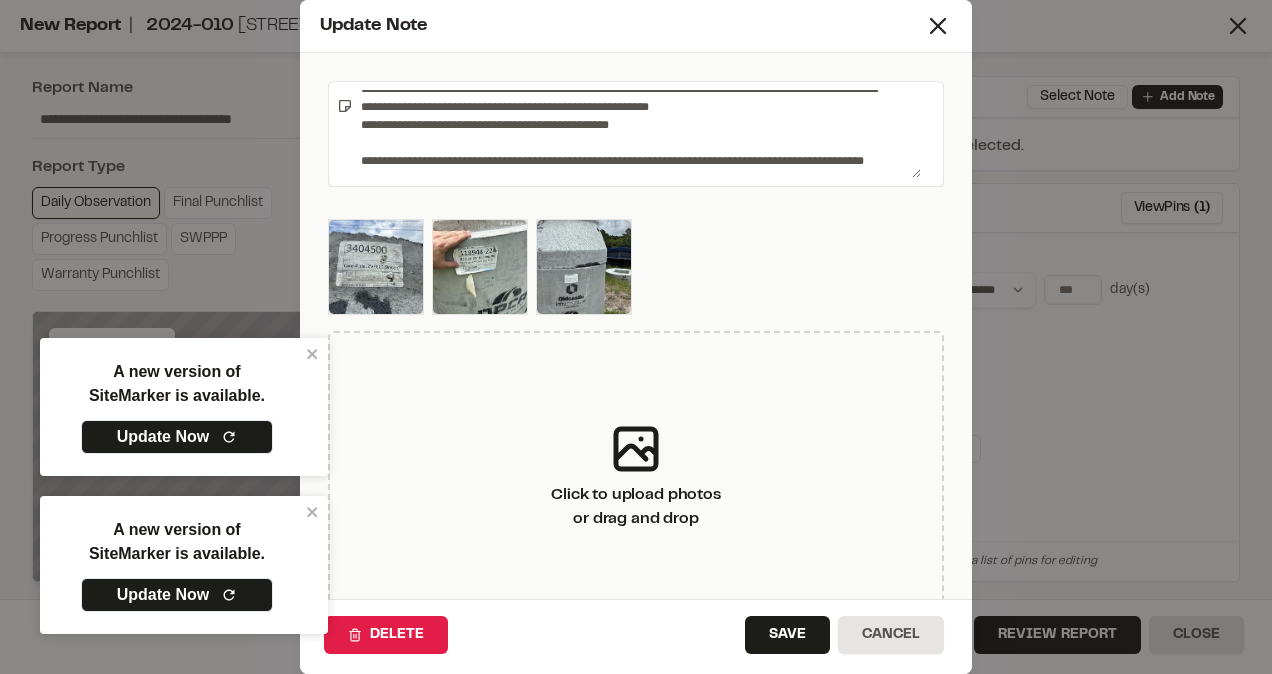 click on "**********" at bounding box center (637, 134) 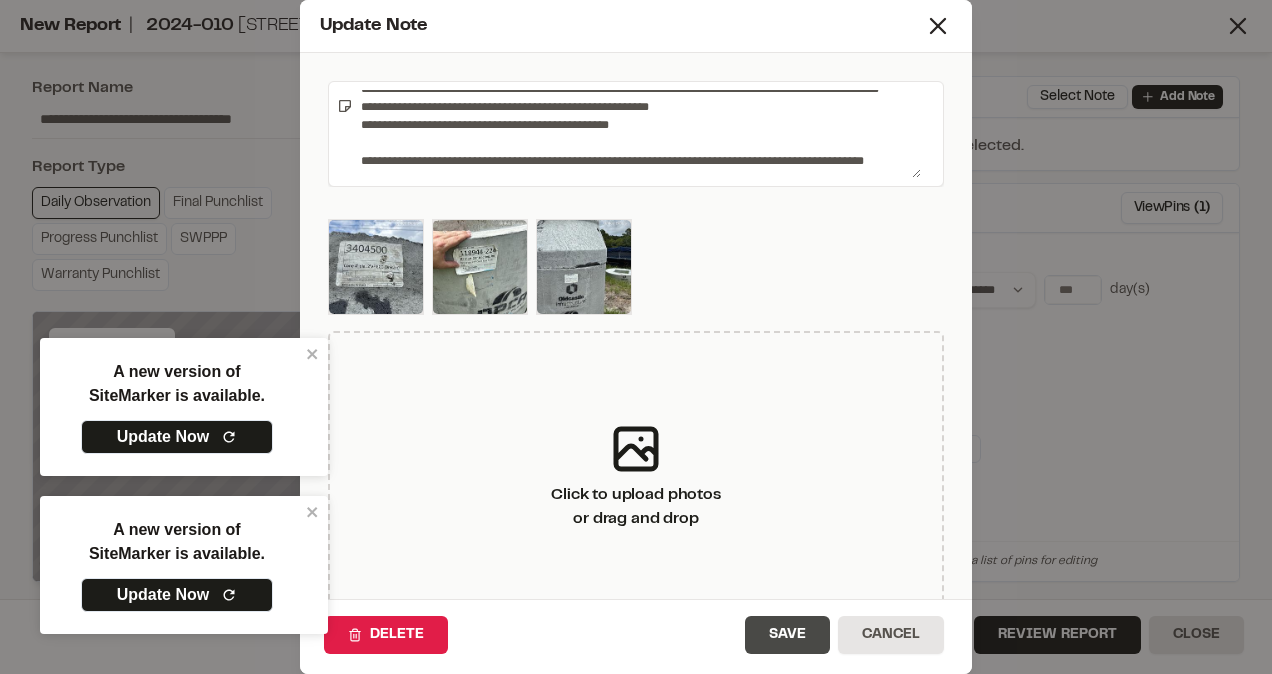 type on "**********" 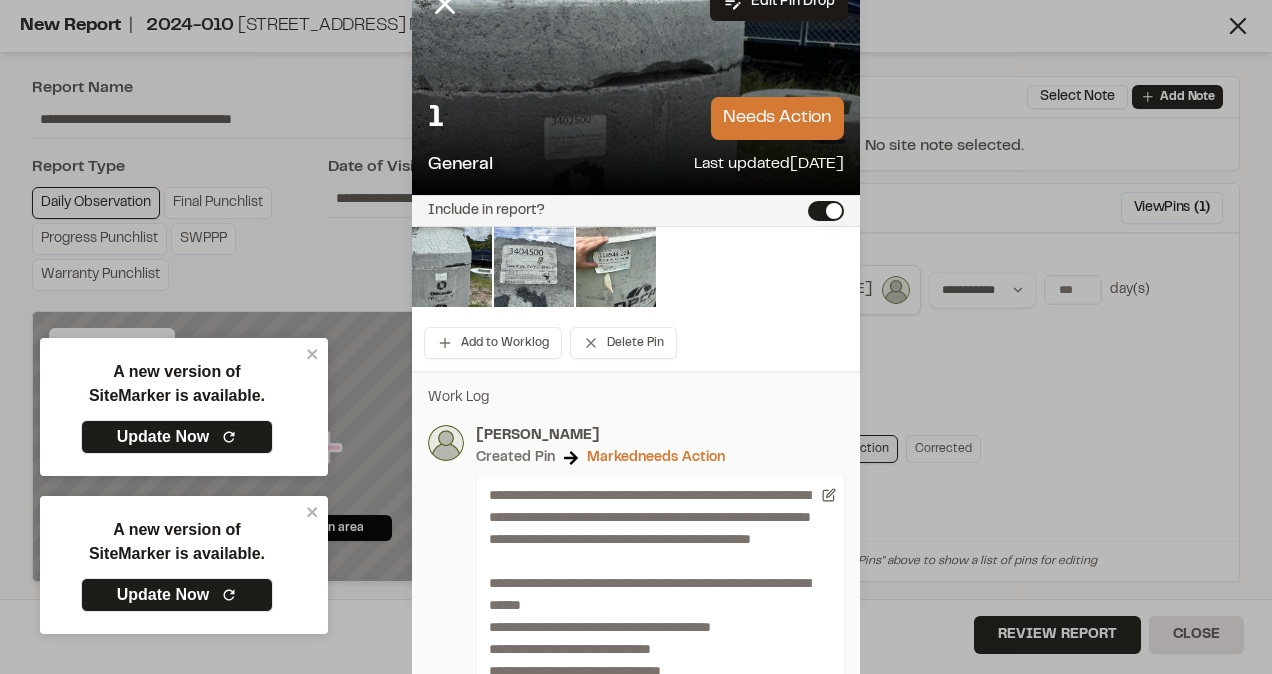 scroll, scrollTop: 0, scrollLeft: 0, axis: both 